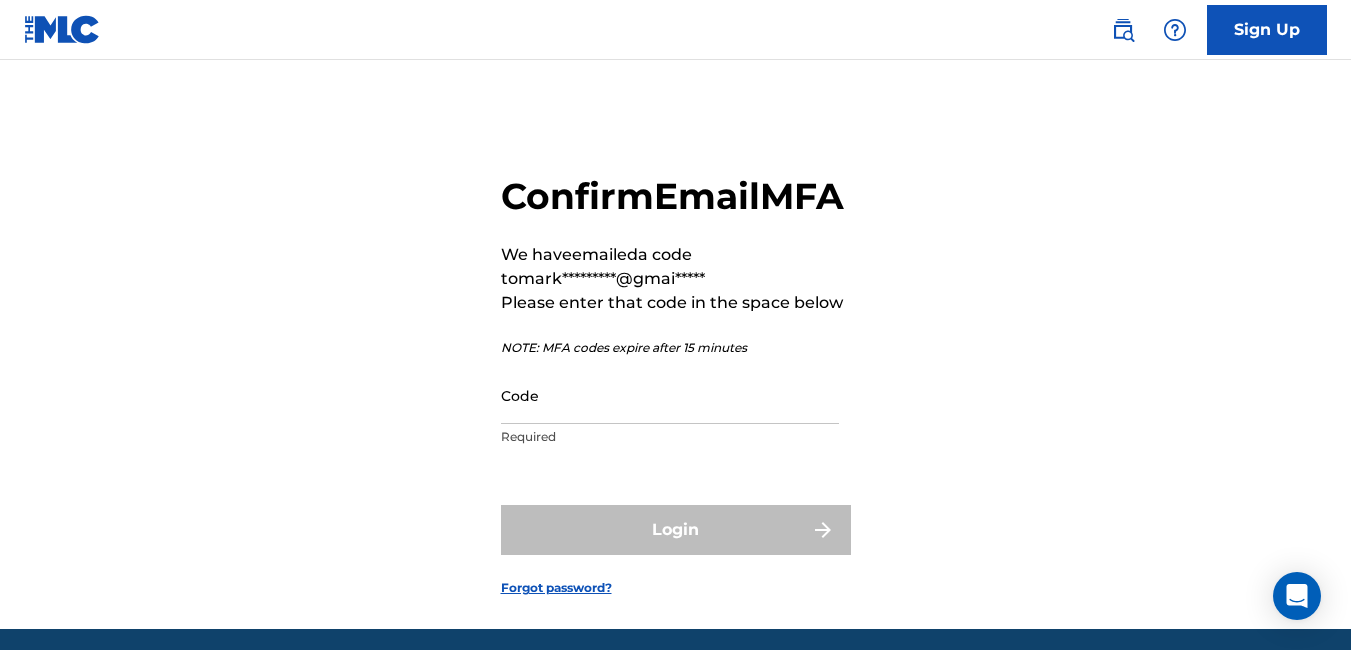 scroll, scrollTop: 43, scrollLeft: 0, axis: vertical 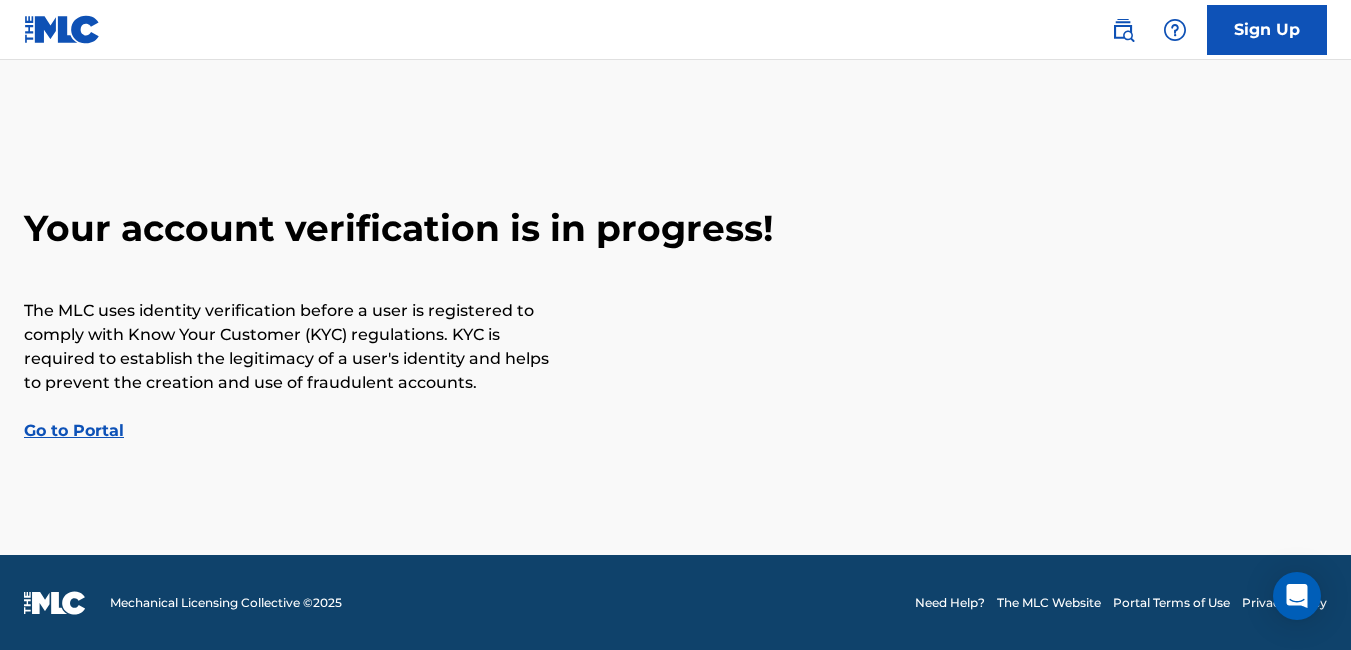 click on "Go to Portal" at bounding box center [74, 430] 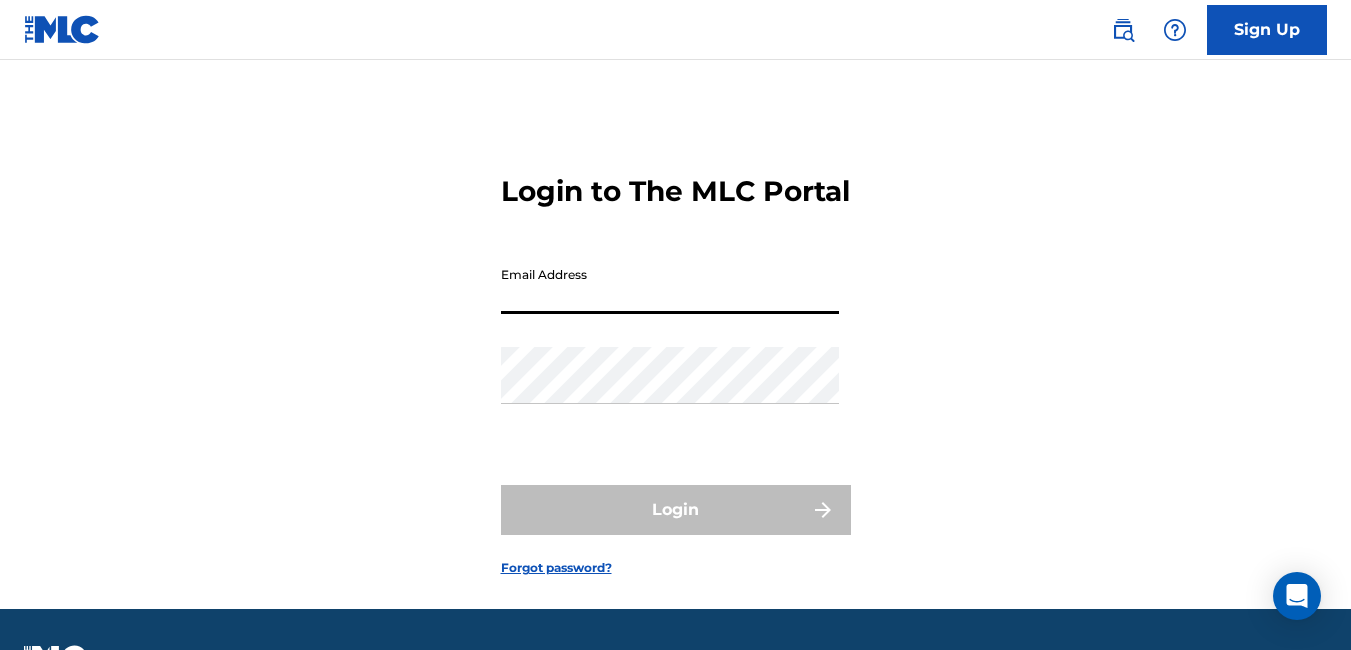 click on "Email Address" at bounding box center [670, 285] 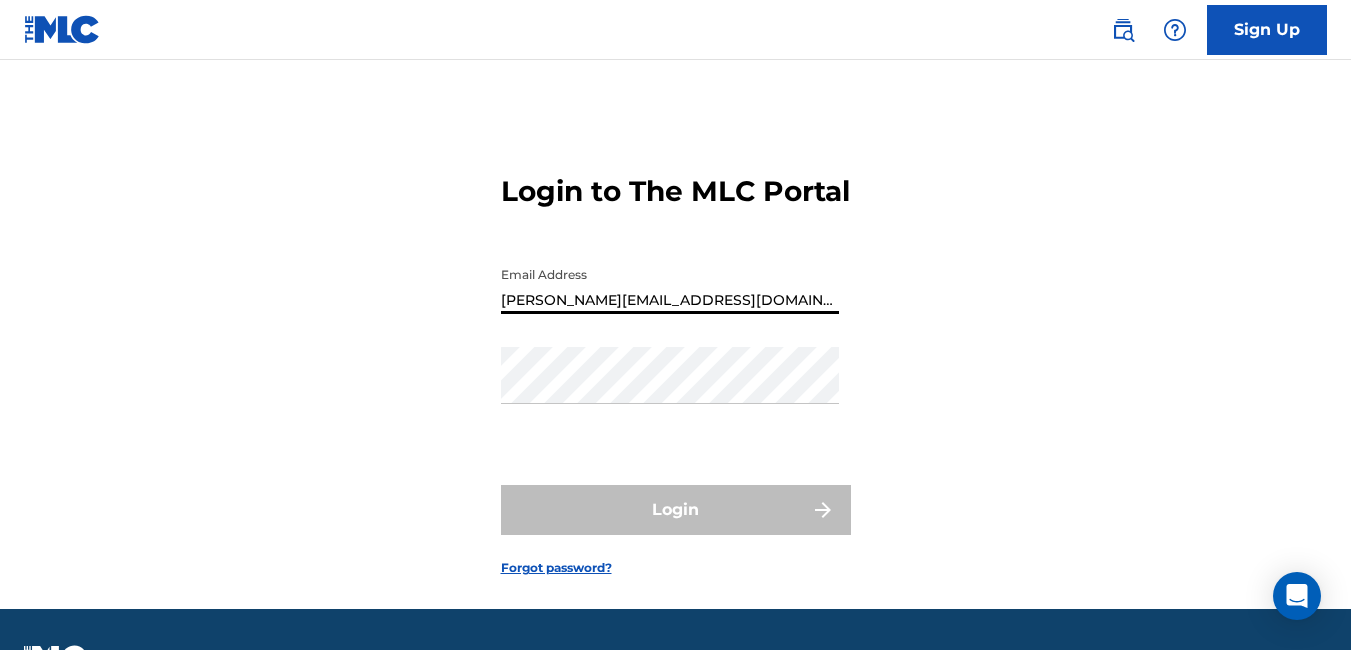 type on "[PERSON_NAME][EMAIL_ADDRESS][DOMAIN_NAME]" 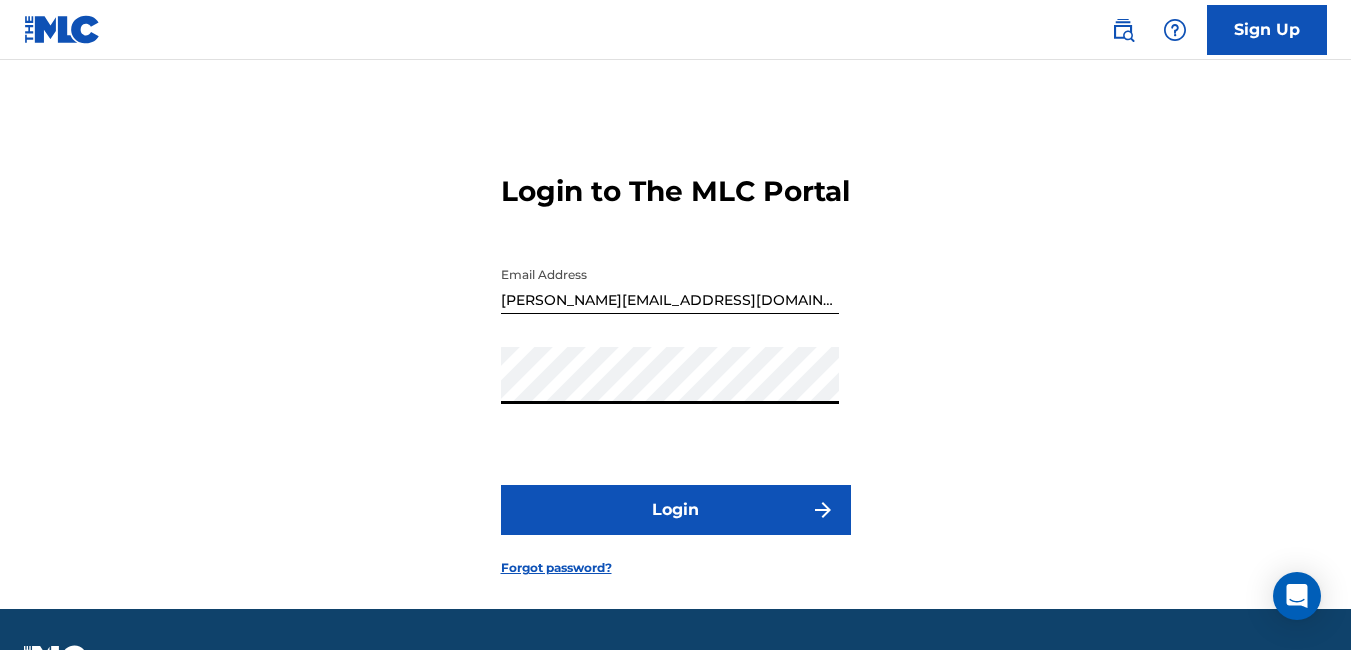 click on "Login" at bounding box center (676, 510) 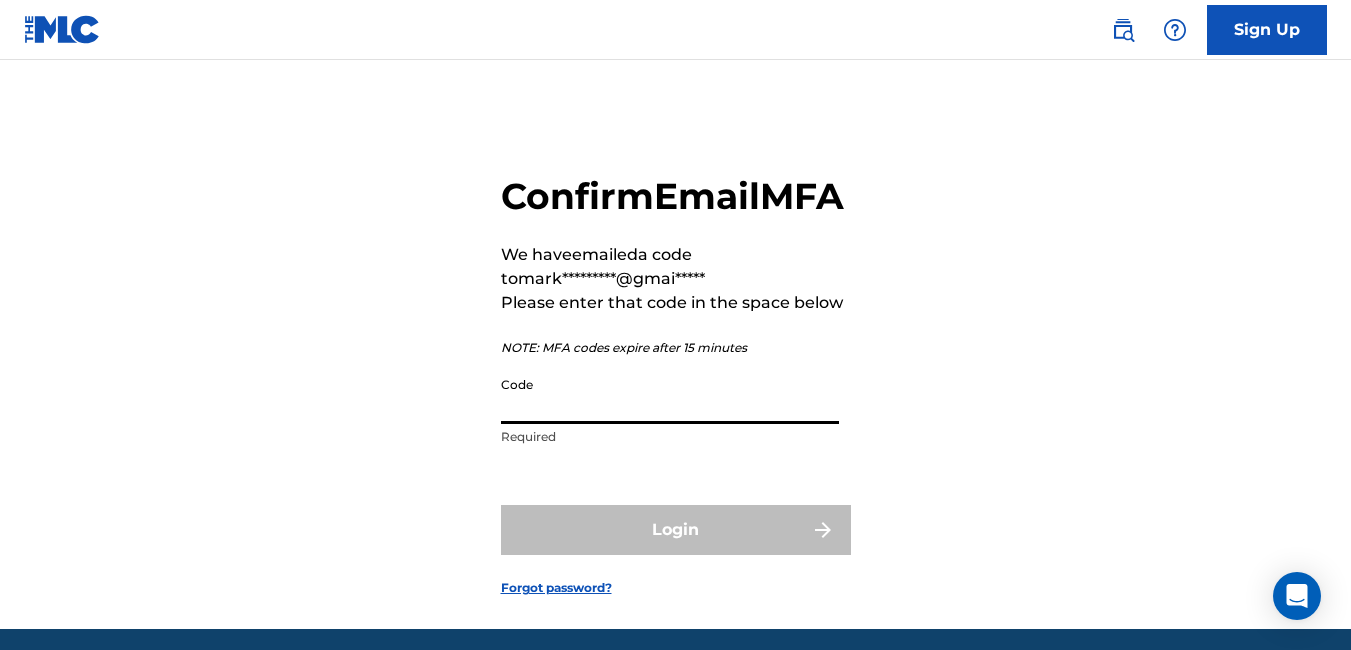 click on "Code" at bounding box center [670, 395] 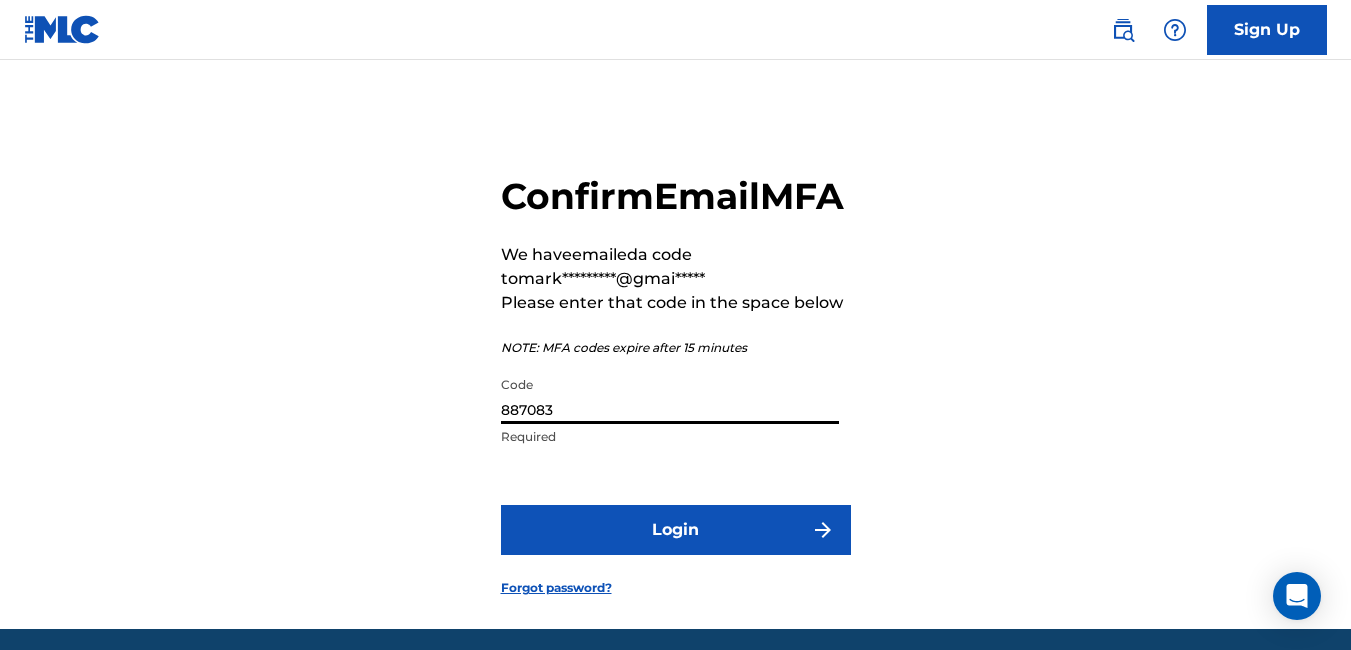 type on "887083" 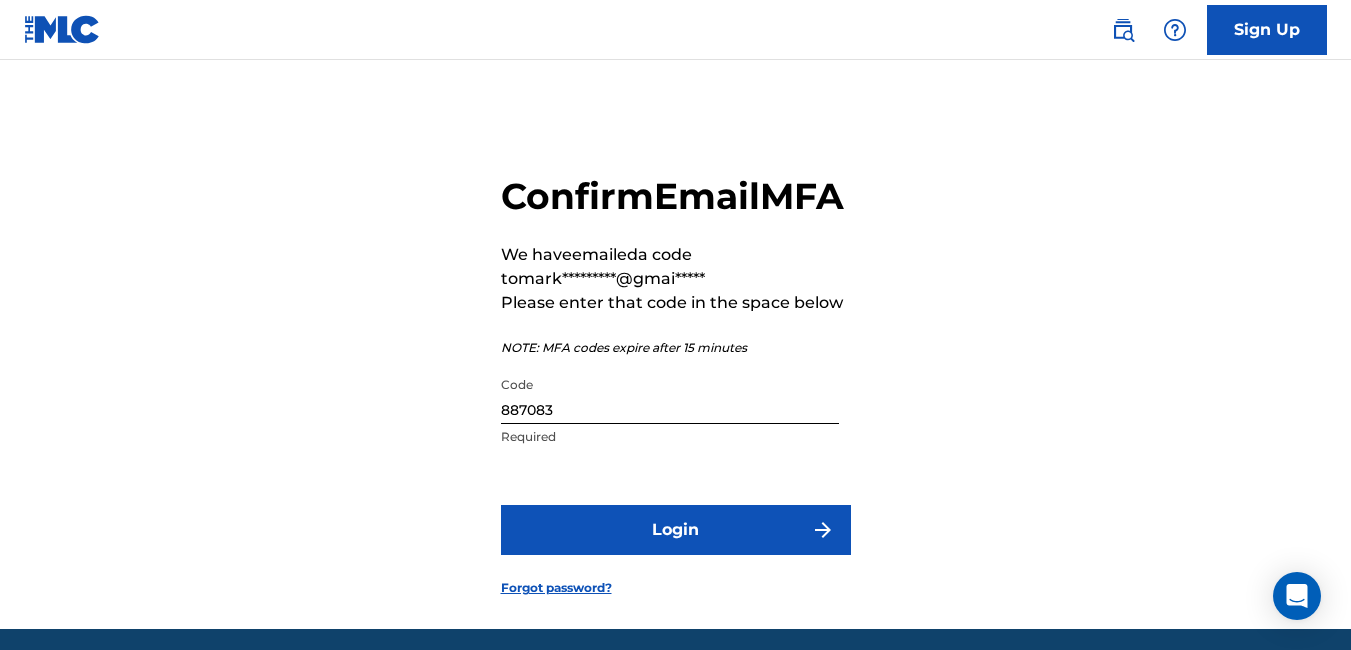 click on "Login" at bounding box center [676, 530] 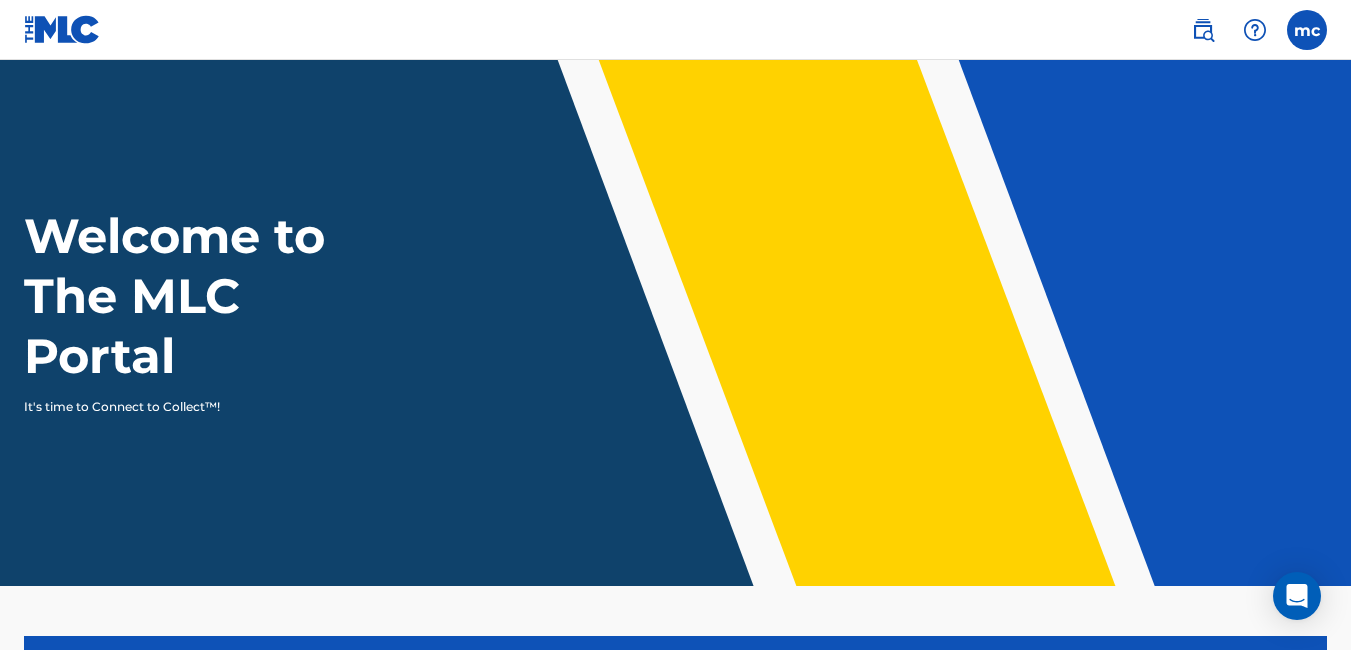 scroll, scrollTop: 0, scrollLeft: 0, axis: both 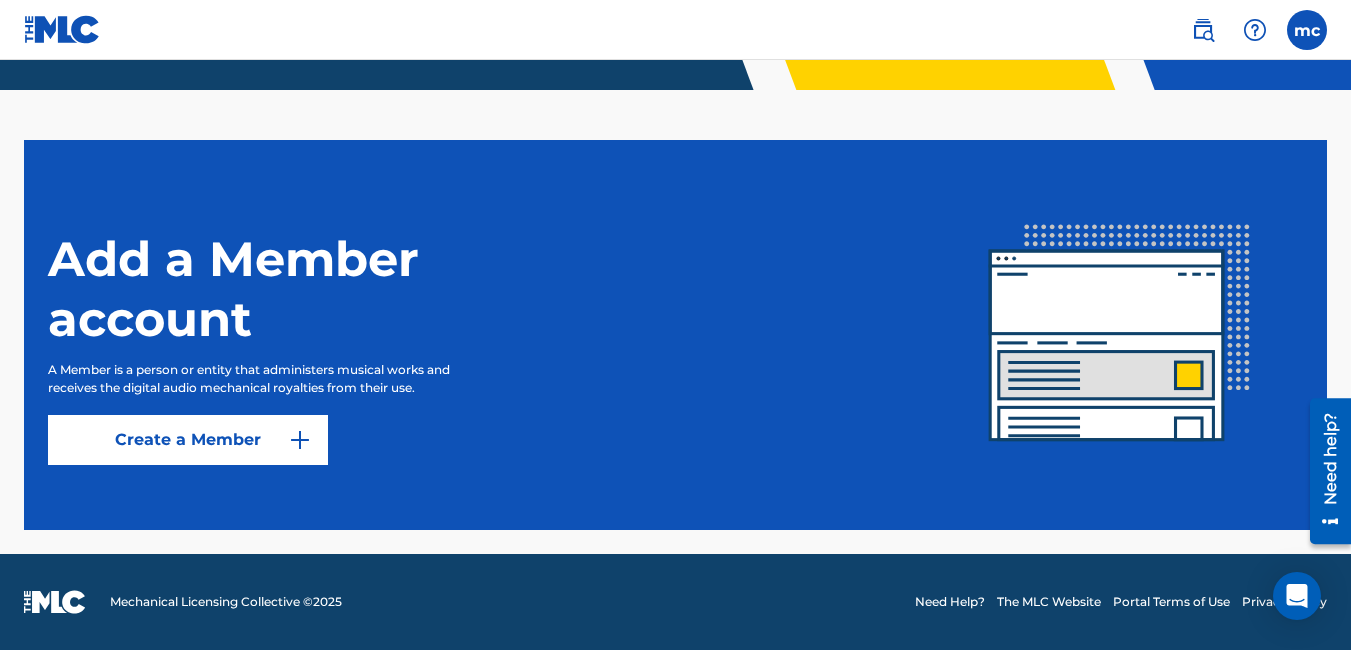 click on "Create a Member" at bounding box center (188, 440) 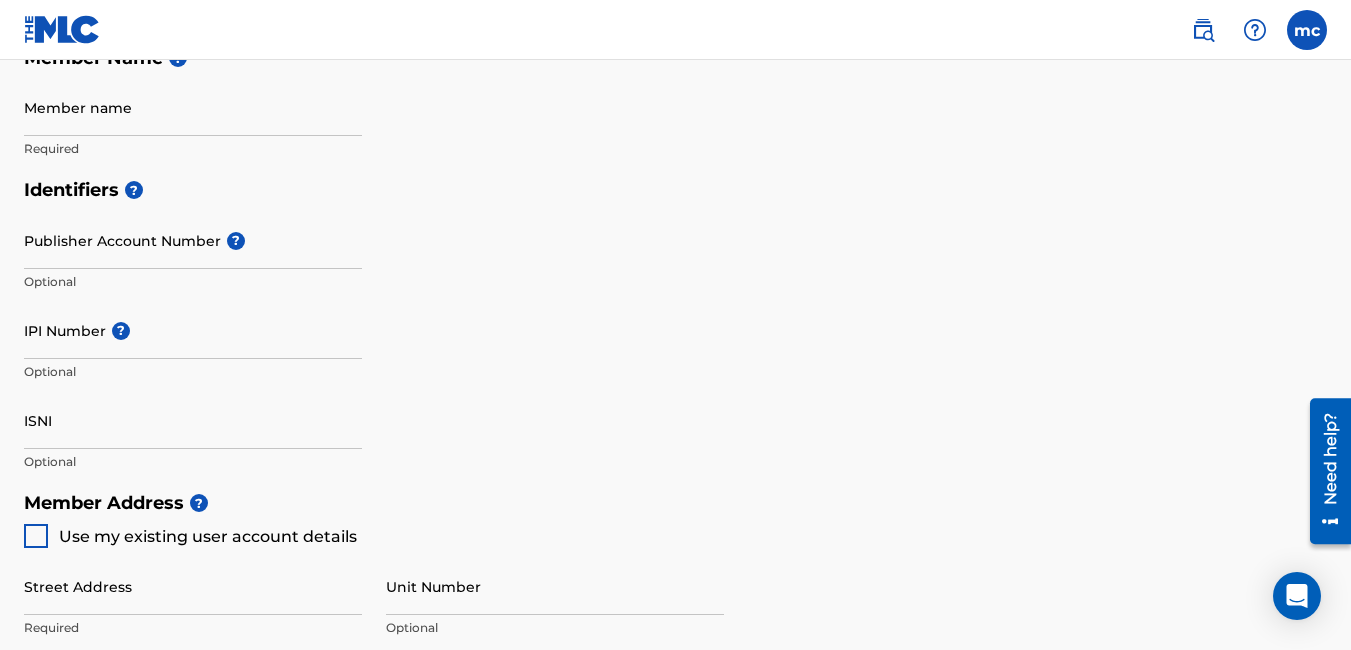 scroll, scrollTop: 0, scrollLeft: 0, axis: both 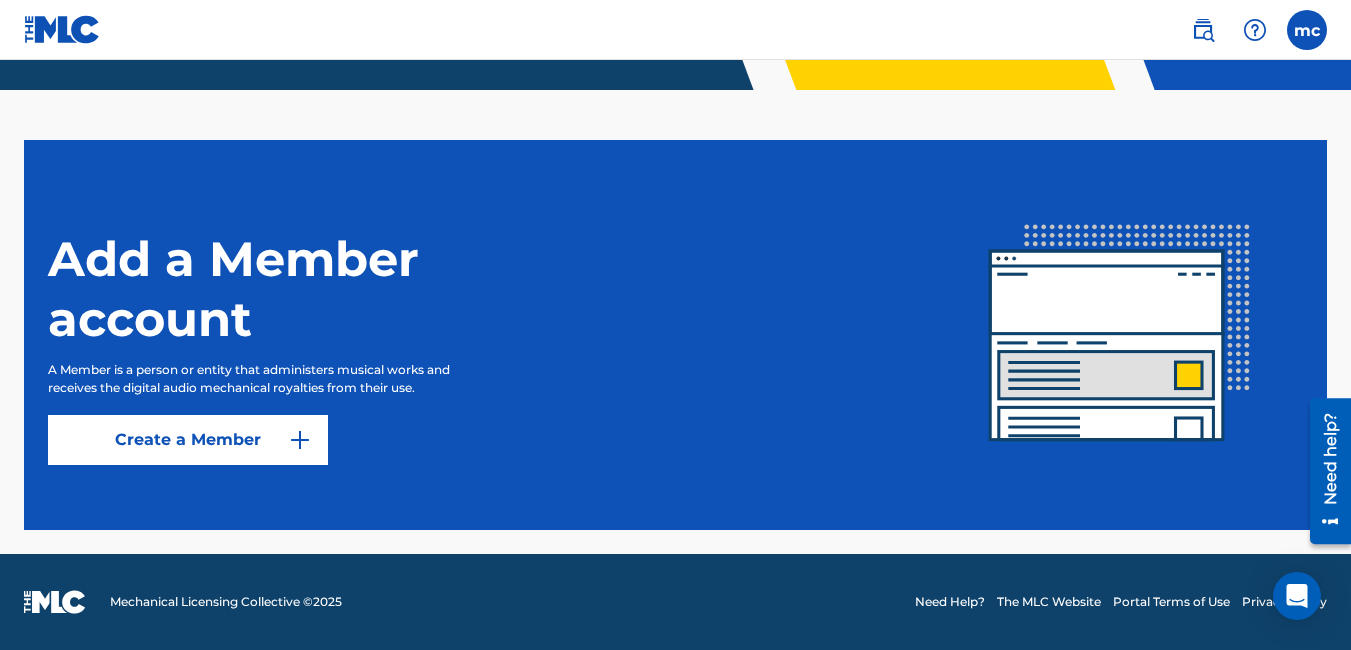 click on "Add a Member account" at bounding box center [298, 289] 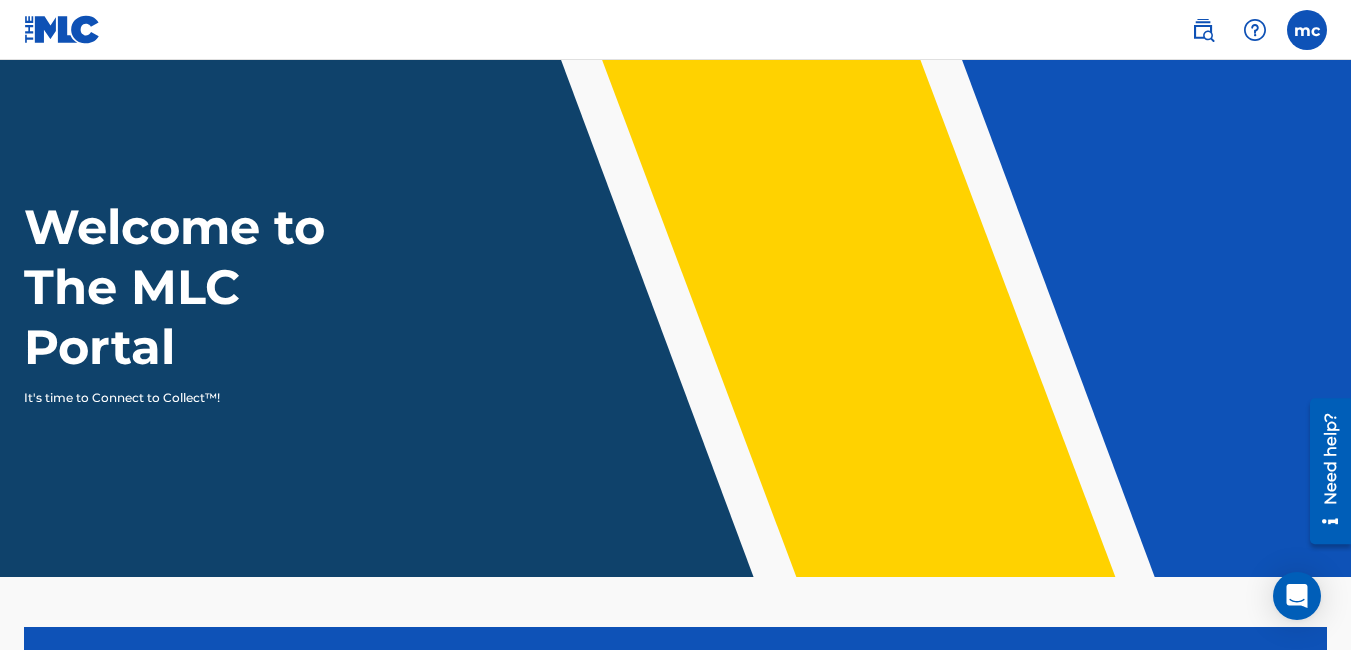 scroll, scrollTop: 0, scrollLeft: 0, axis: both 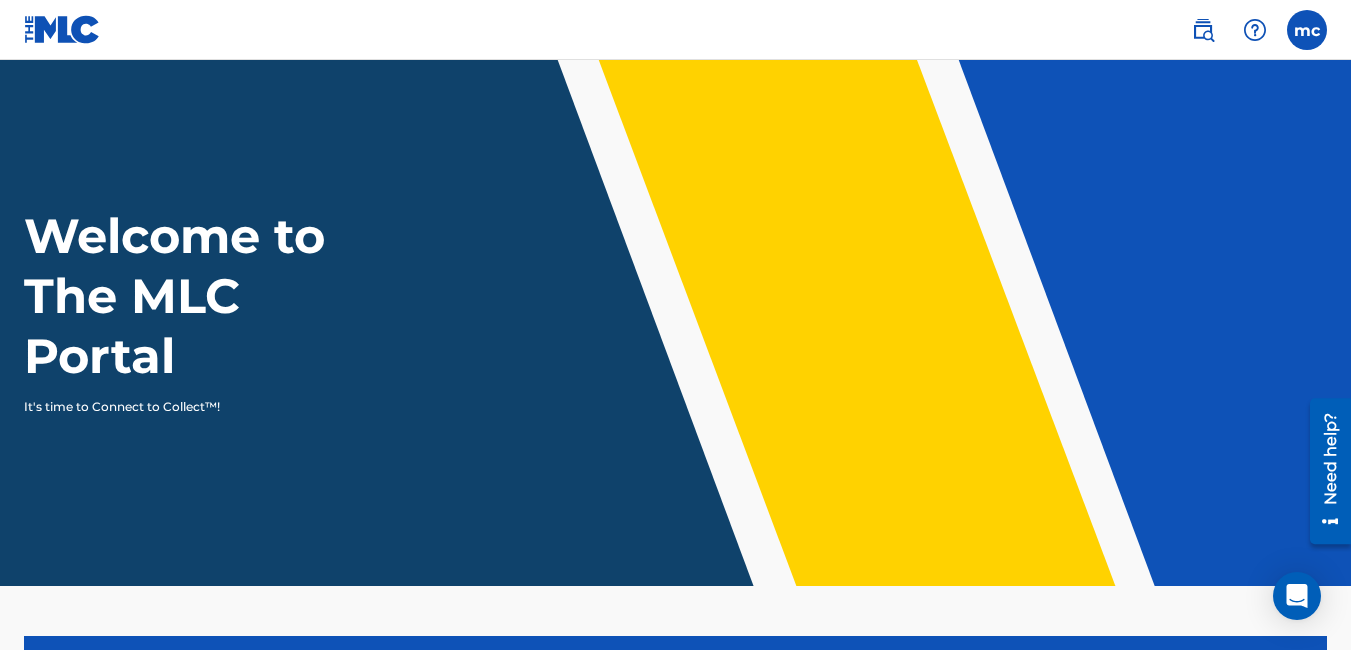 click at bounding box center (1307, 30) 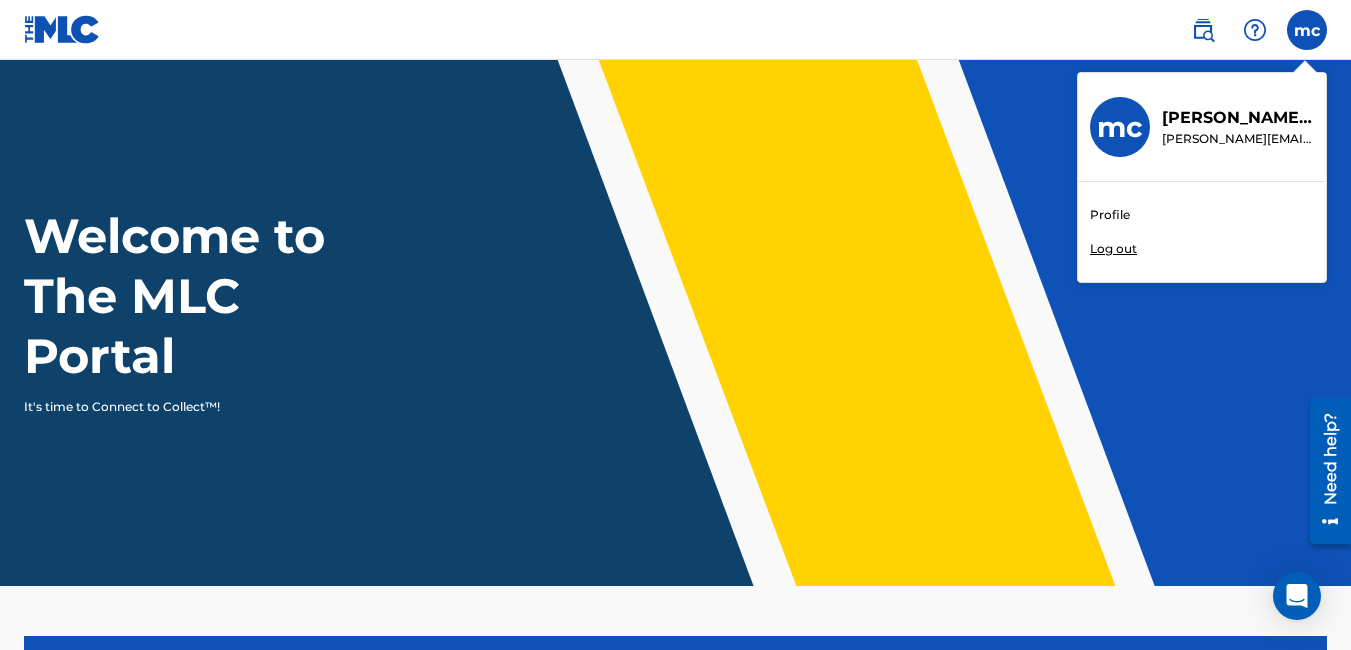 click on "Profile" at bounding box center [1110, 215] 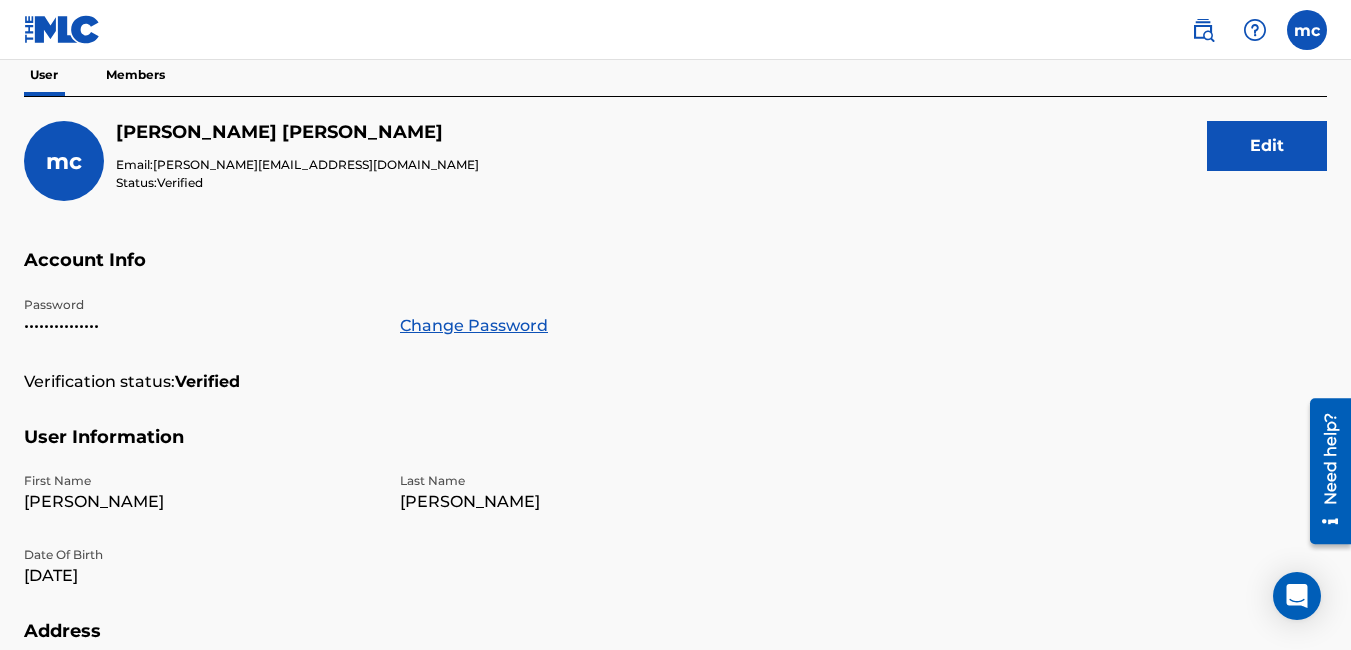 scroll, scrollTop: 187, scrollLeft: 0, axis: vertical 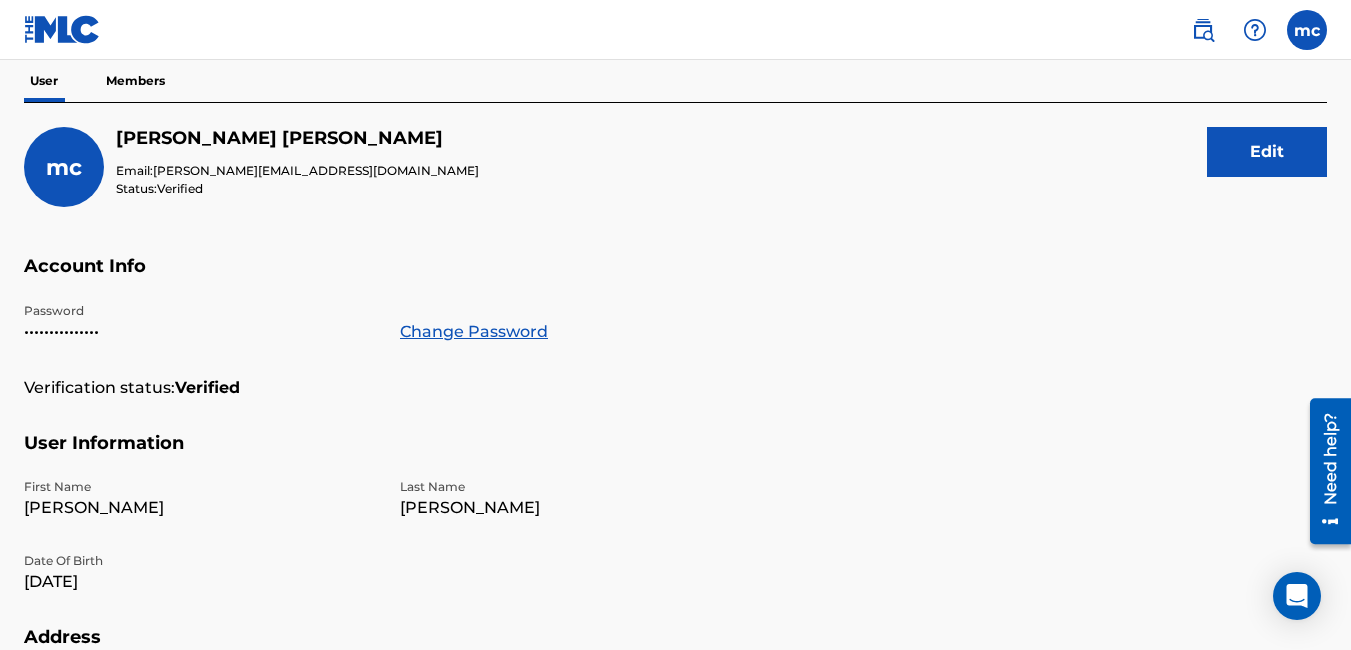 click on "Edit" at bounding box center [1267, 152] 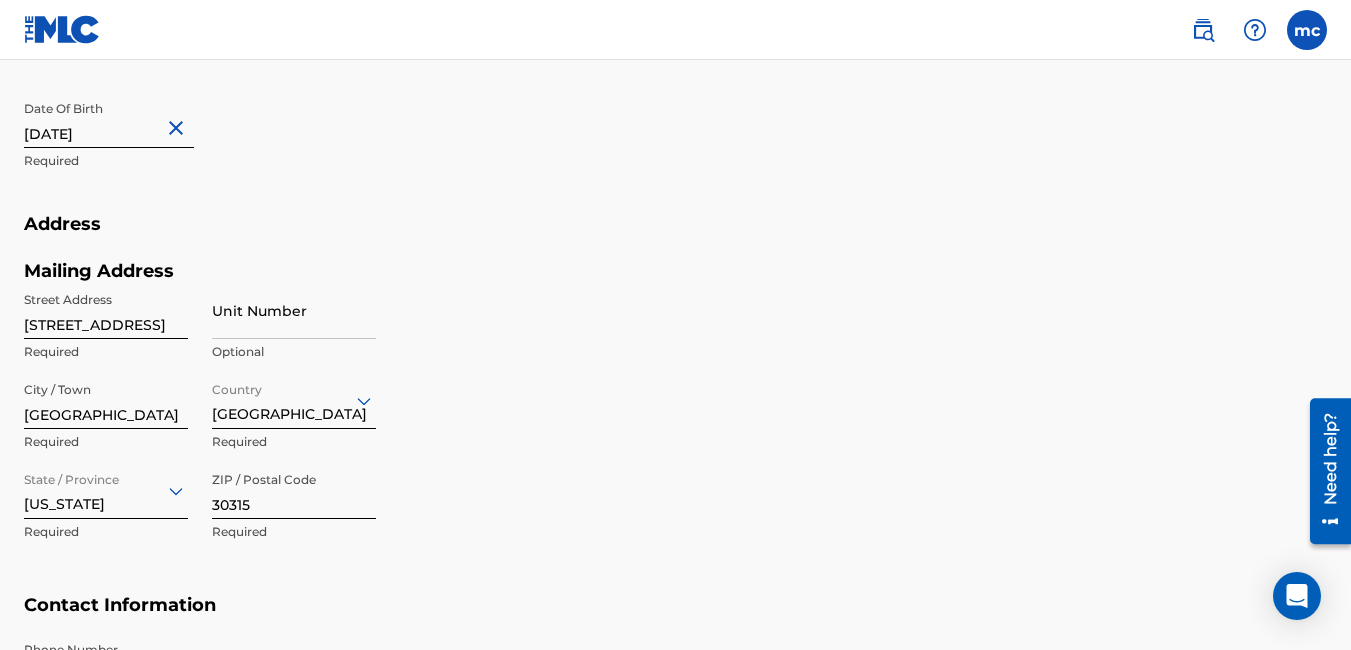 scroll, scrollTop: 953, scrollLeft: 0, axis: vertical 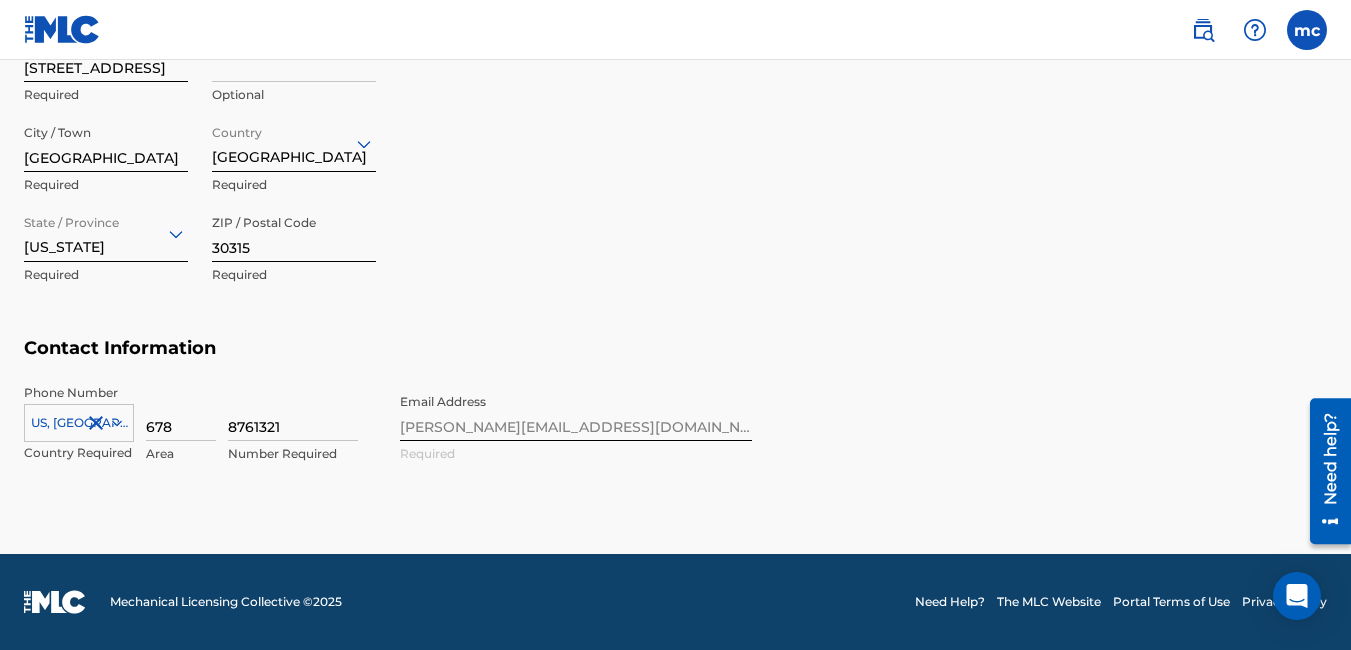 click on "678" at bounding box center (181, 412) 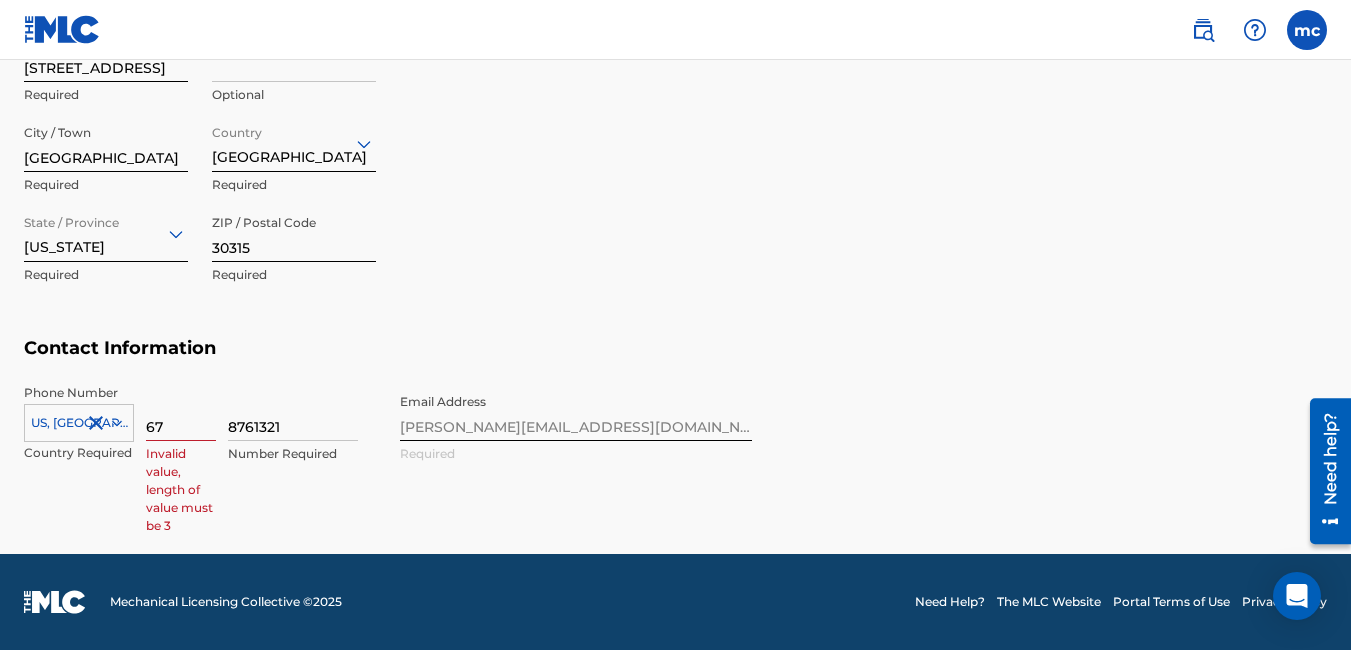 type on "6" 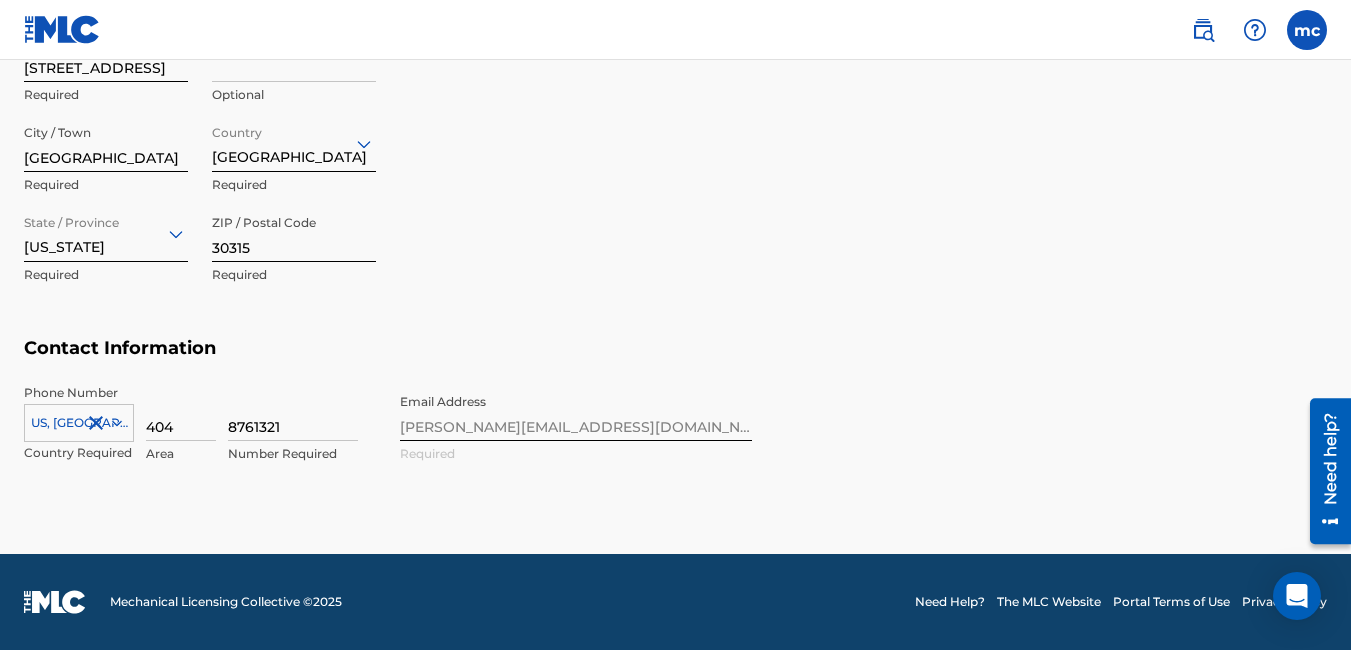 type on "404" 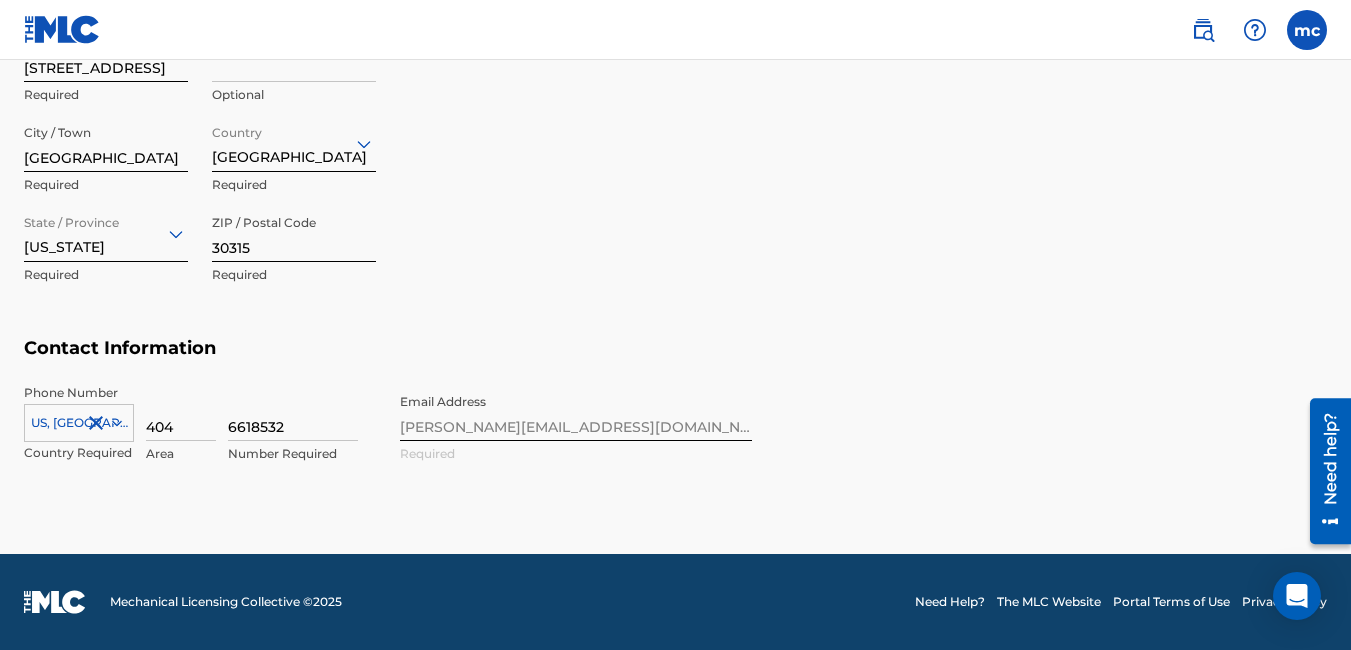 type on "6618532" 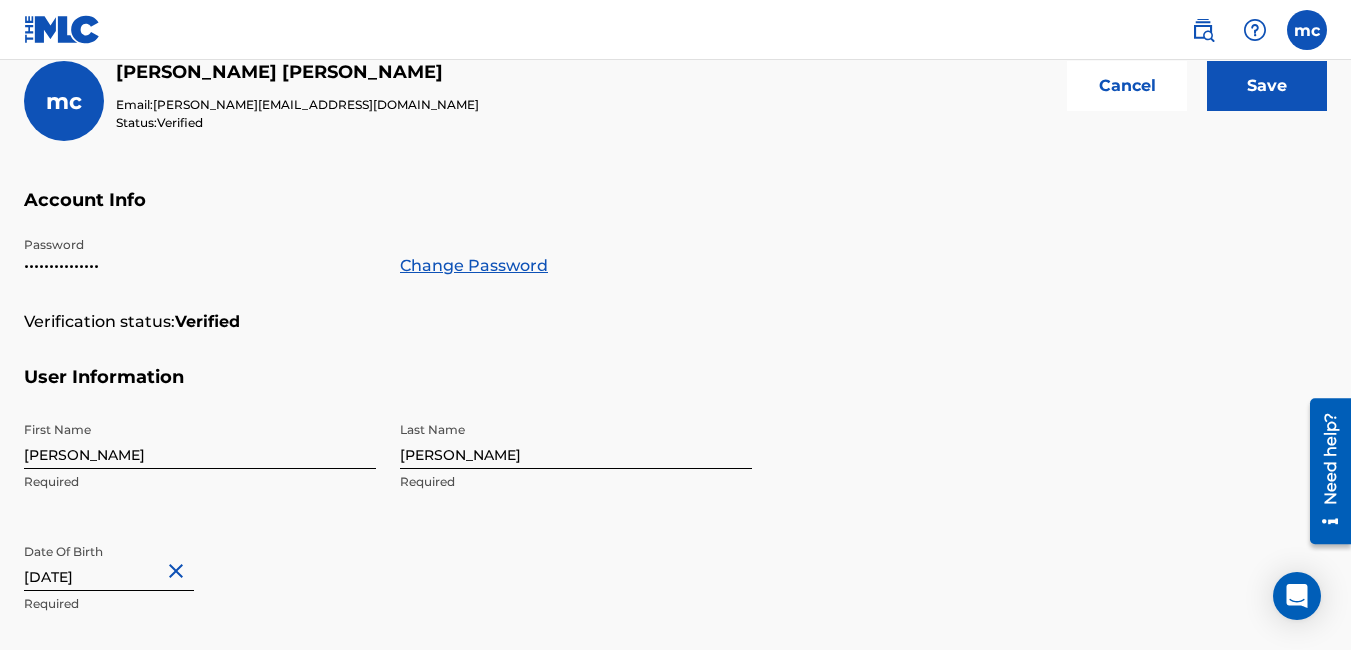 scroll, scrollTop: 0, scrollLeft: 0, axis: both 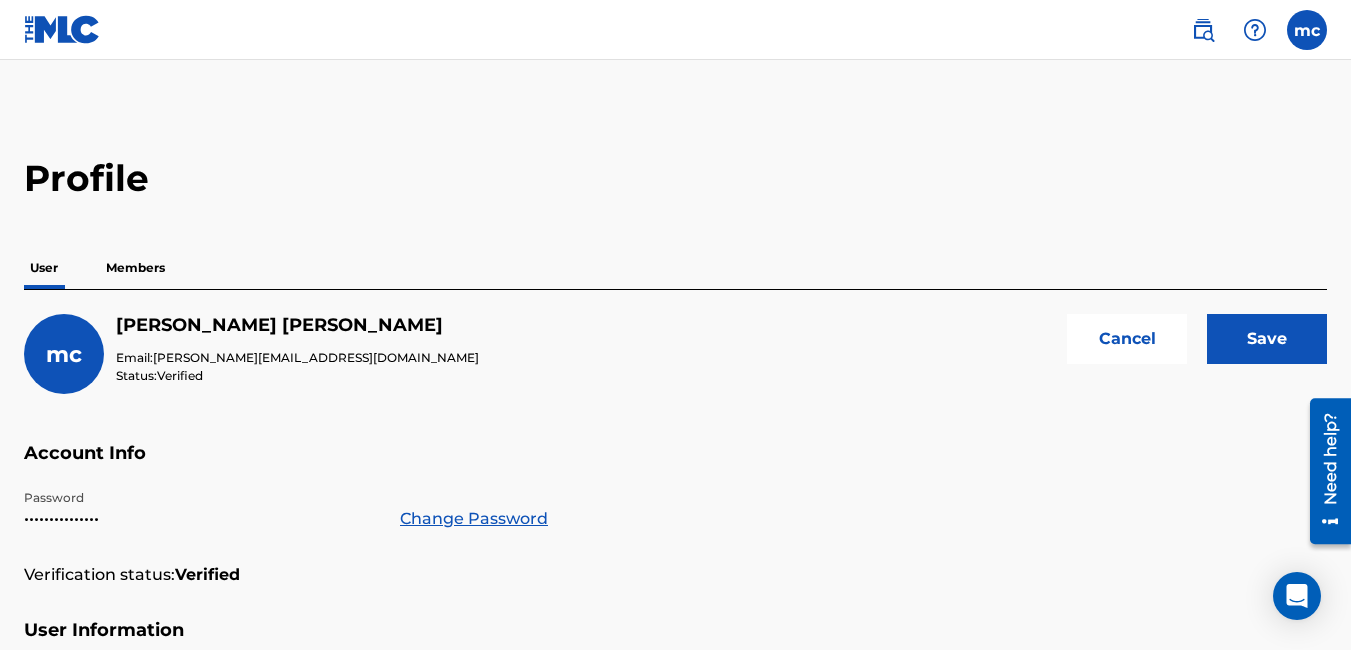 click on "Save" at bounding box center [1267, 339] 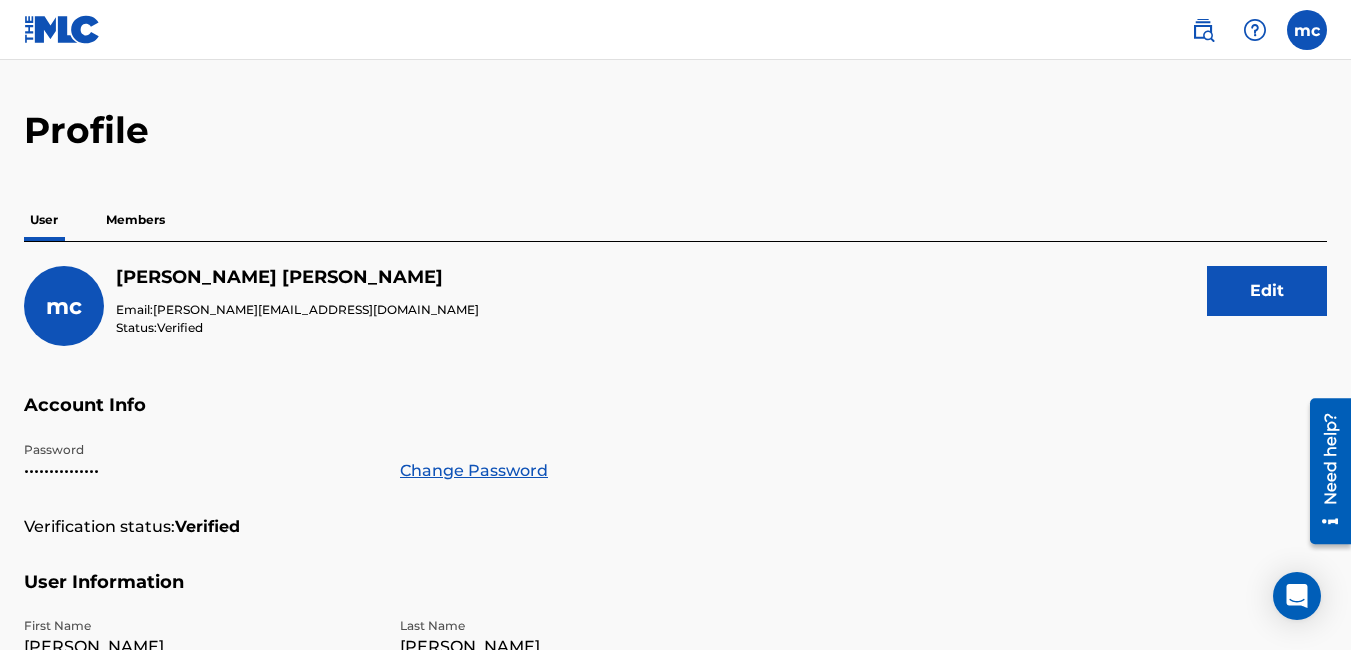 scroll, scrollTop: 0, scrollLeft: 0, axis: both 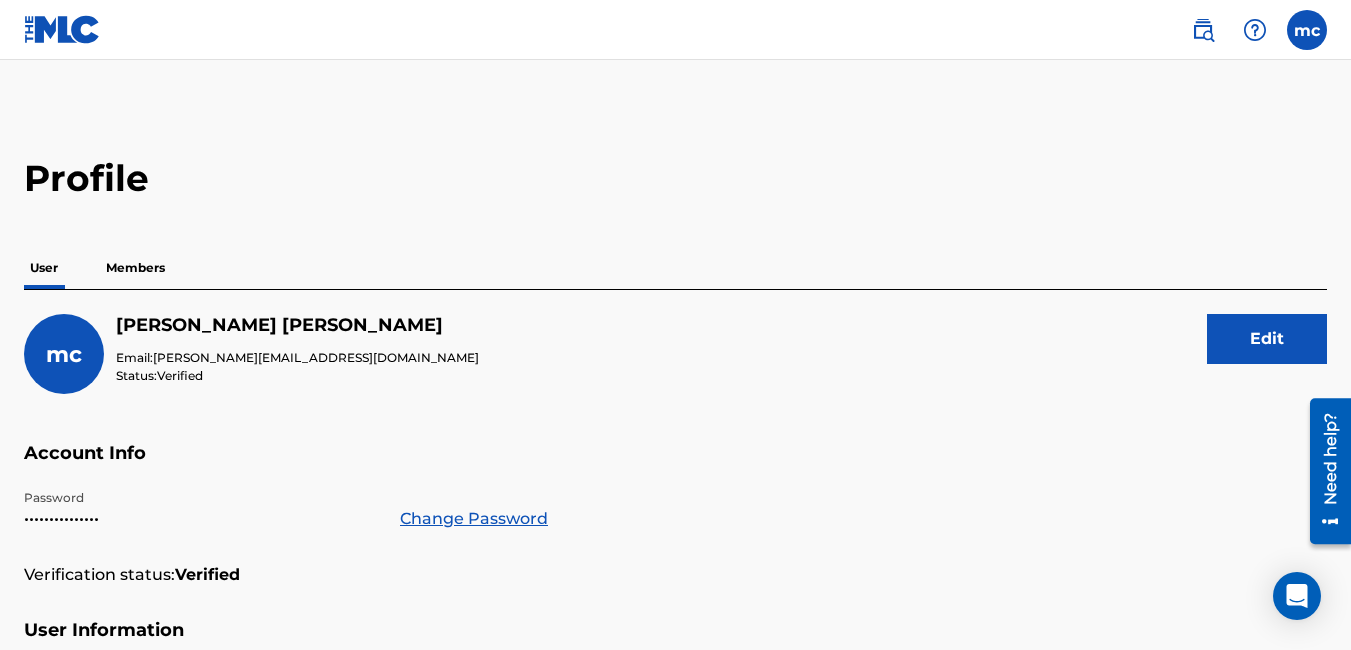 click on "Members" at bounding box center [135, 268] 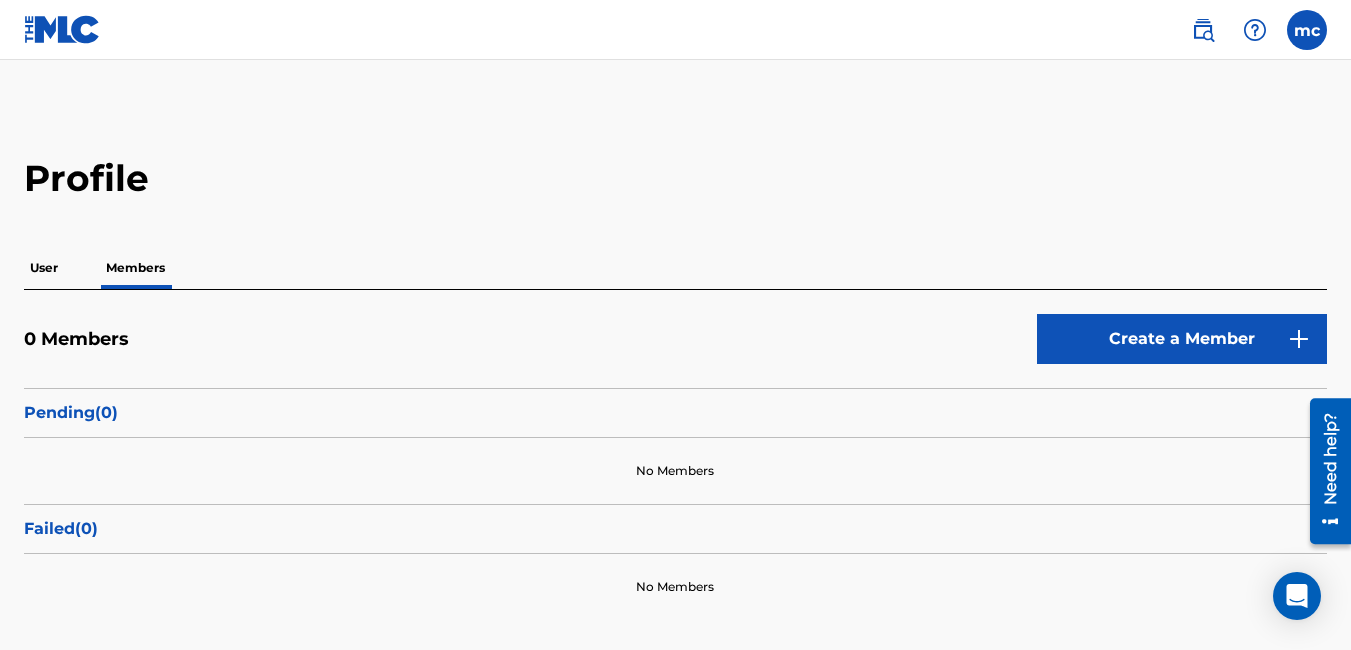 scroll, scrollTop: 114, scrollLeft: 0, axis: vertical 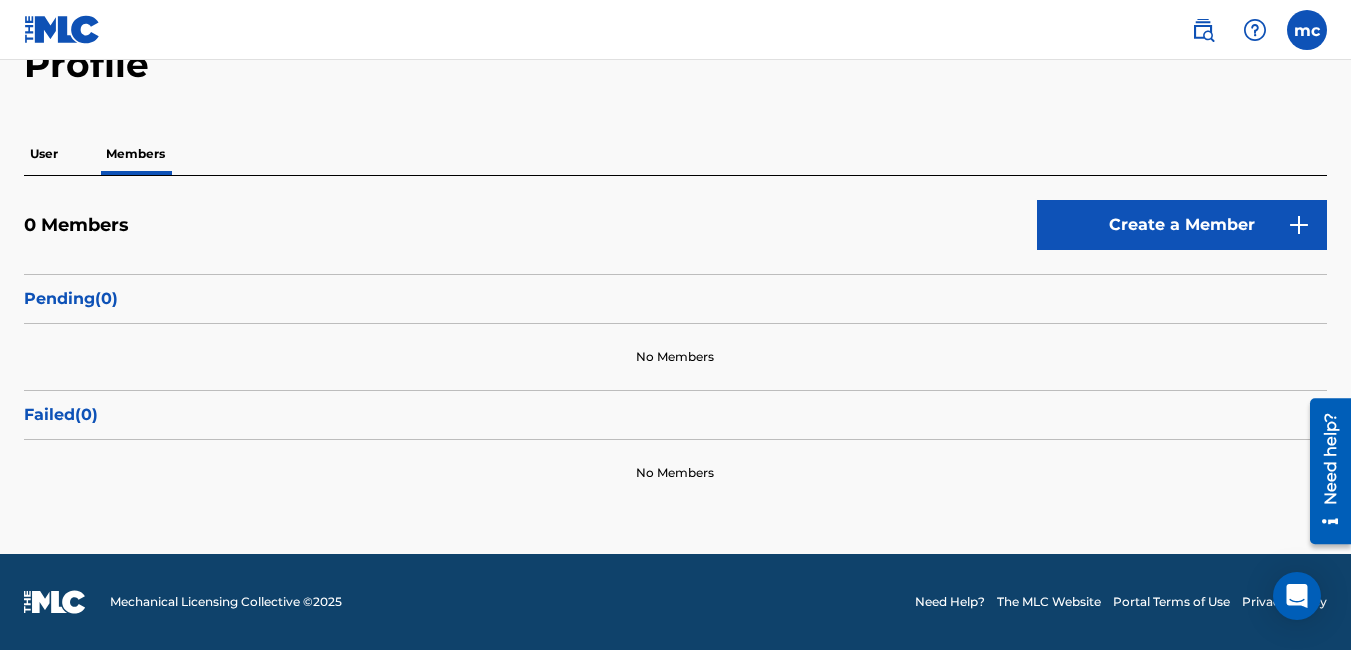 click on "Create a Member" at bounding box center (1182, 225) 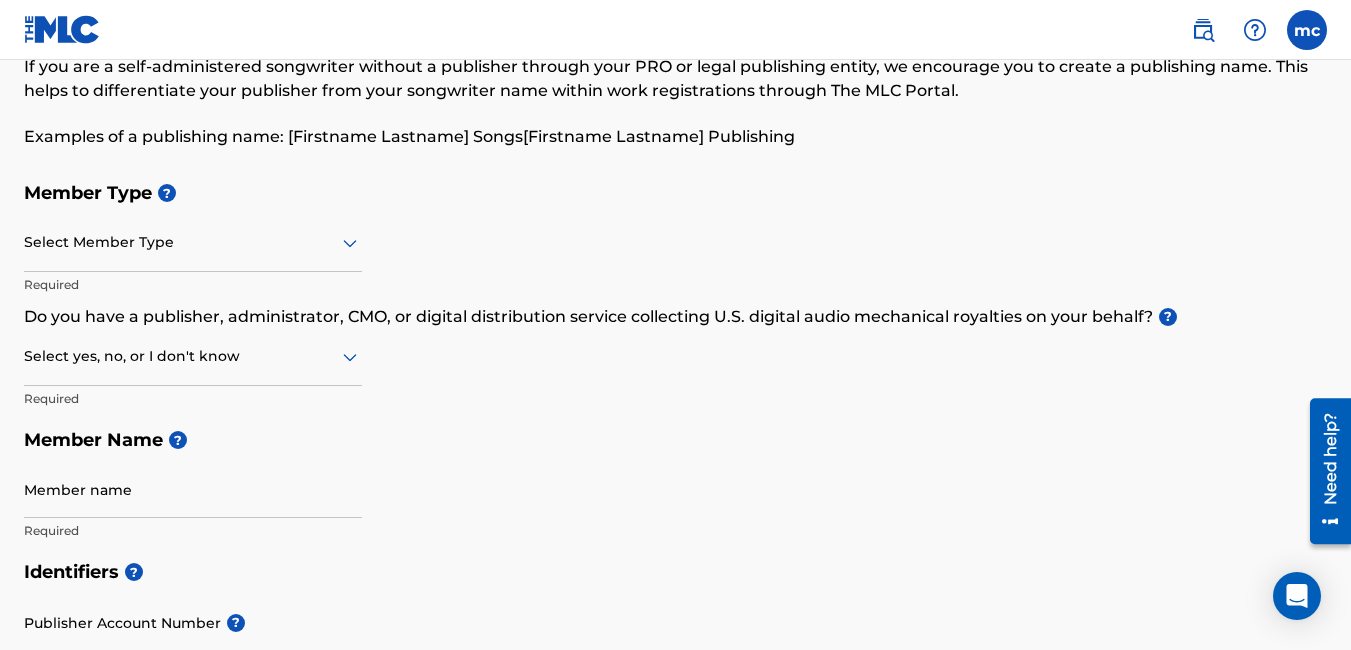 scroll, scrollTop: 0, scrollLeft: 0, axis: both 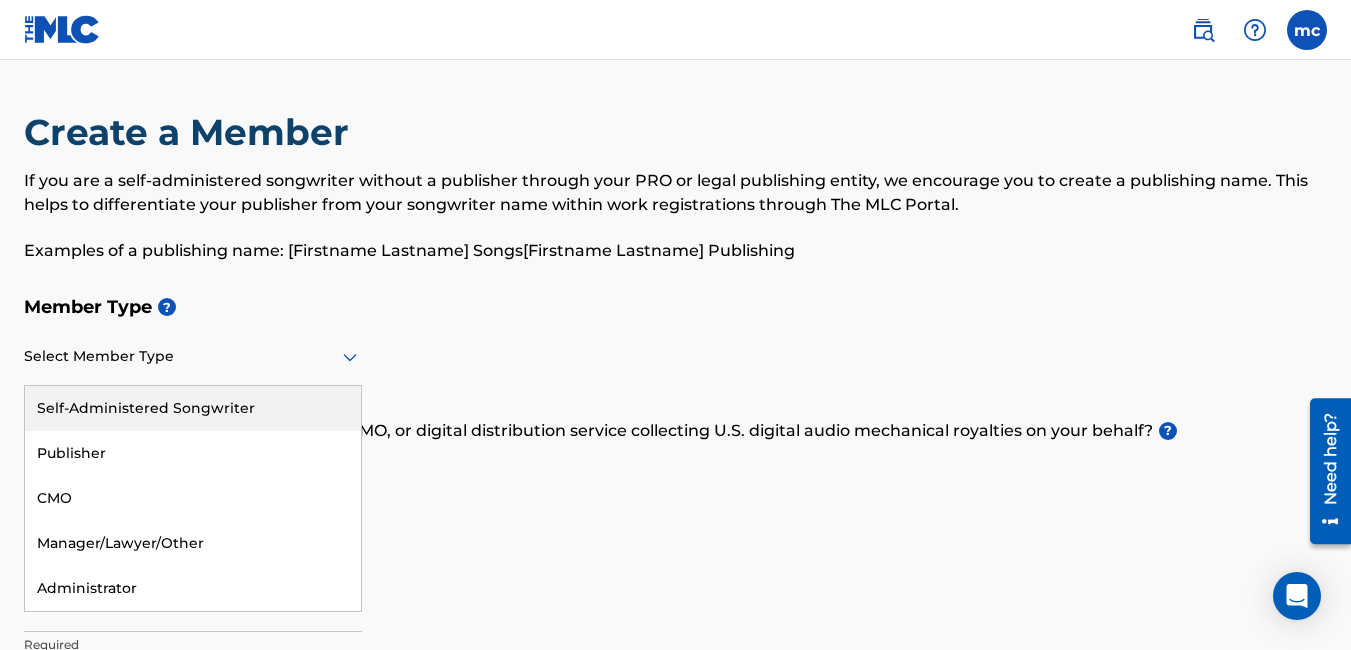click 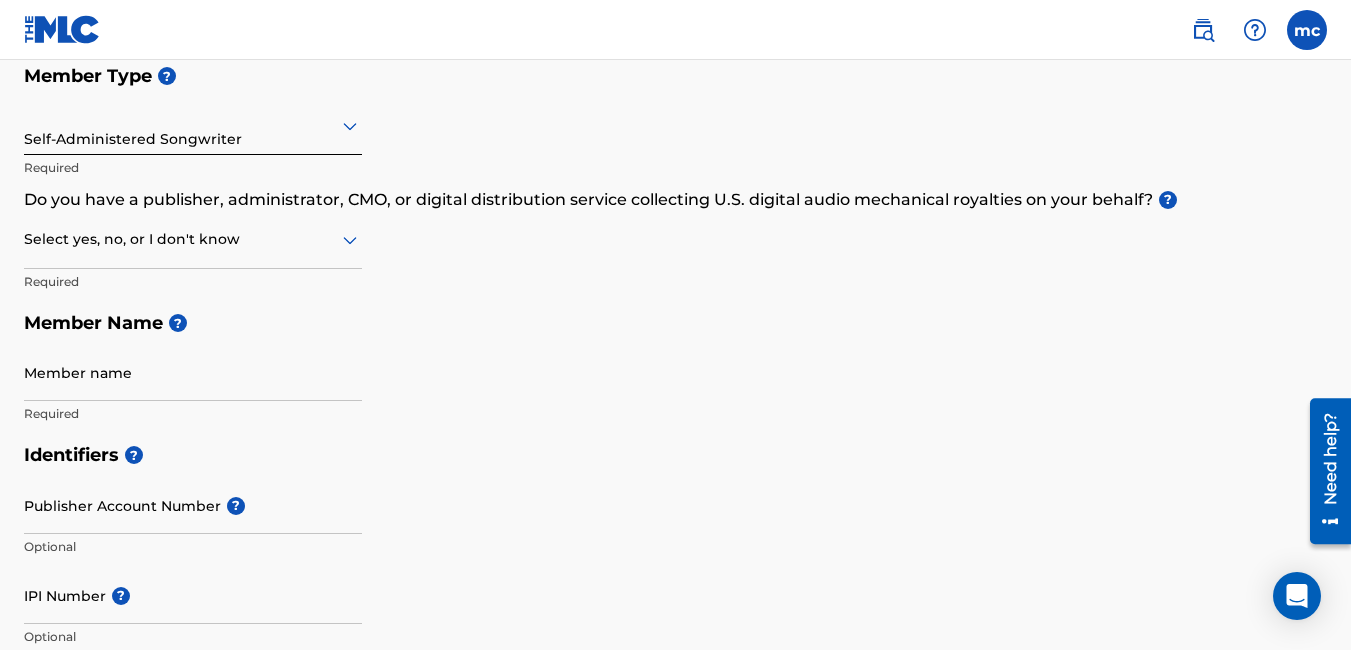 scroll, scrollTop: 232, scrollLeft: 0, axis: vertical 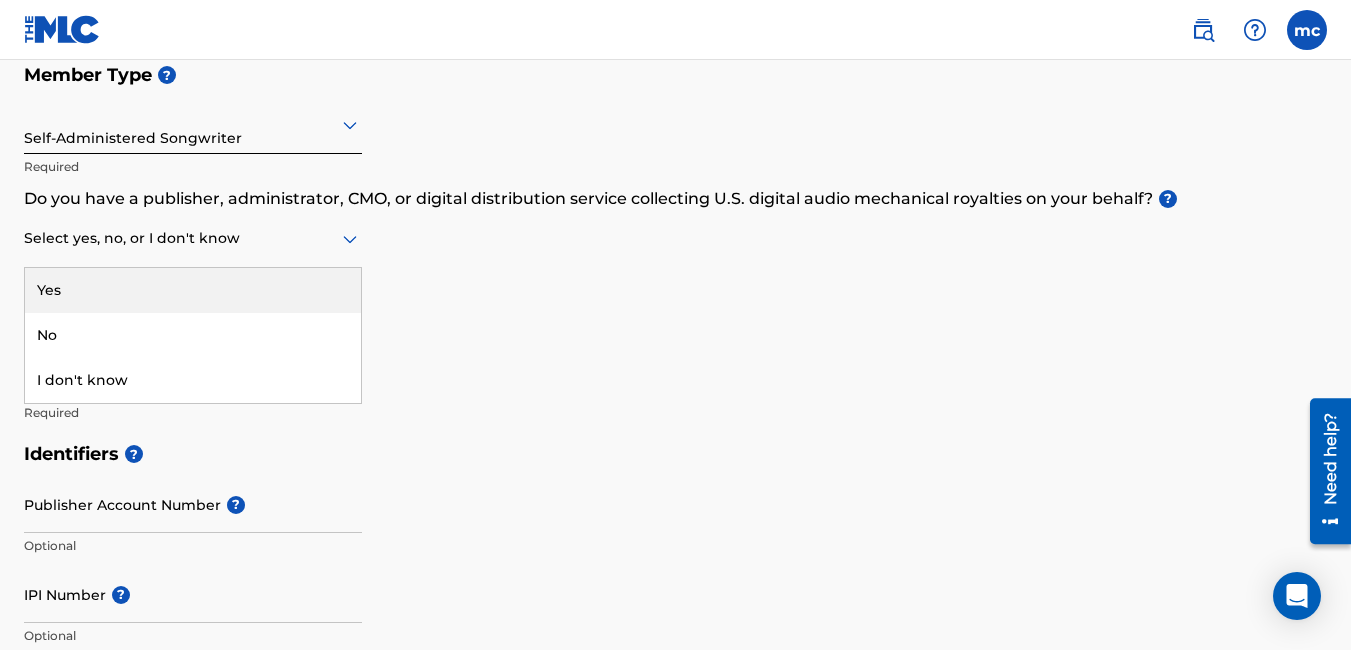 click 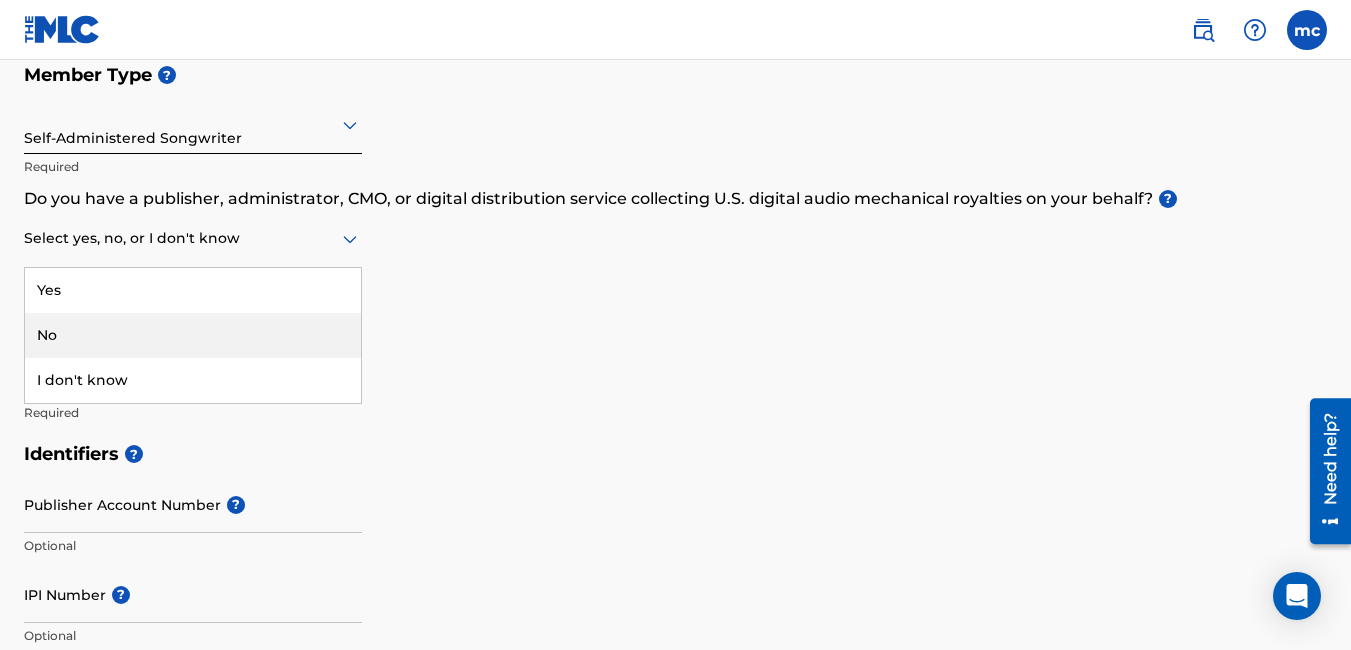 click on "No" at bounding box center (193, 335) 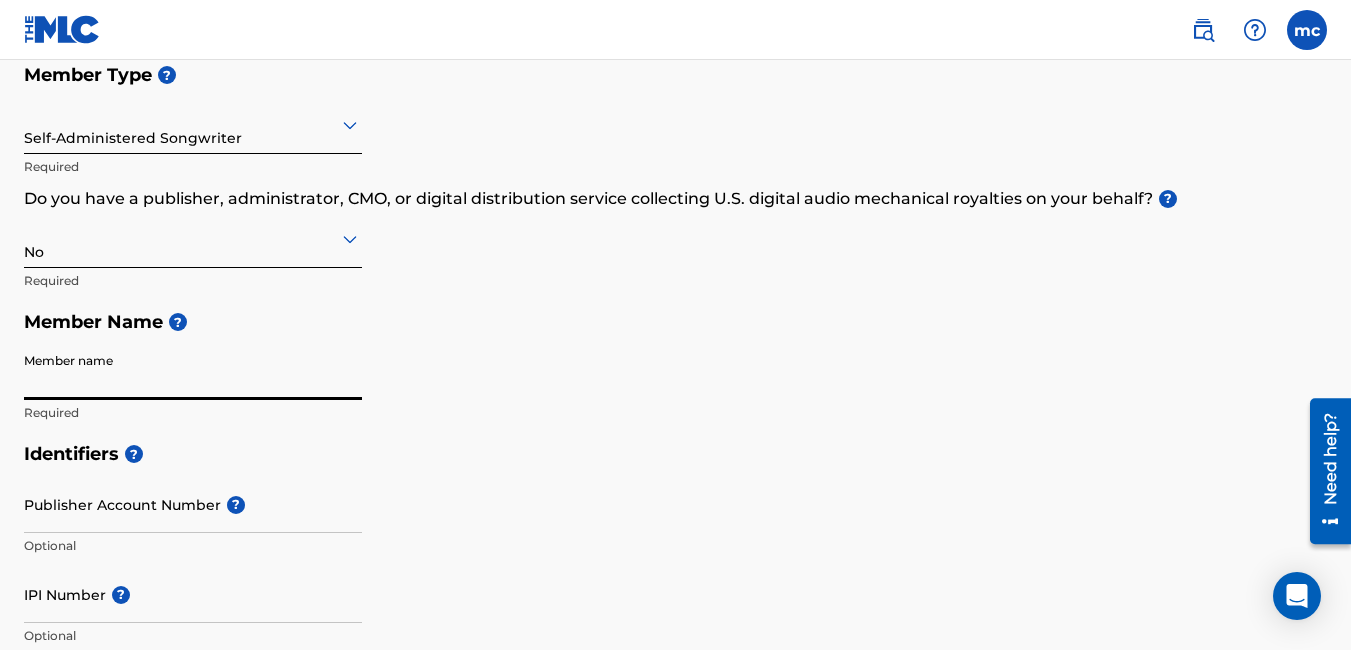 click on "Member name" at bounding box center [193, 371] 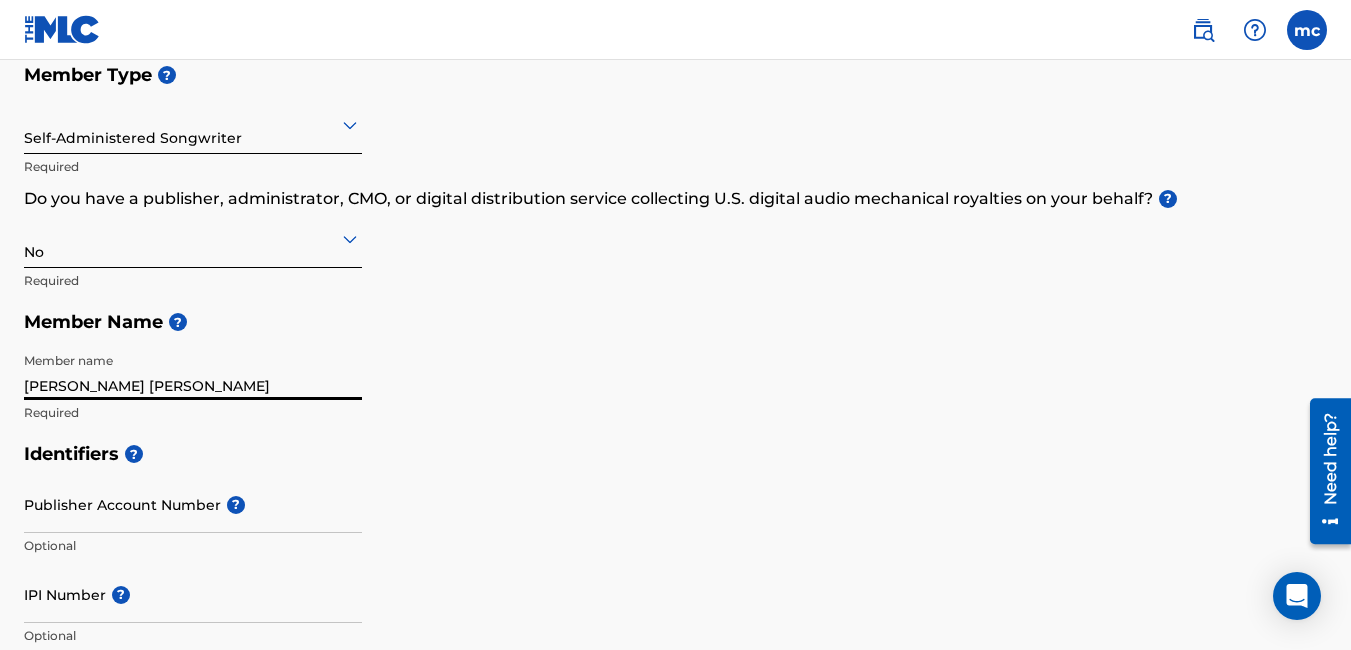 type on "[PERSON_NAME] [PERSON_NAME]" 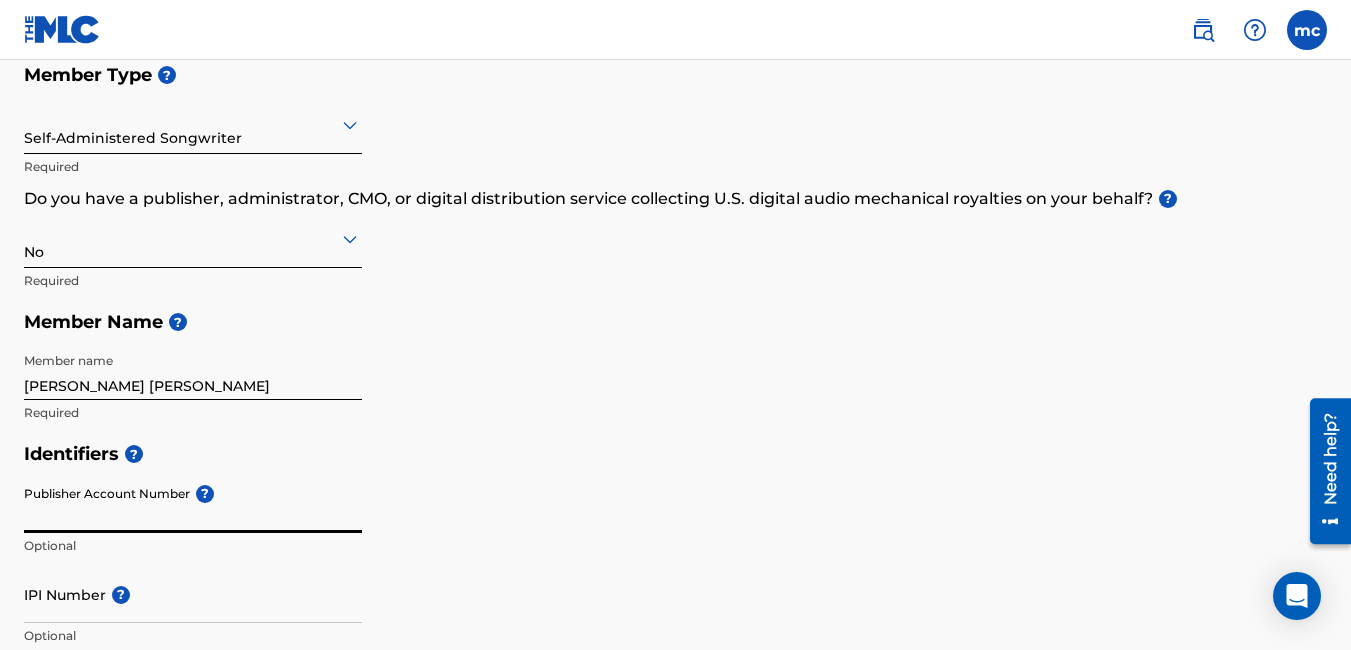 scroll, scrollTop: 415, scrollLeft: 0, axis: vertical 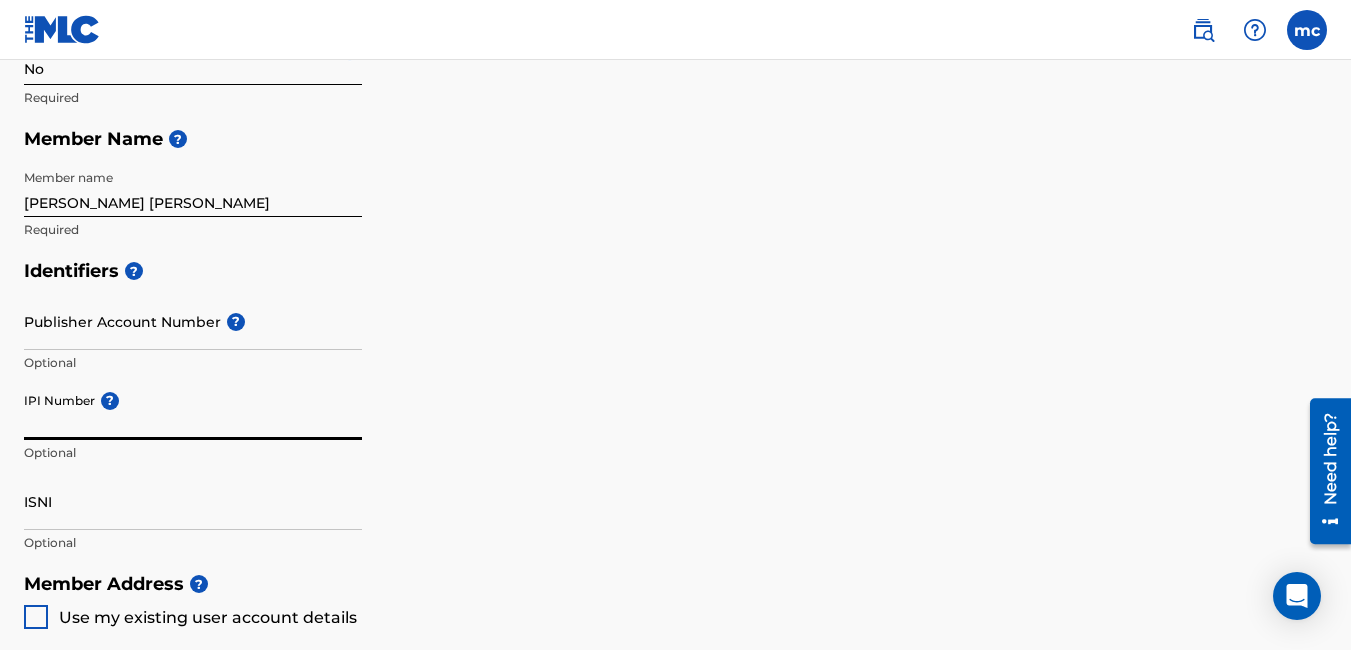 click on "IPI Number ?" at bounding box center (193, 411) 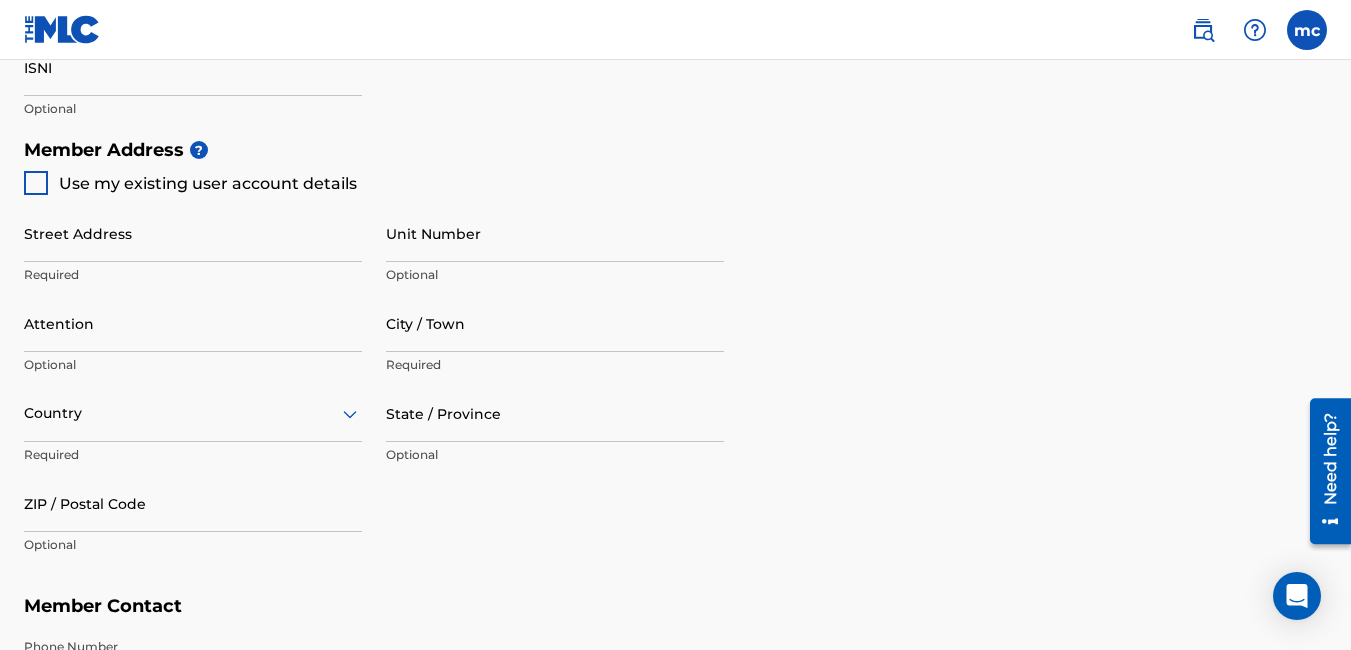 scroll, scrollTop: 850, scrollLeft: 0, axis: vertical 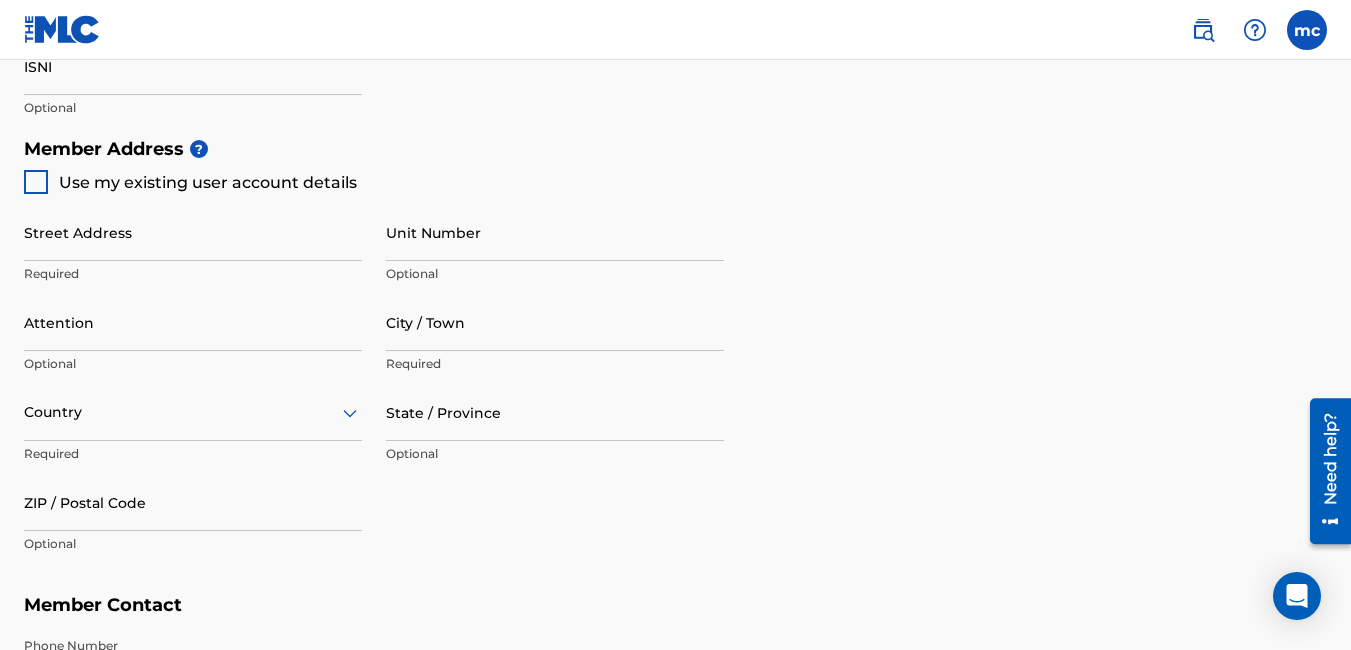 type on "00745501256" 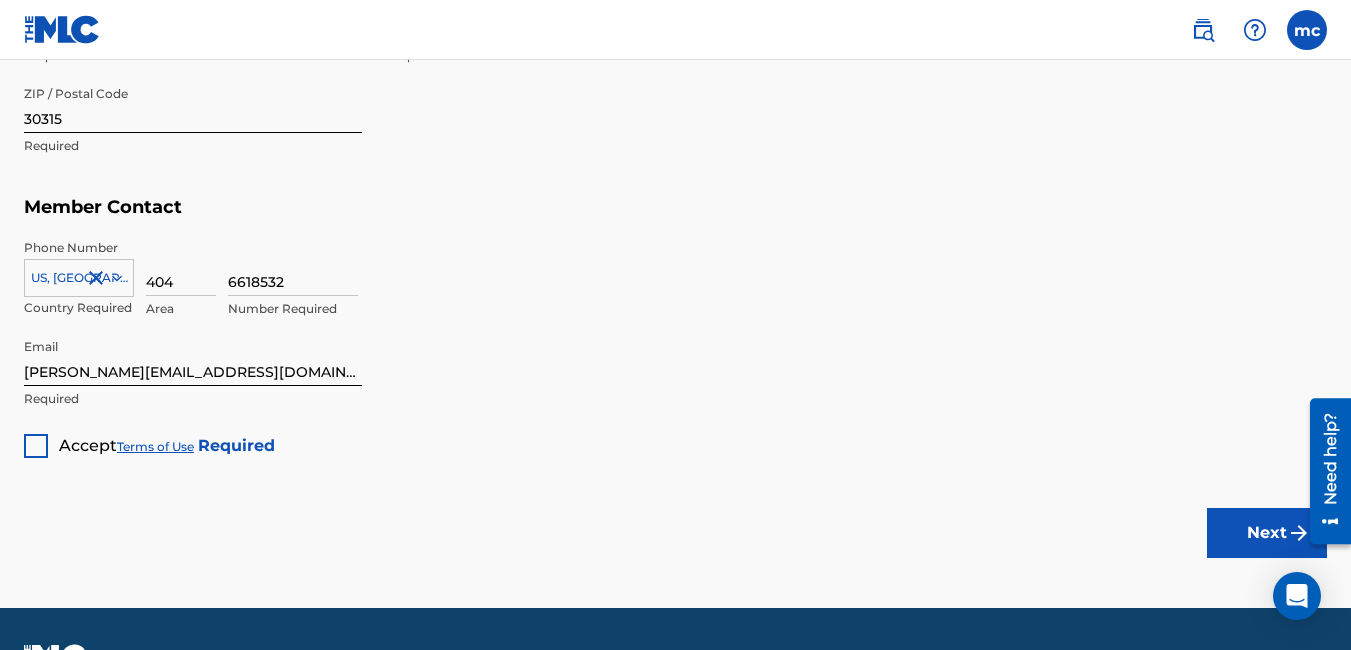 scroll, scrollTop: 1251, scrollLeft: 0, axis: vertical 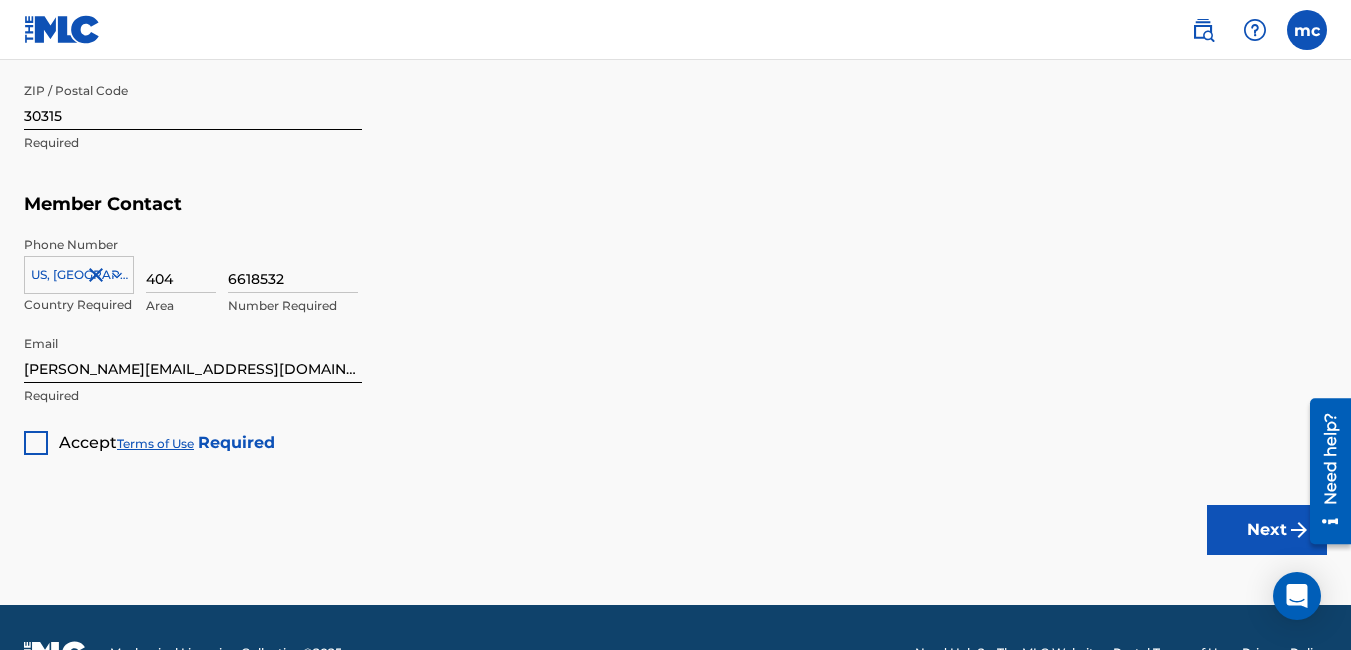 click at bounding box center [36, 443] 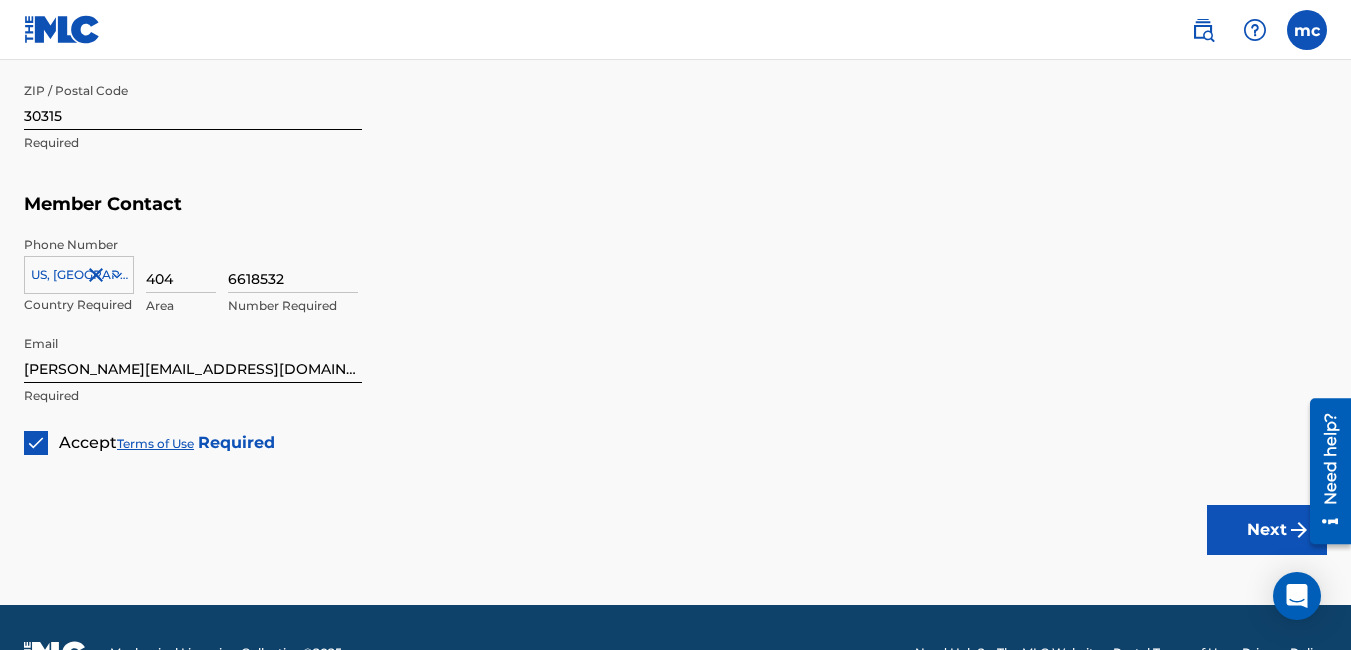 scroll, scrollTop: 1302, scrollLeft: 0, axis: vertical 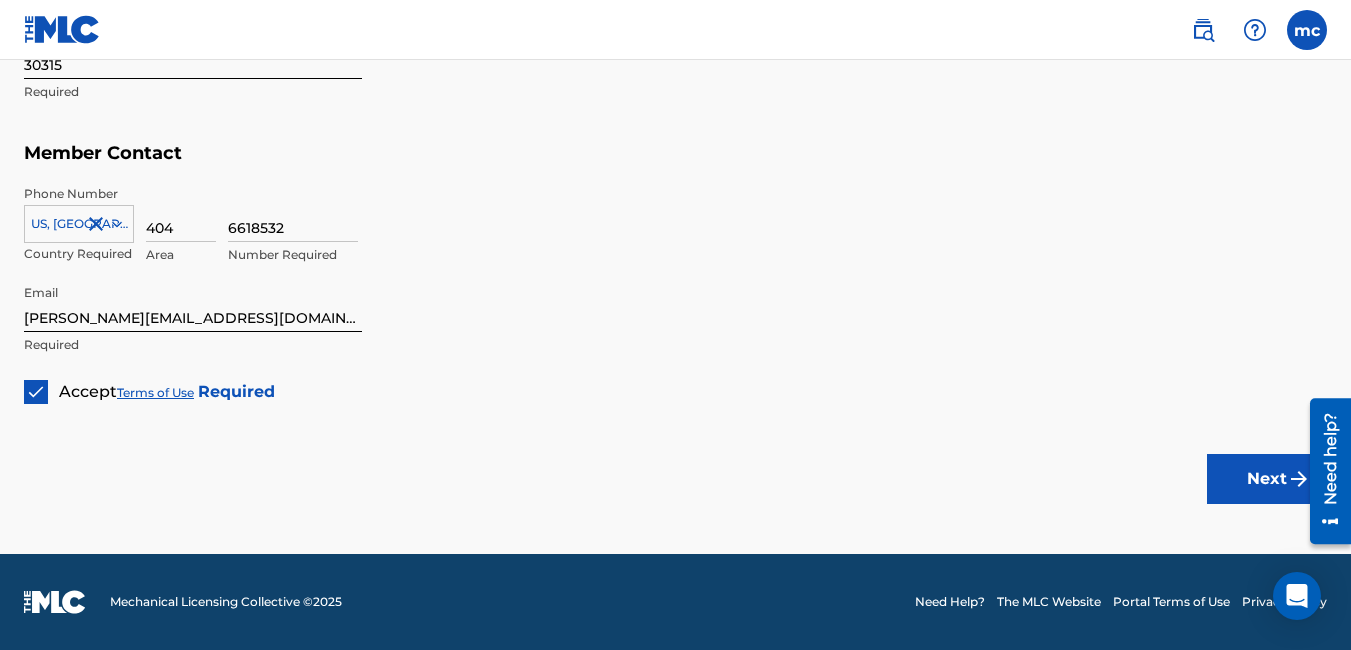 click on "Next" at bounding box center (1267, 479) 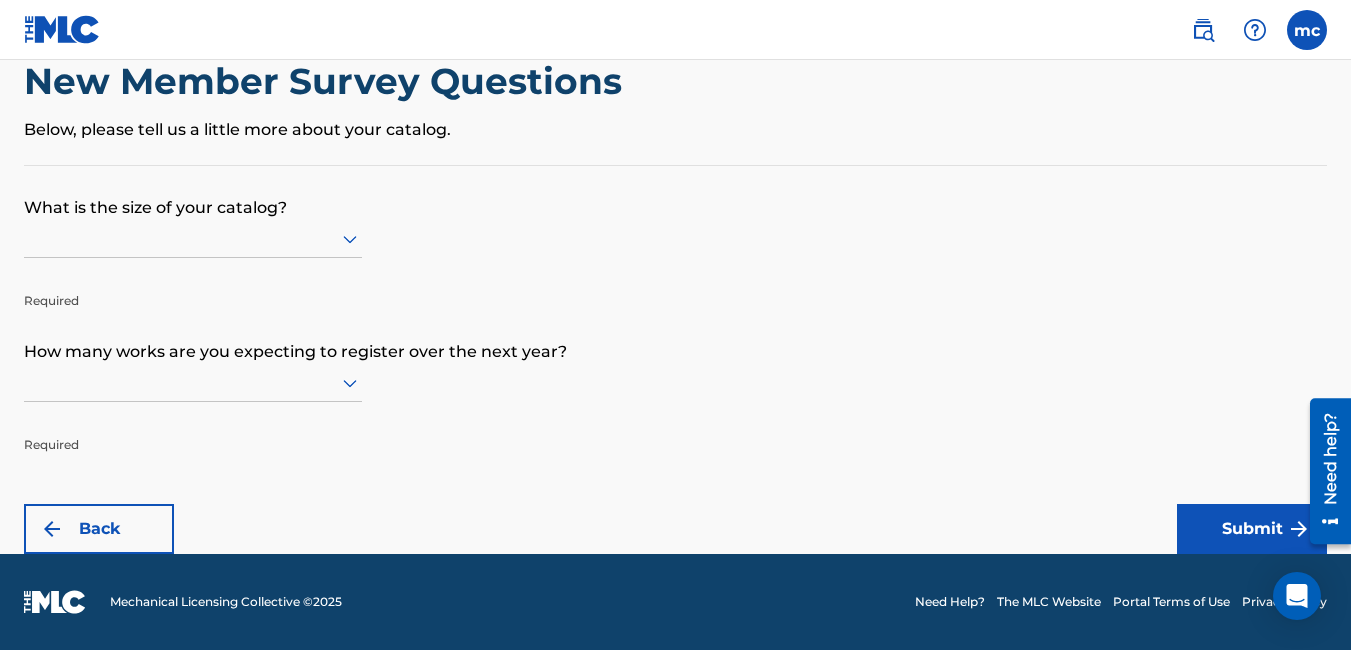 scroll, scrollTop: 0, scrollLeft: 0, axis: both 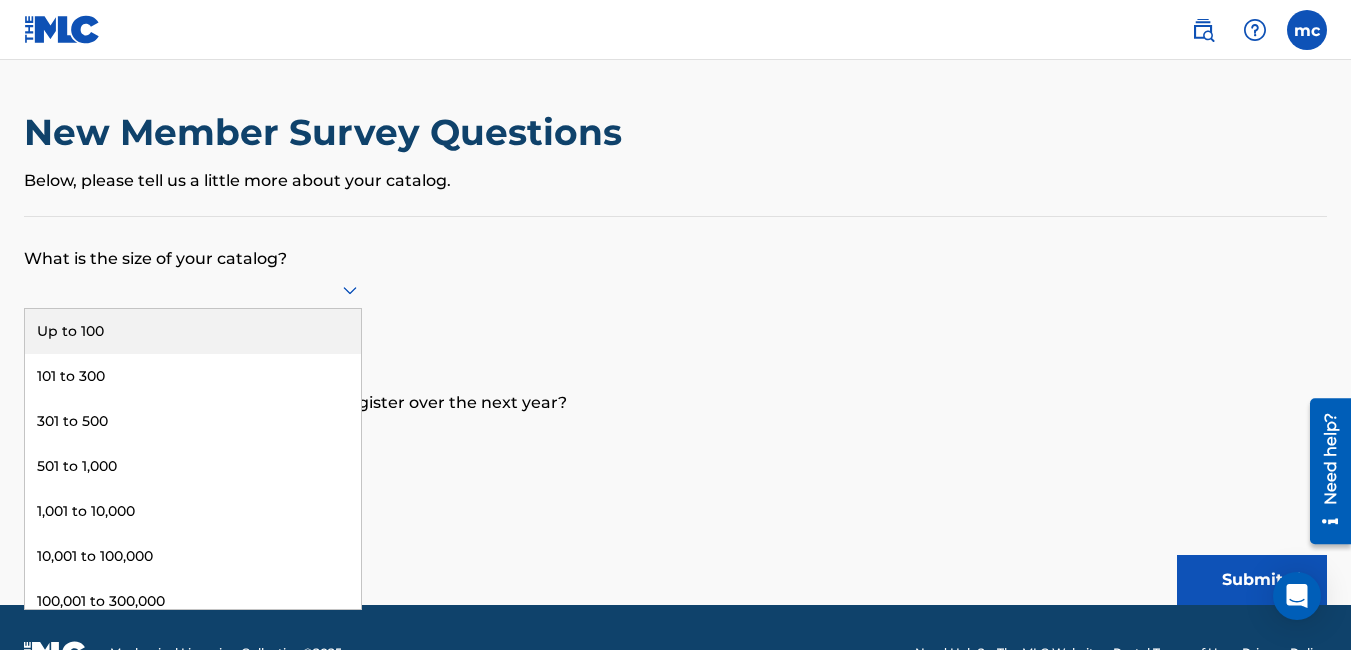 click 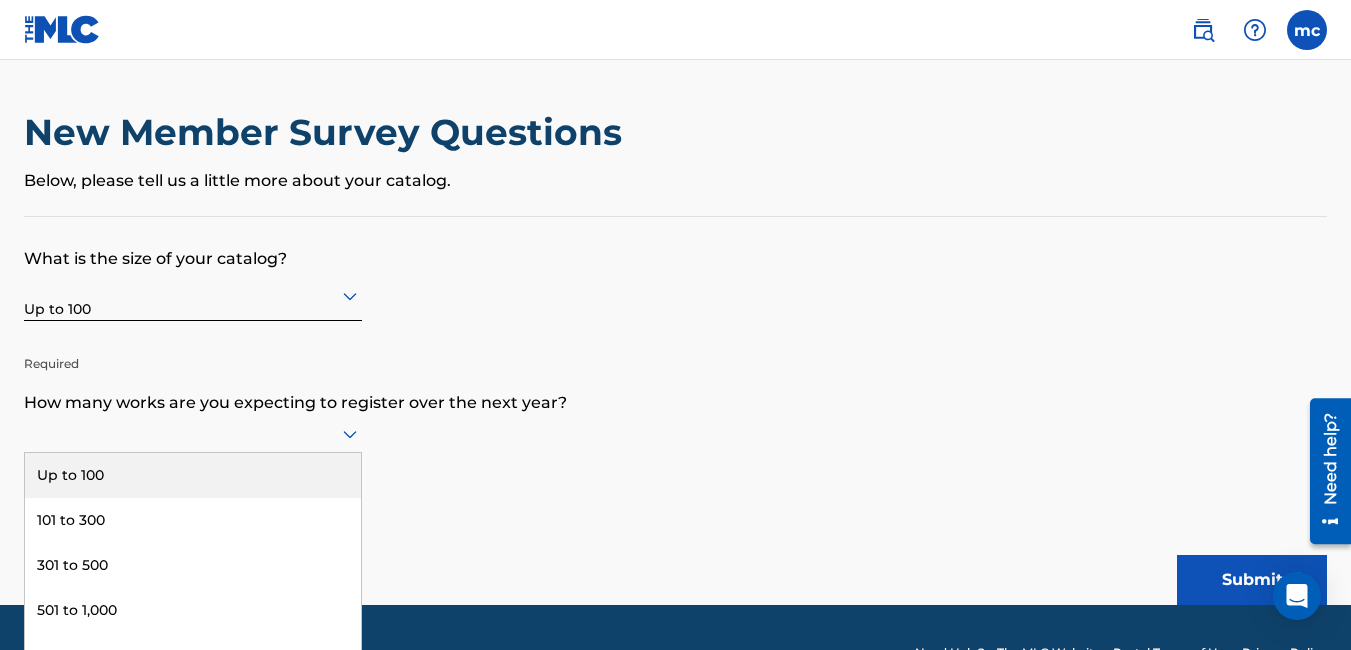 scroll, scrollTop: 51, scrollLeft: 0, axis: vertical 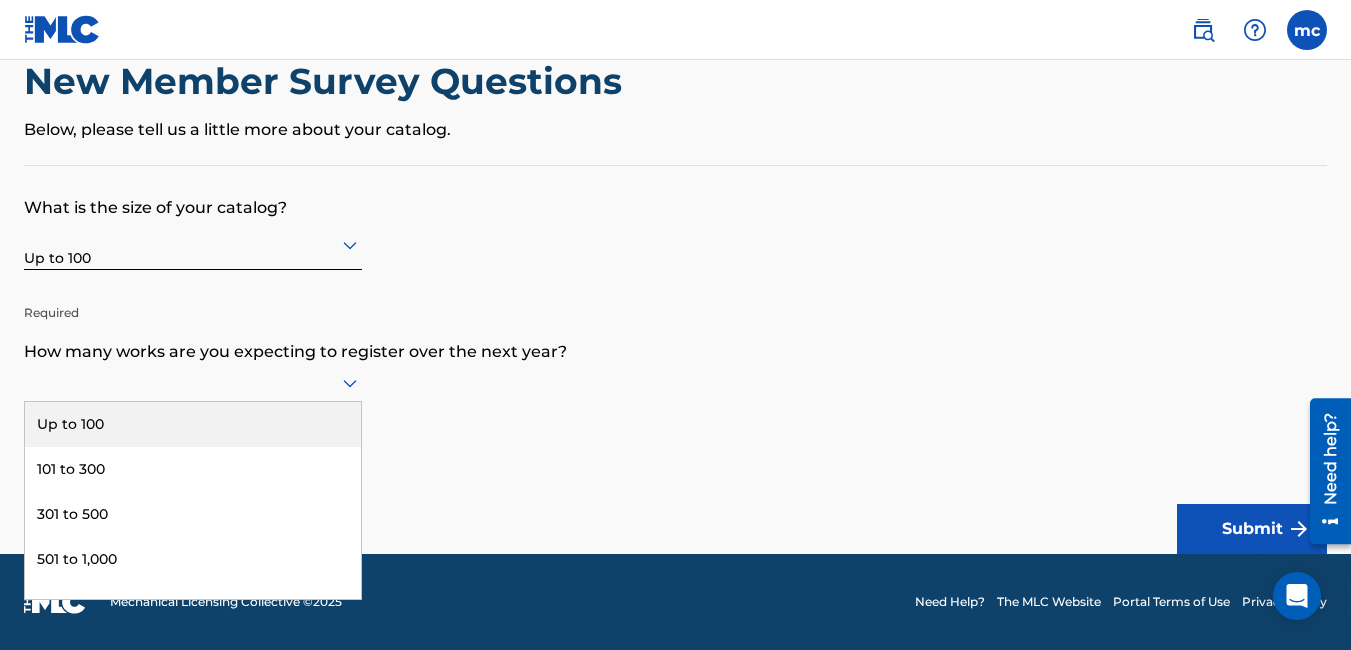 click on "9 results available. Use Up and Down to choose options, press Enter to select the currently focused option, press Escape to exit the menu, press Tab to select the option and exit the menu. Up to 100 101 to 300 301 to 500 501 to 1,000 1,001 to 10,000 10,001 to 100,000 100,001 to 300,000 301,000 to 500,000 Over 500,000" at bounding box center (193, 383) 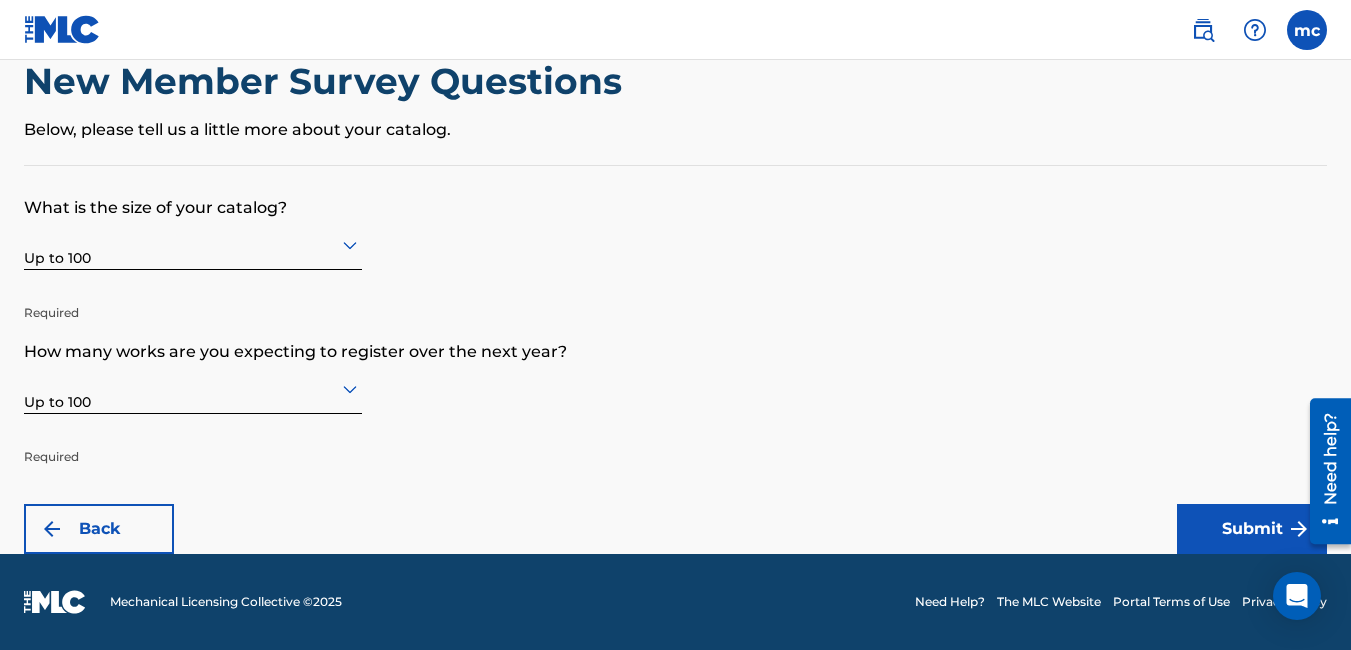click on "Submit" at bounding box center (1252, 529) 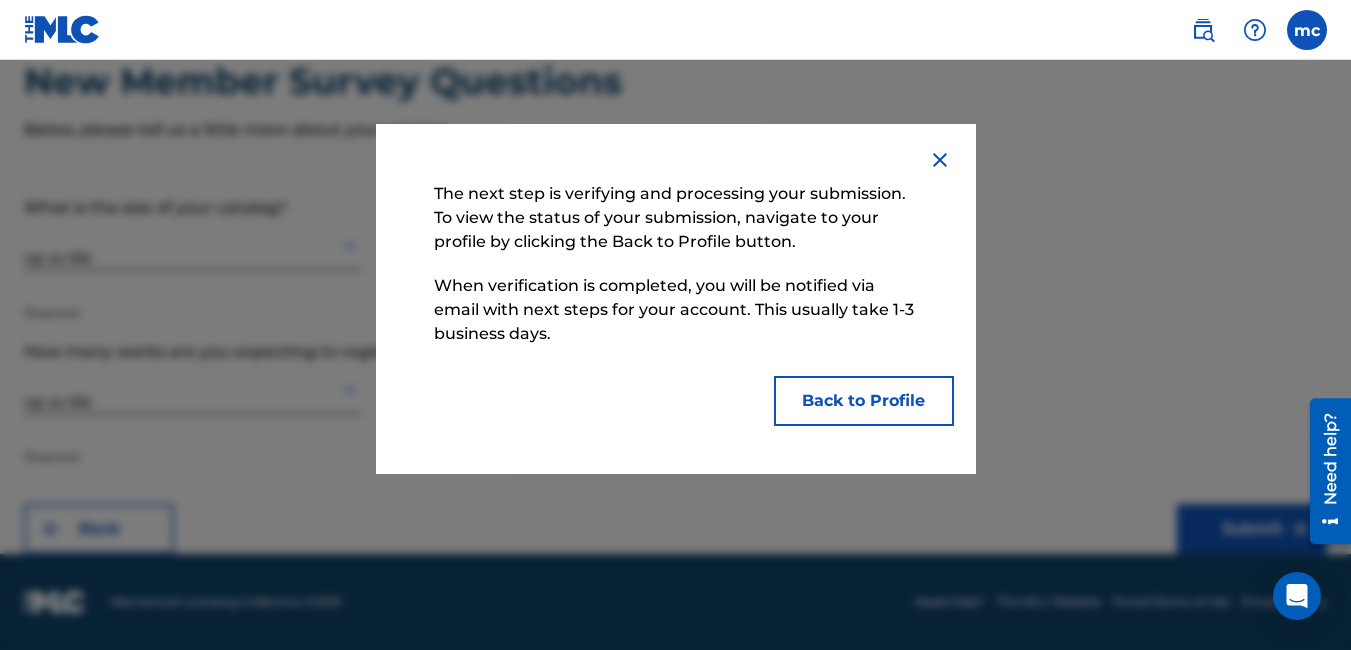click on "Back to Profile" at bounding box center [864, 401] 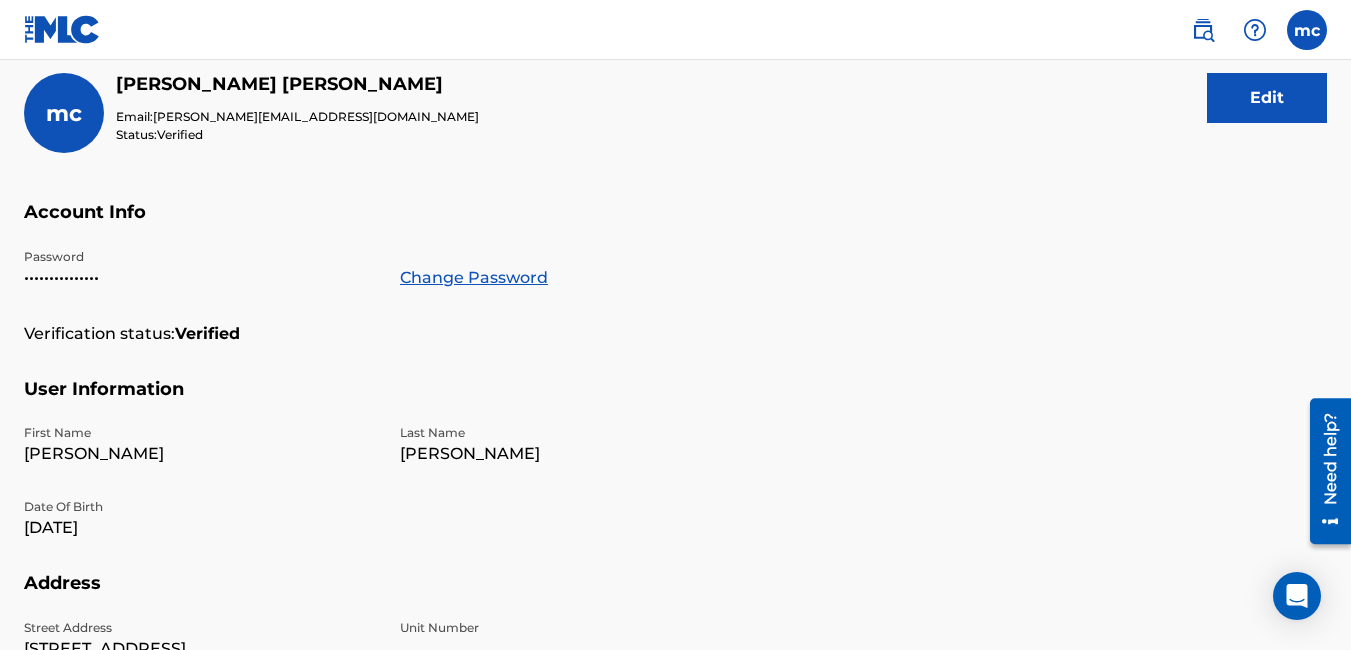 scroll, scrollTop: 0, scrollLeft: 0, axis: both 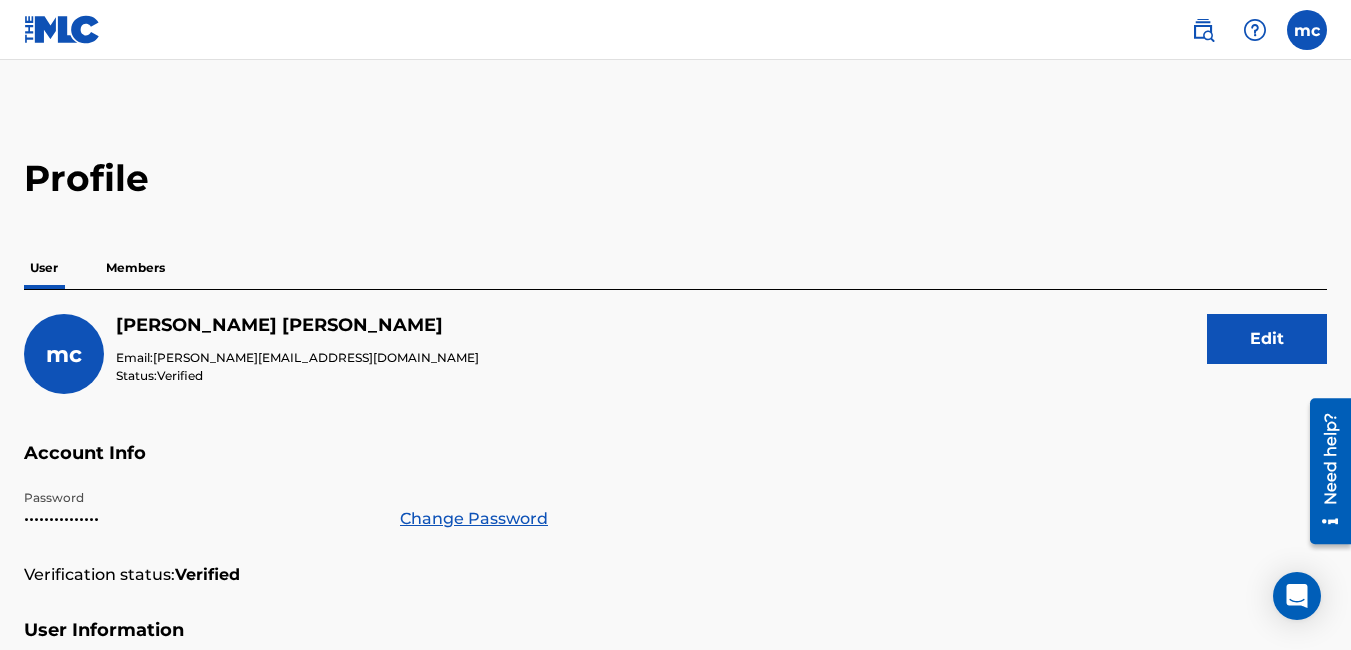 click on "Members" at bounding box center [135, 268] 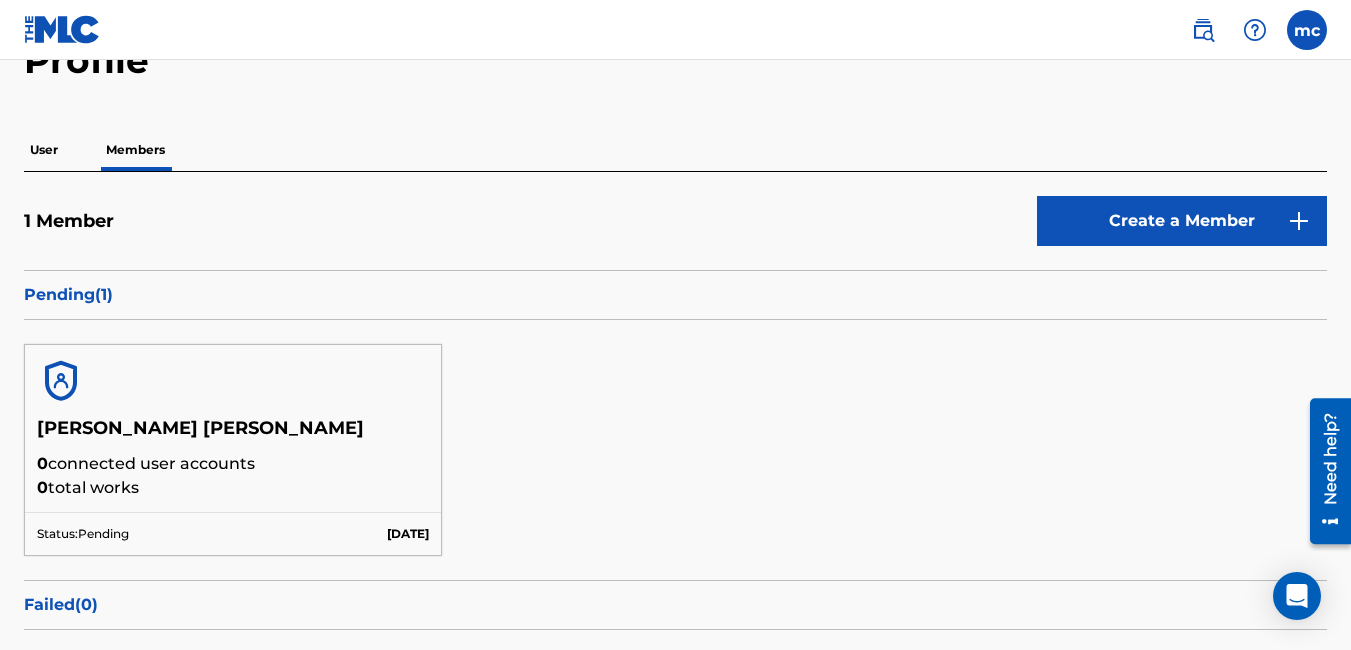 scroll, scrollTop: 117, scrollLeft: 0, axis: vertical 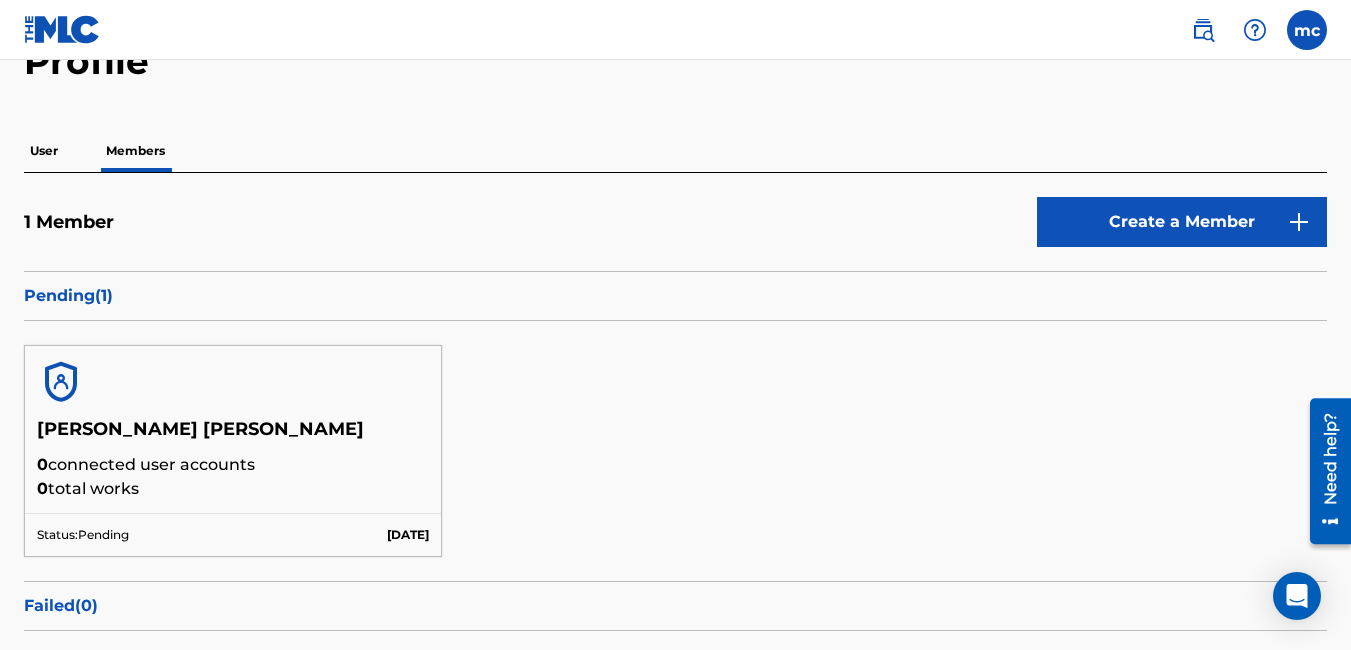click on "Create a Member" at bounding box center [1182, 222] 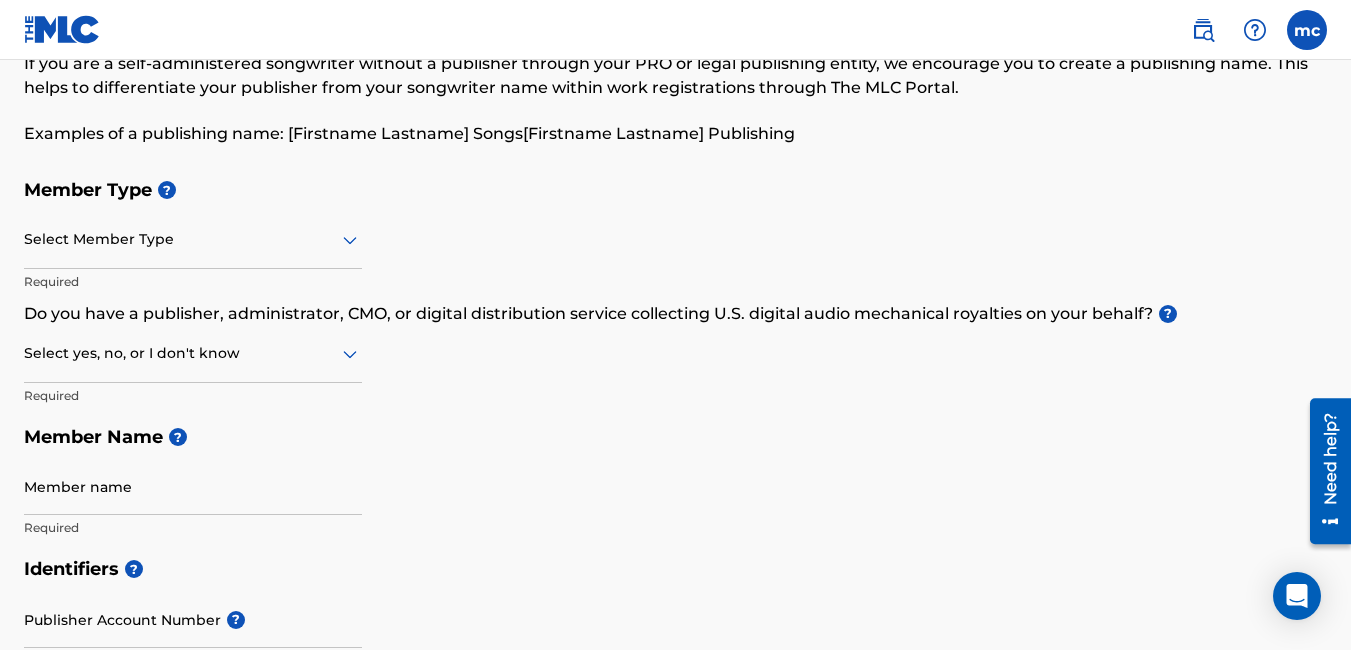 scroll, scrollTop: 0, scrollLeft: 0, axis: both 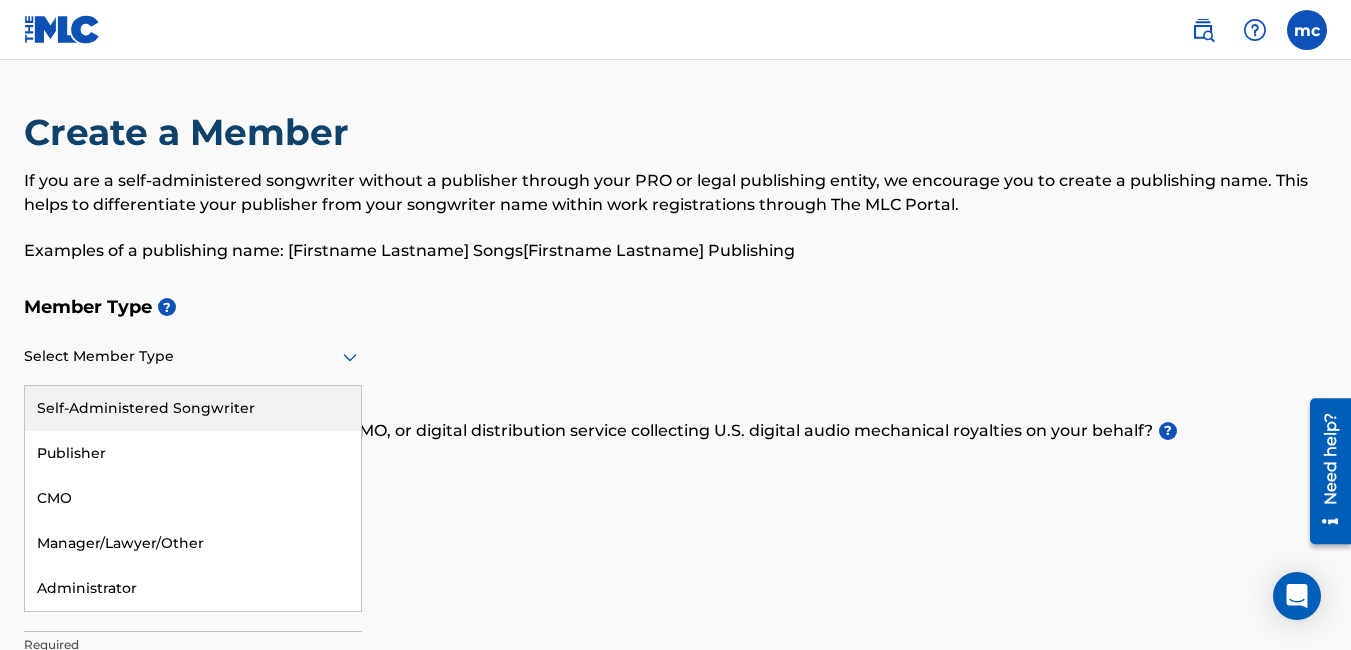 click 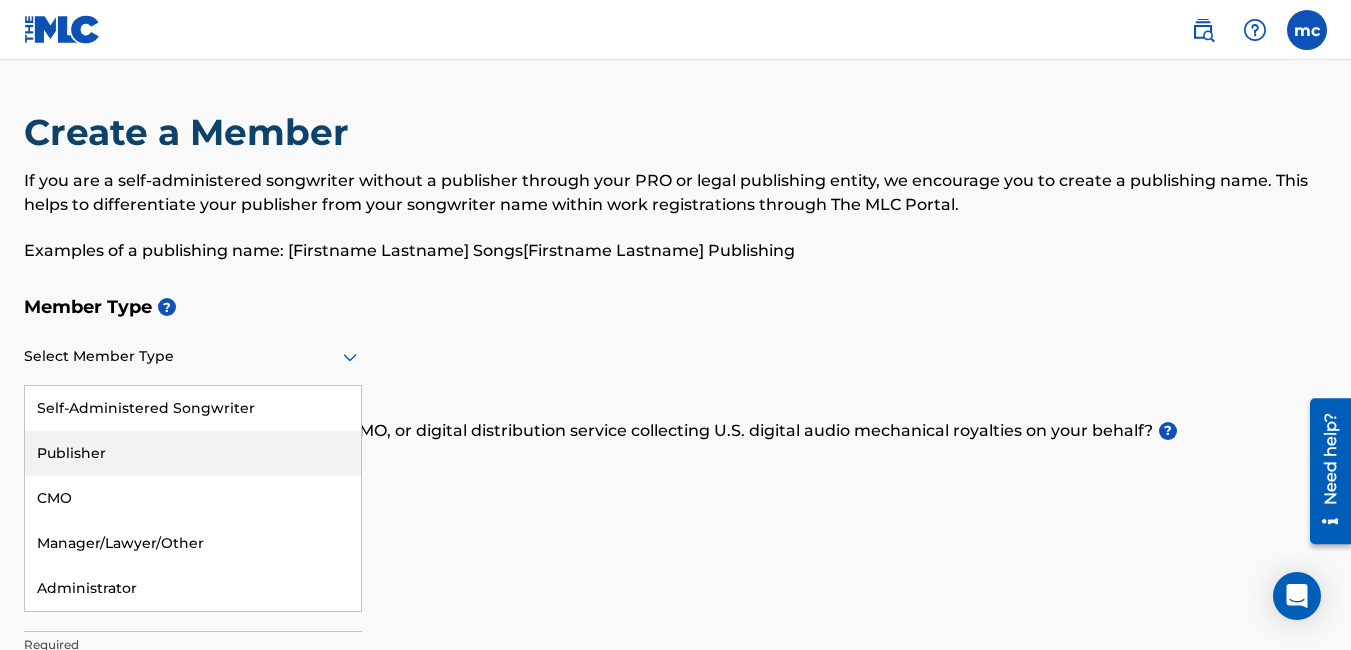 click on "Publisher" at bounding box center [193, 453] 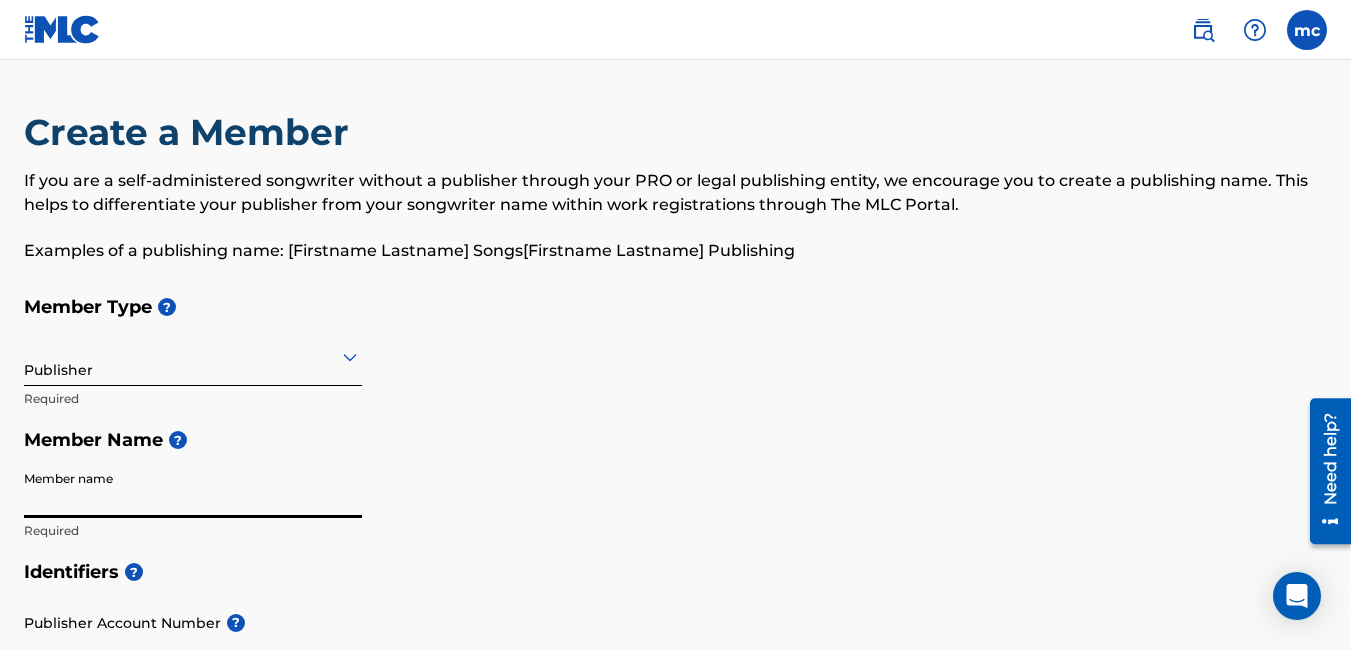 click on "Member name" at bounding box center (193, 489) 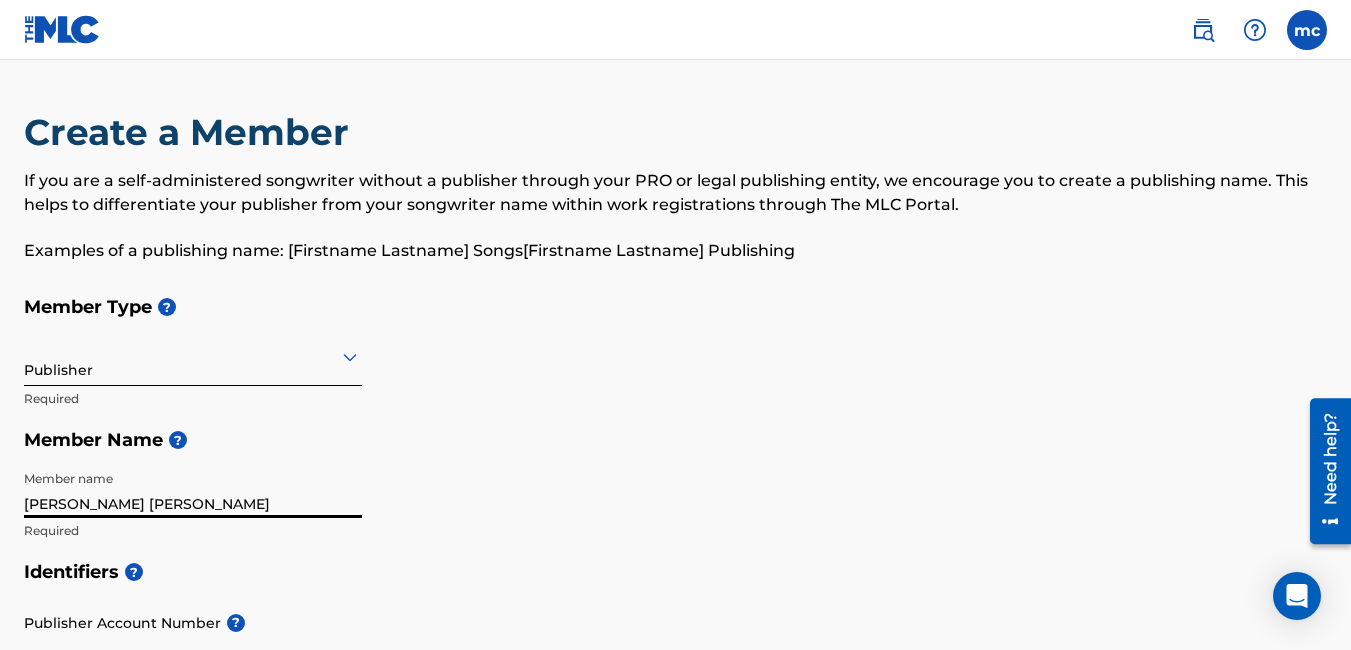 type on "[PERSON_NAME] [PERSON_NAME]" 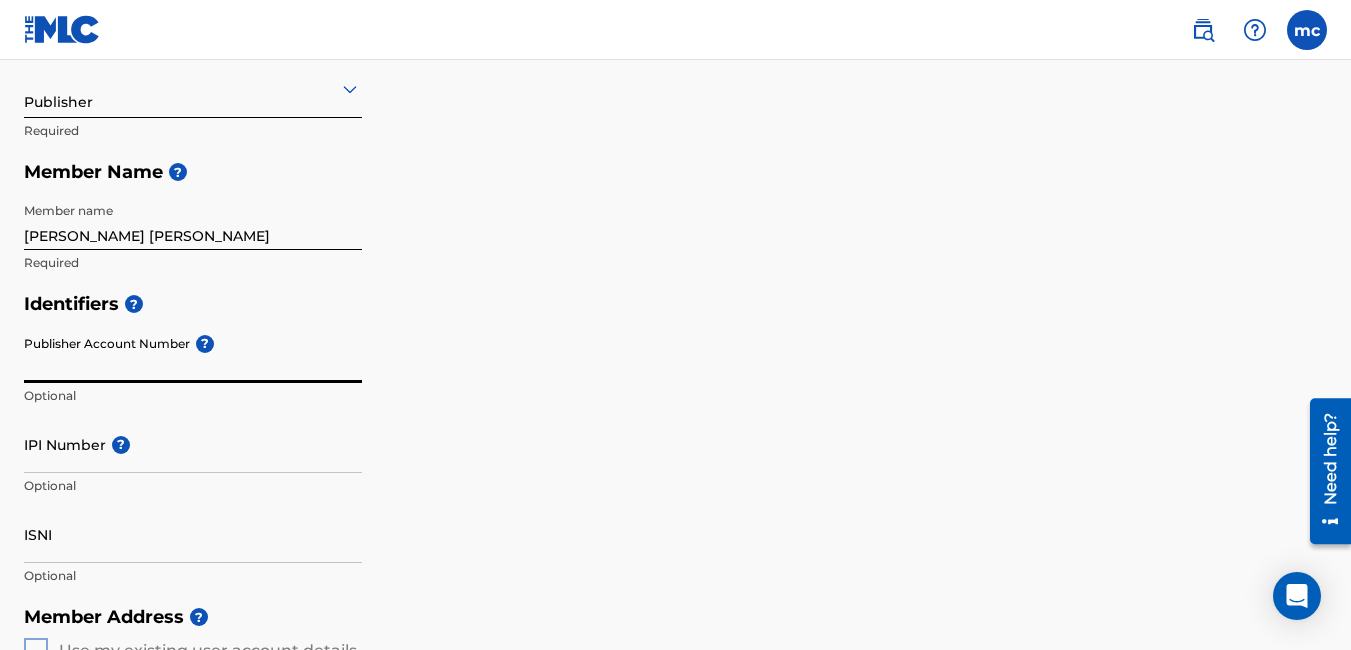 scroll, scrollTop: 269, scrollLeft: 0, axis: vertical 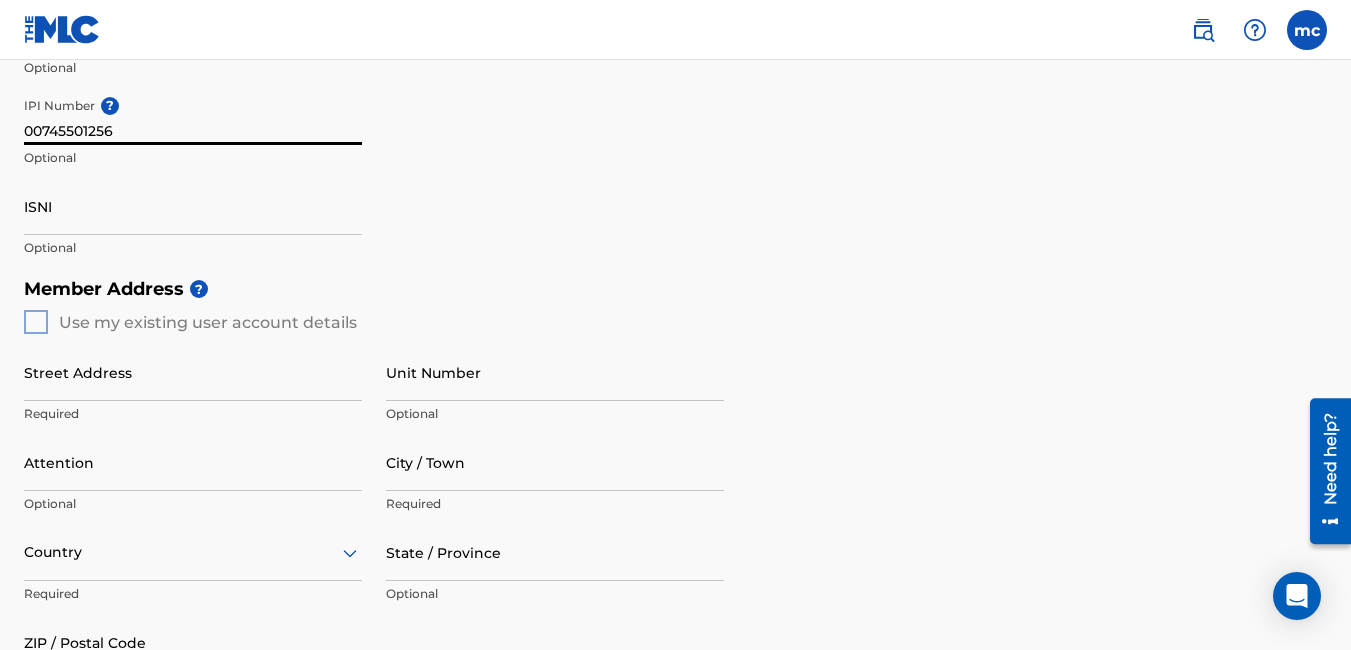 type on "00745501256" 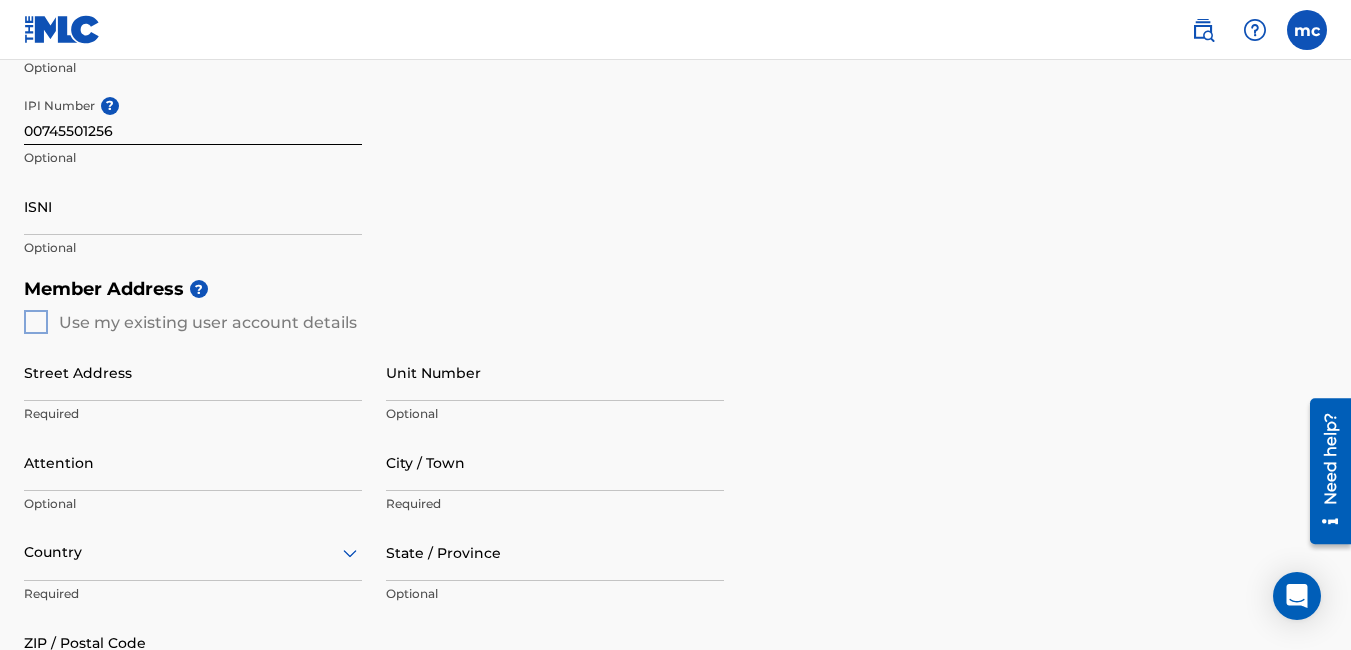 click on "Member Address ? Use my existing user account details Street Address Required Unit Number Optional Attention Optional City / Town Required Country Required State / Province Optional ZIP / Postal Code Optional" at bounding box center [675, 496] 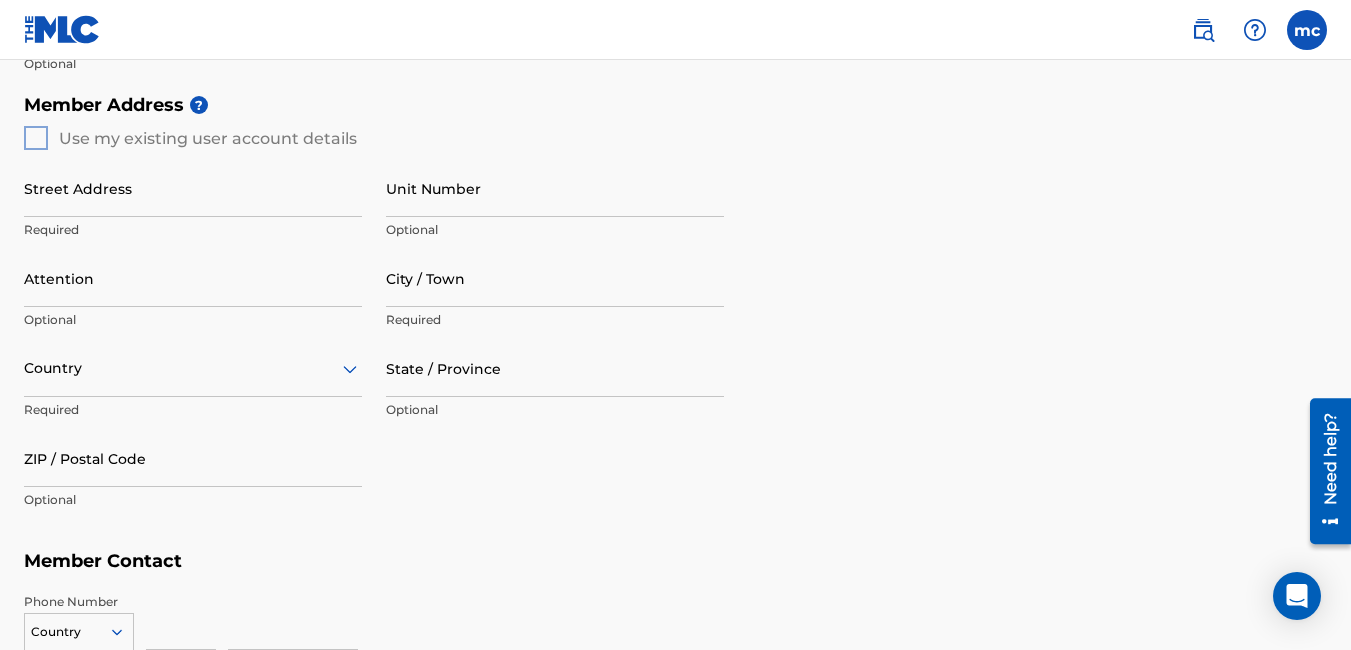 click on "Member Address ? Use my existing user account details Street Address Required Unit Number Optional Attention Optional City / Town Required Country Required State / Province Optional ZIP / Postal Code Optional" at bounding box center [675, 312] 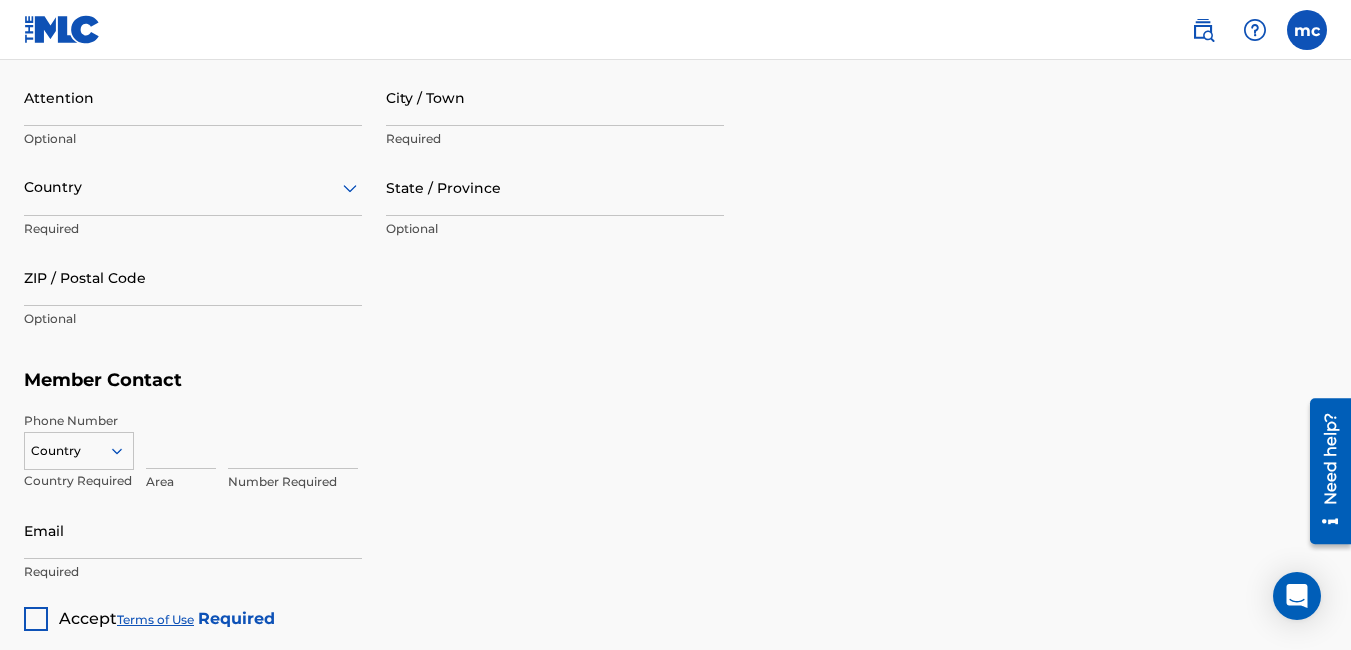 scroll, scrollTop: 1138, scrollLeft: 0, axis: vertical 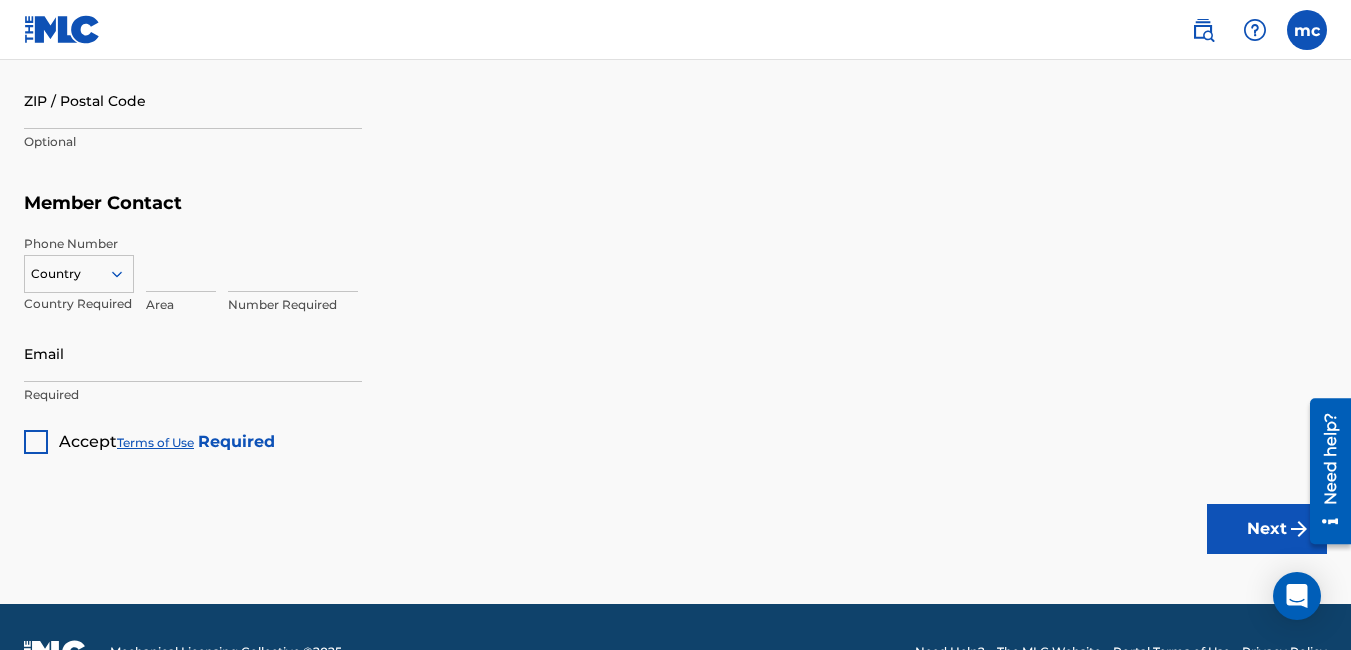 click at bounding box center [36, 442] 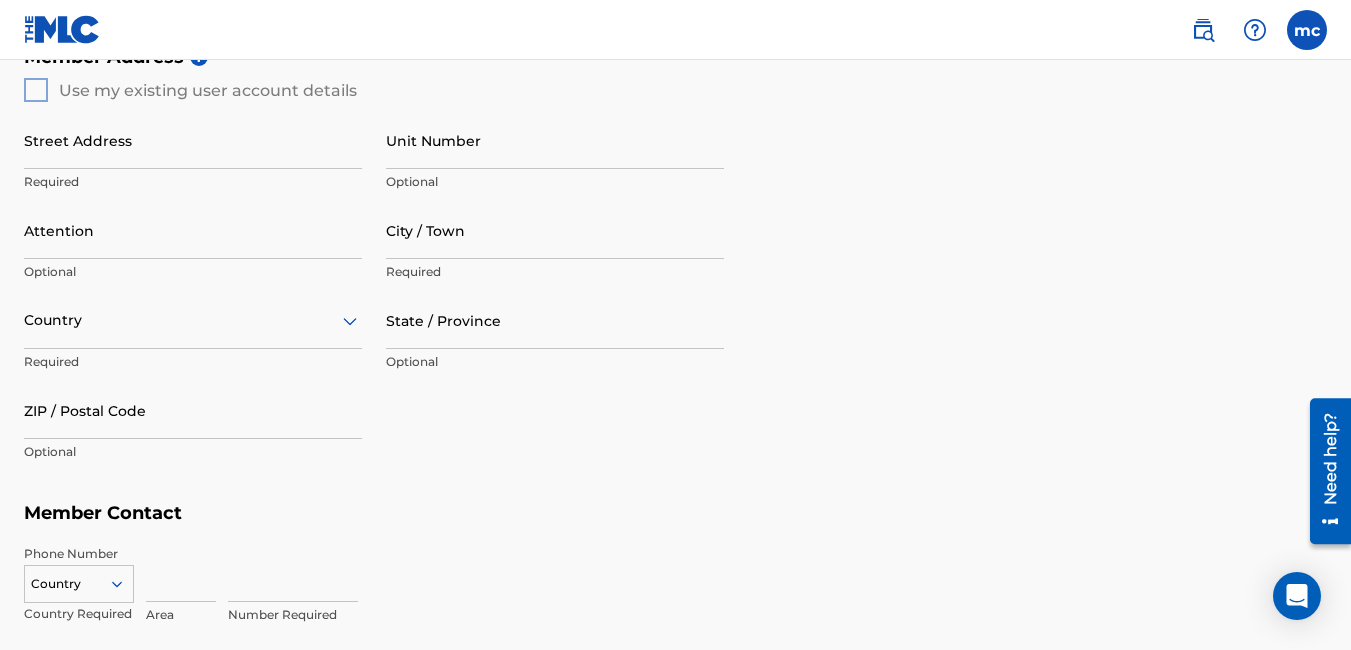 scroll, scrollTop: 1188, scrollLeft: 0, axis: vertical 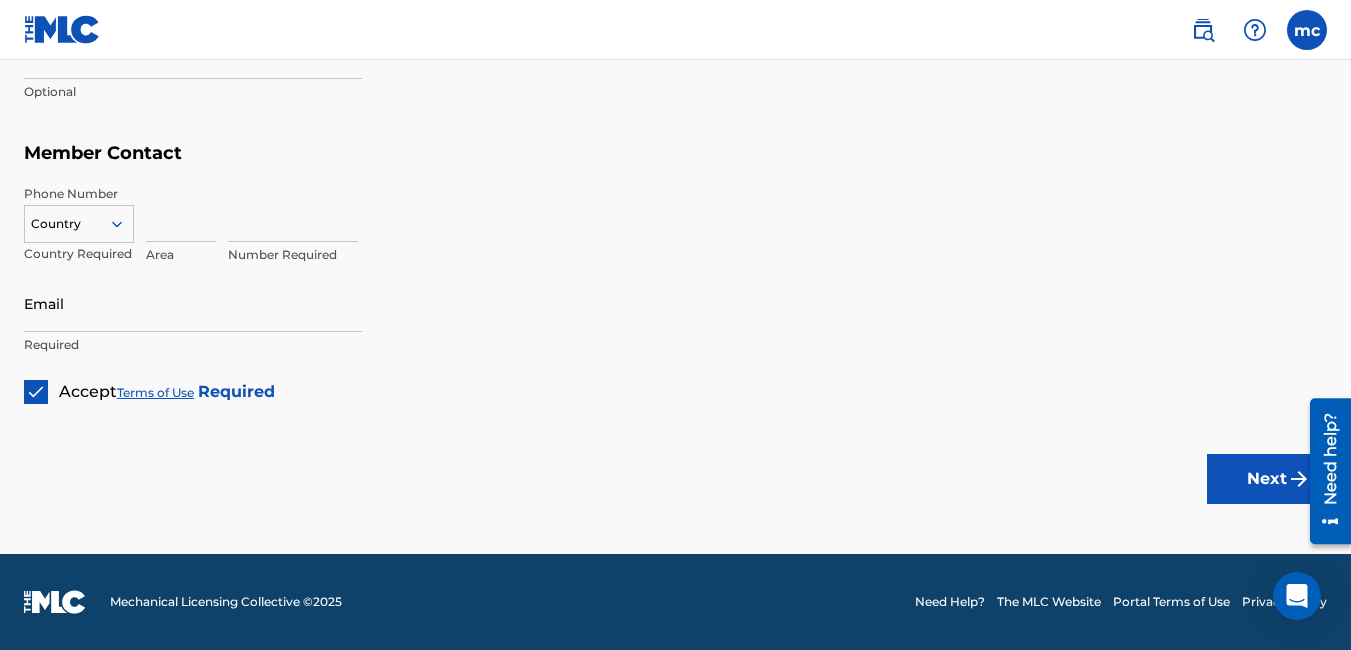 click on "Create a Member If you are a self-administered songwriter without a publisher through your PRO or legal publishing entity, we encourage you to create a publishing name. This helps to differentiate your publisher from your songwriter name within work registrations through The MLC Portal. Examples of a publishing name: [[PERSON_NAME]] Songs[[PERSON_NAME]] Publishing Member Type ? Publisher Required Member Name ? Member name [PERSON_NAME] [PERSON_NAME] Required Identifiers ? Publisher Account Number ? Optional IPI Number ? 00745501256 Optional ISNI Optional Member Address ? Use my existing user account details Street Address Required Unit Number Optional Attention Optional City / Town Required Country Required State / Province Optional ZIP / Postal Code Optional Member Contact Phone Number Country Country Required Area Number Required Email Required Accept  Terms of Use   Required Next" at bounding box center [675, -287] 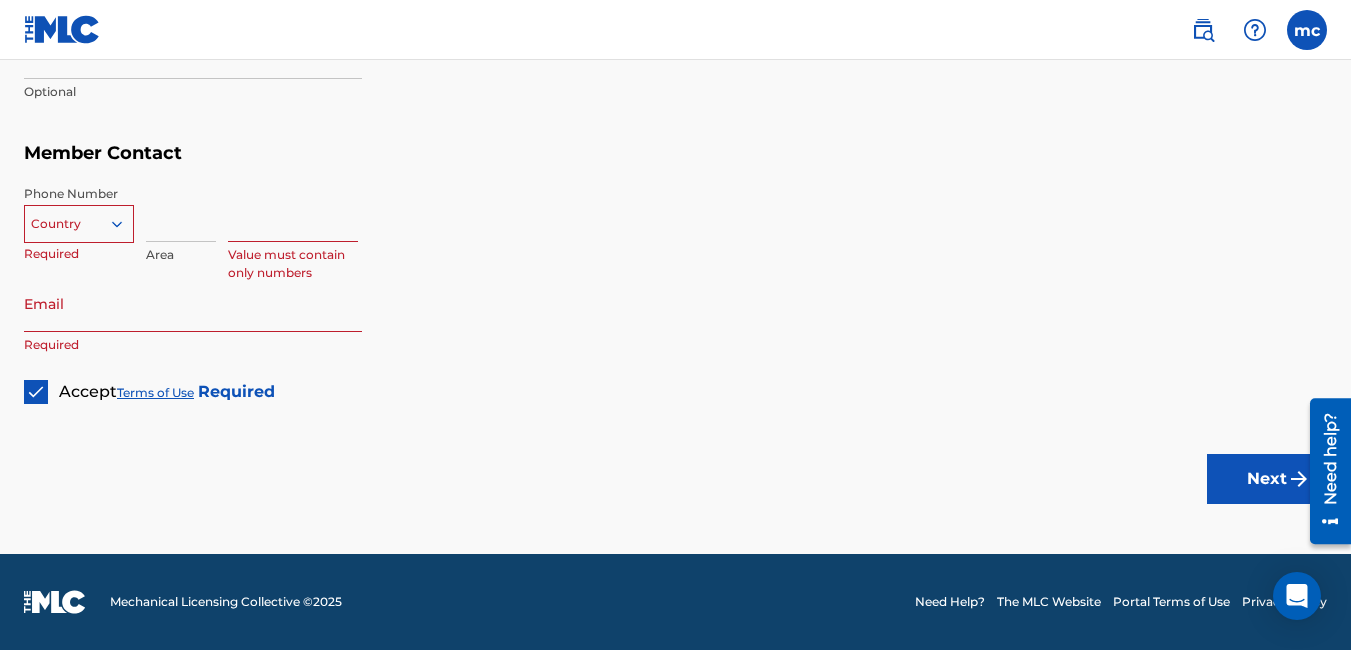scroll, scrollTop: 644, scrollLeft: 0, axis: vertical 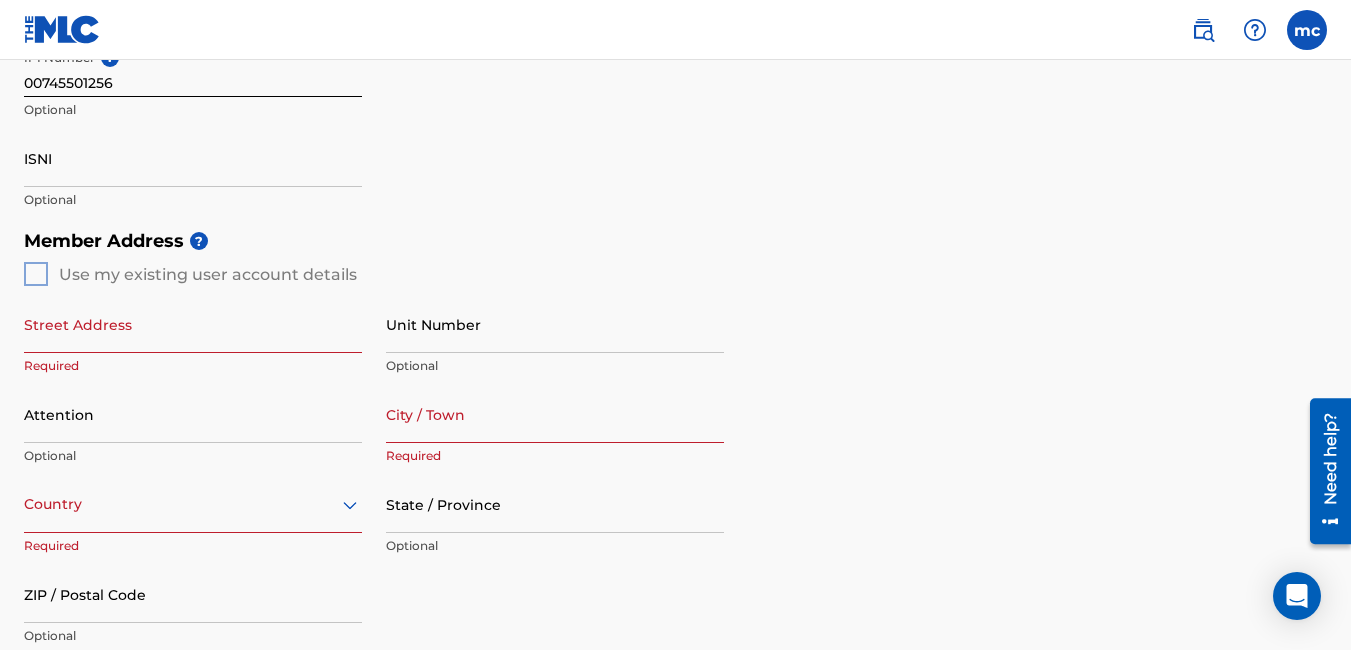 click on "Member Address ? Use my existing user account details Street Address Required Unit Number Optional Attention Optional City / Town Required Country Required State / Province Optional ZIP / Postal Code Optional" at bounding box center (675, 448) 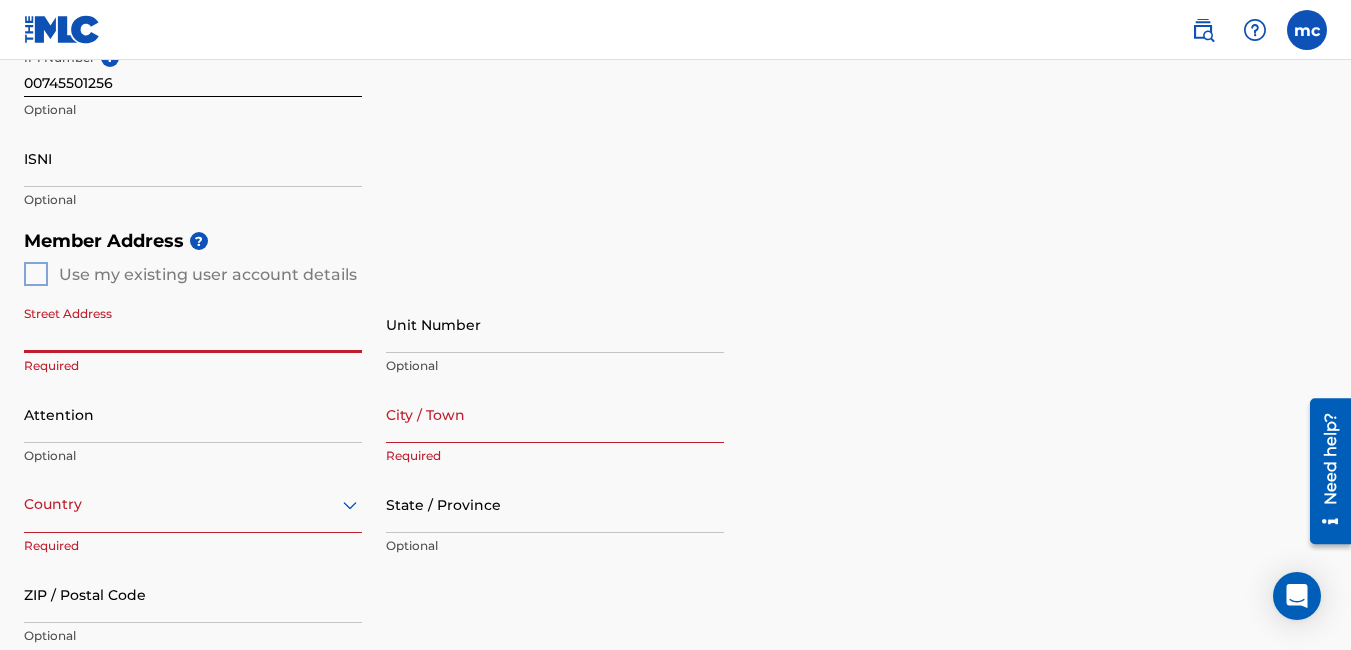 click on "Street Address" at bounding box center (193, 324) 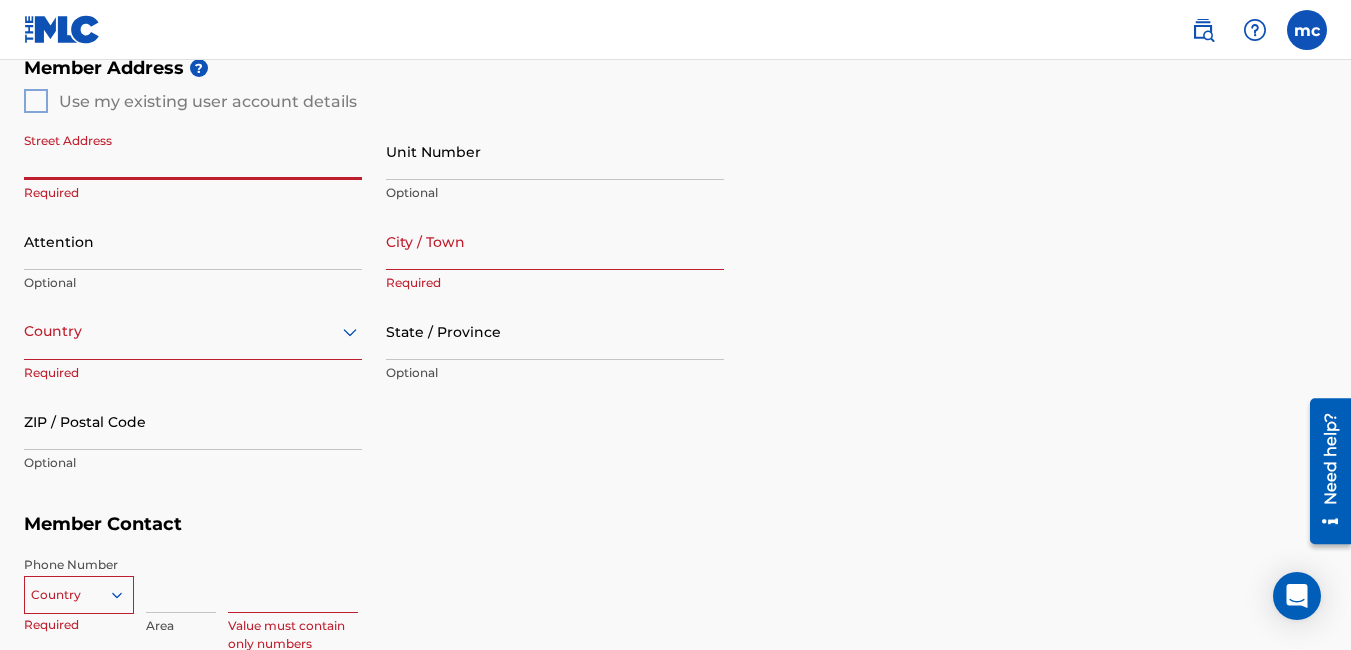 scroll, scrollTop: 812, scrollLeft: 0, axis: vertical 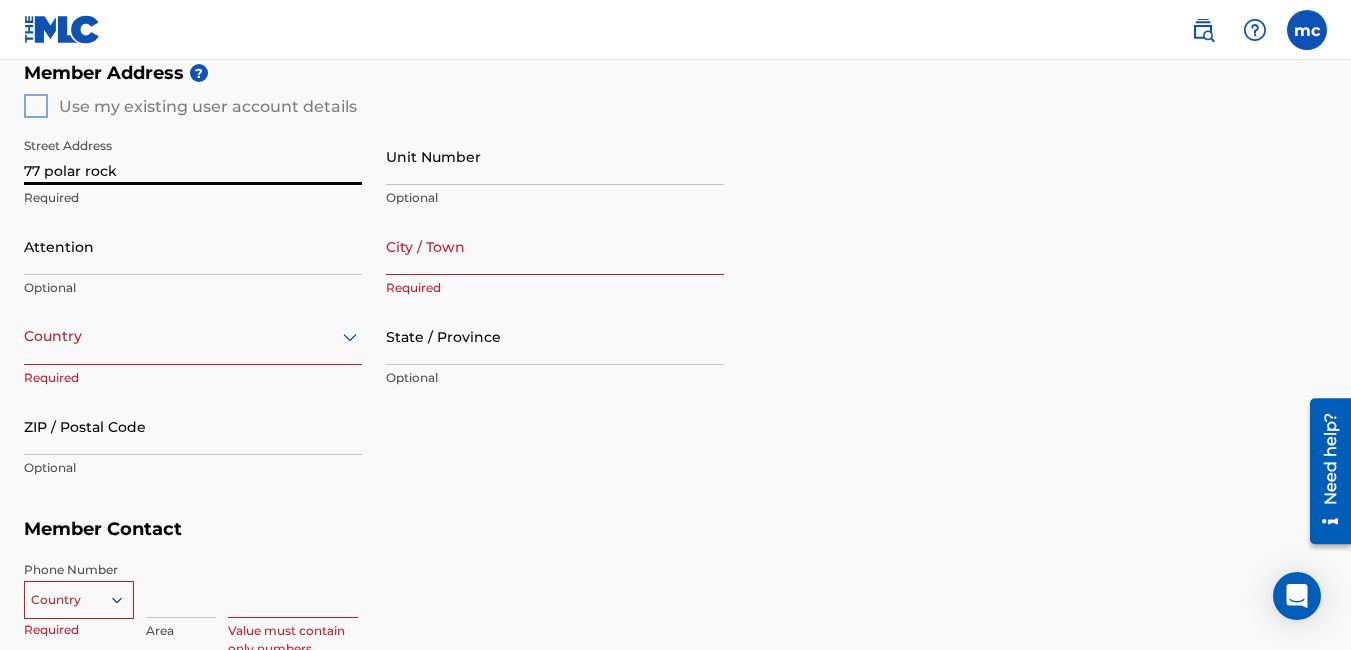 type on "77 polar rock" 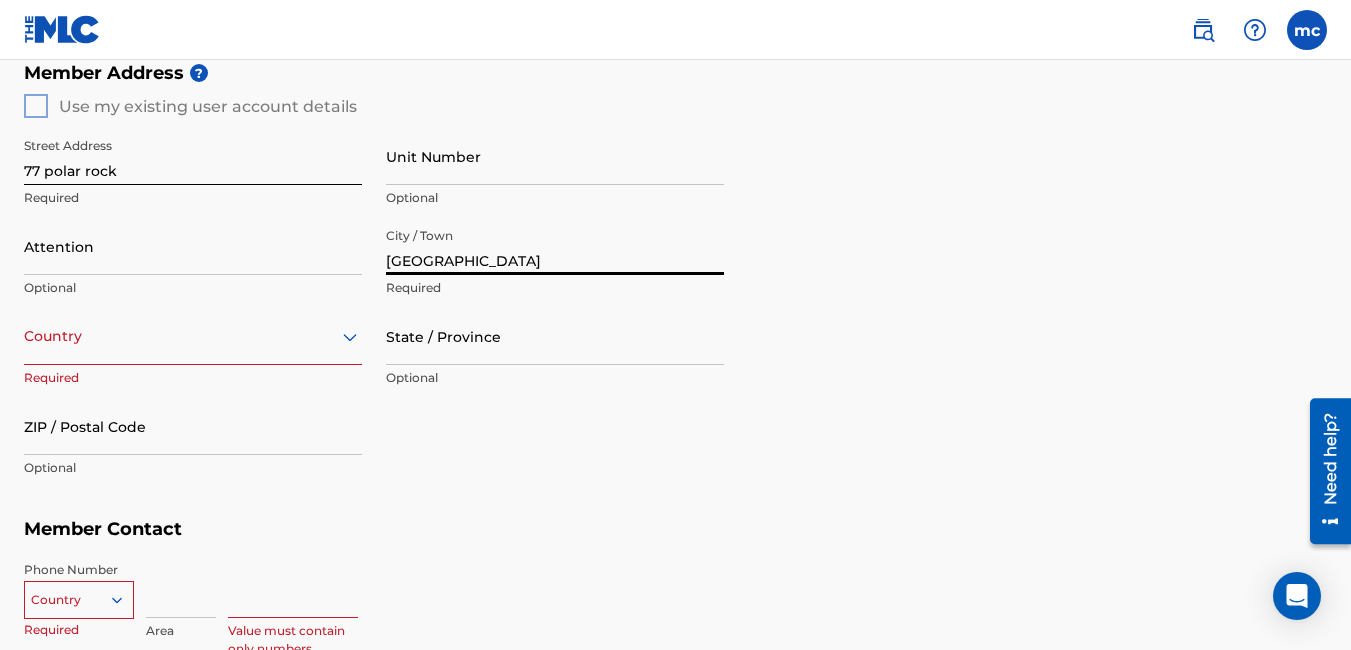type on "[GEOGRAPHIC_DATA]" 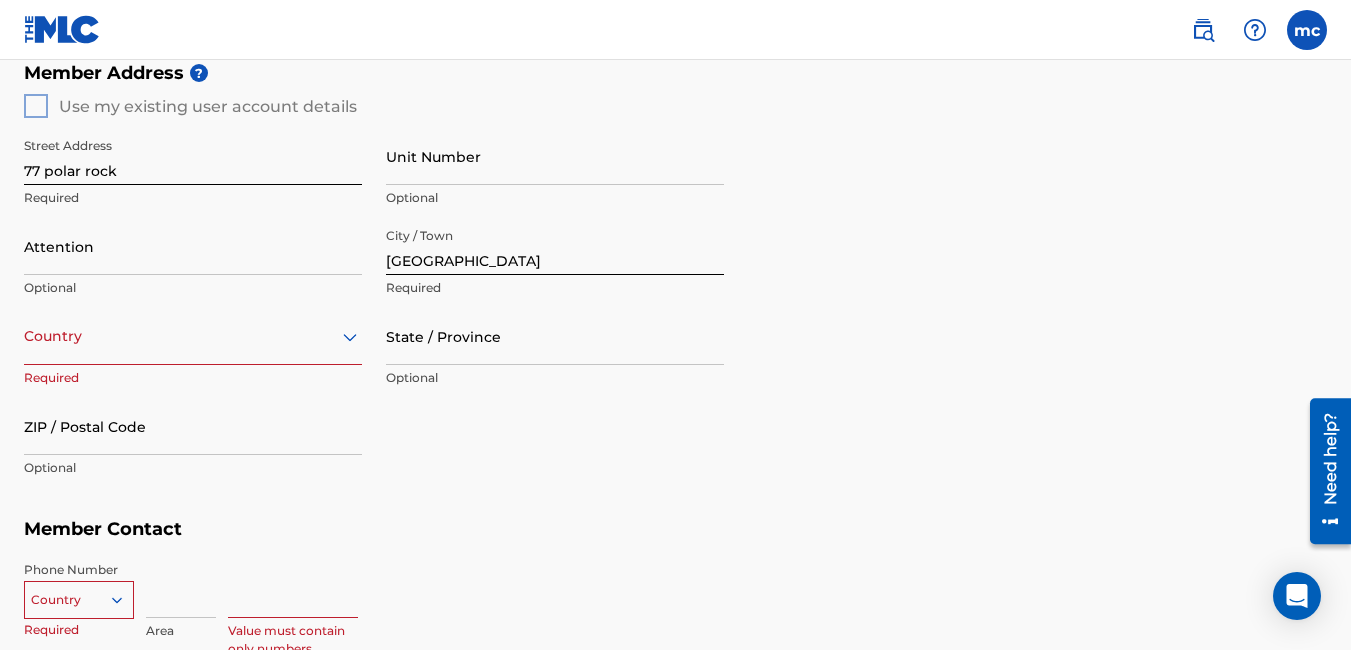 type on "u" 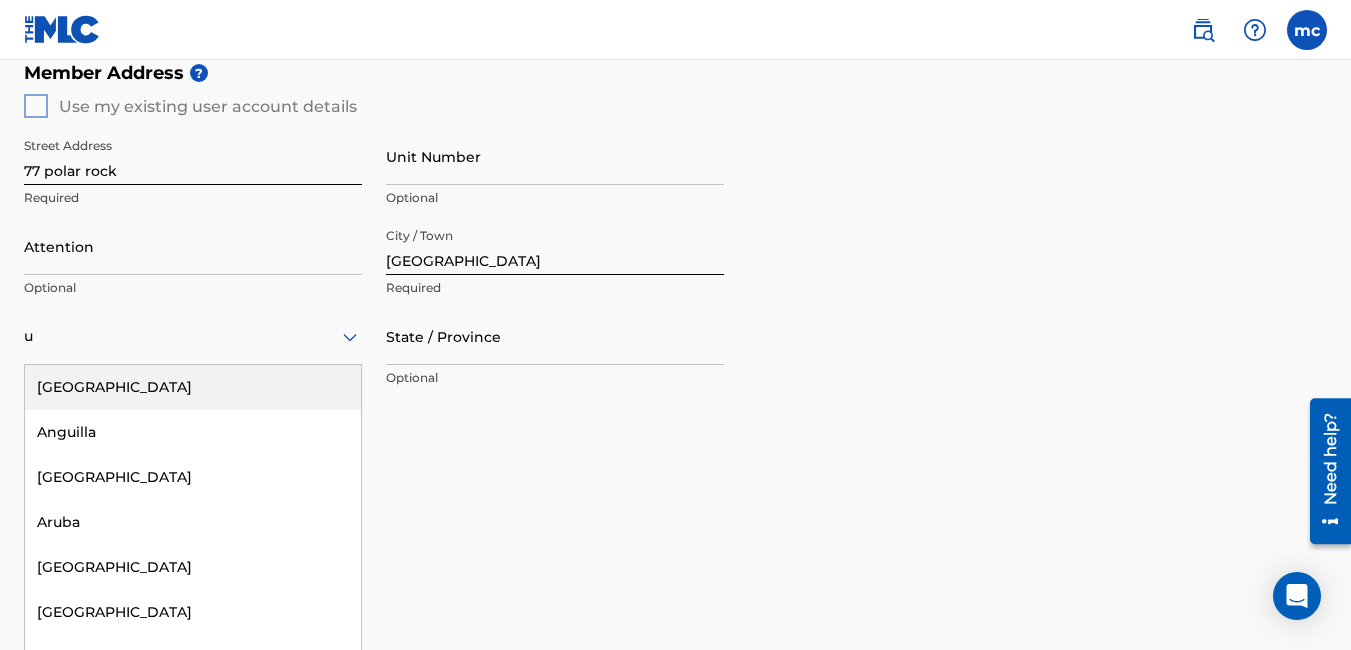 scroll, scrollTop: 828, scrollLeft: 0, axis: vertical 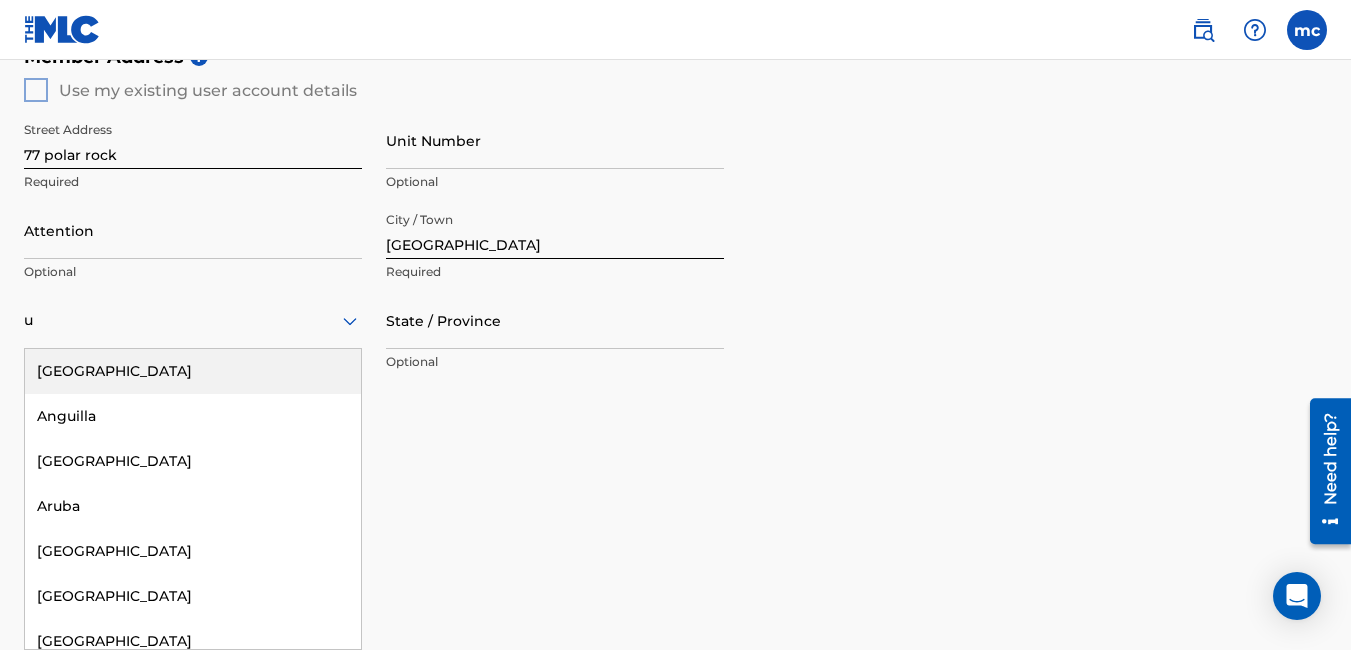 click on "[GEOGRAPHIC_DATA]" at bounding box center [193, 371] 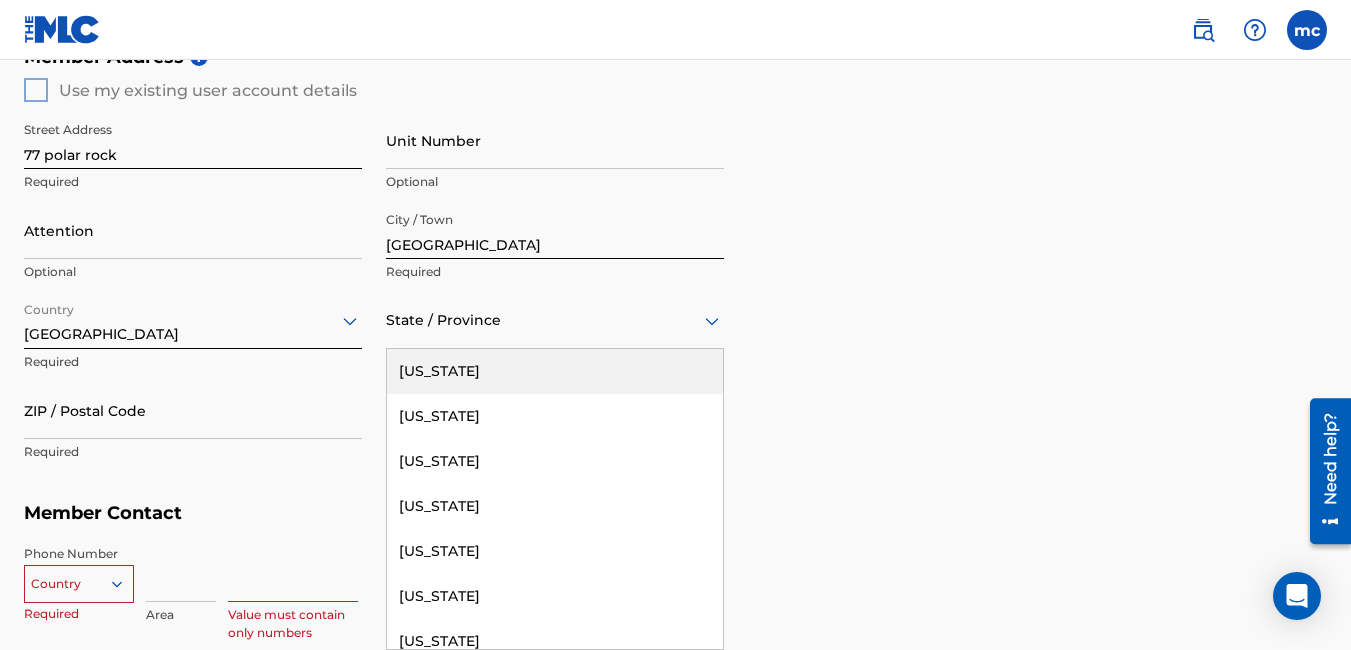 click at bounding box center [555, 320] 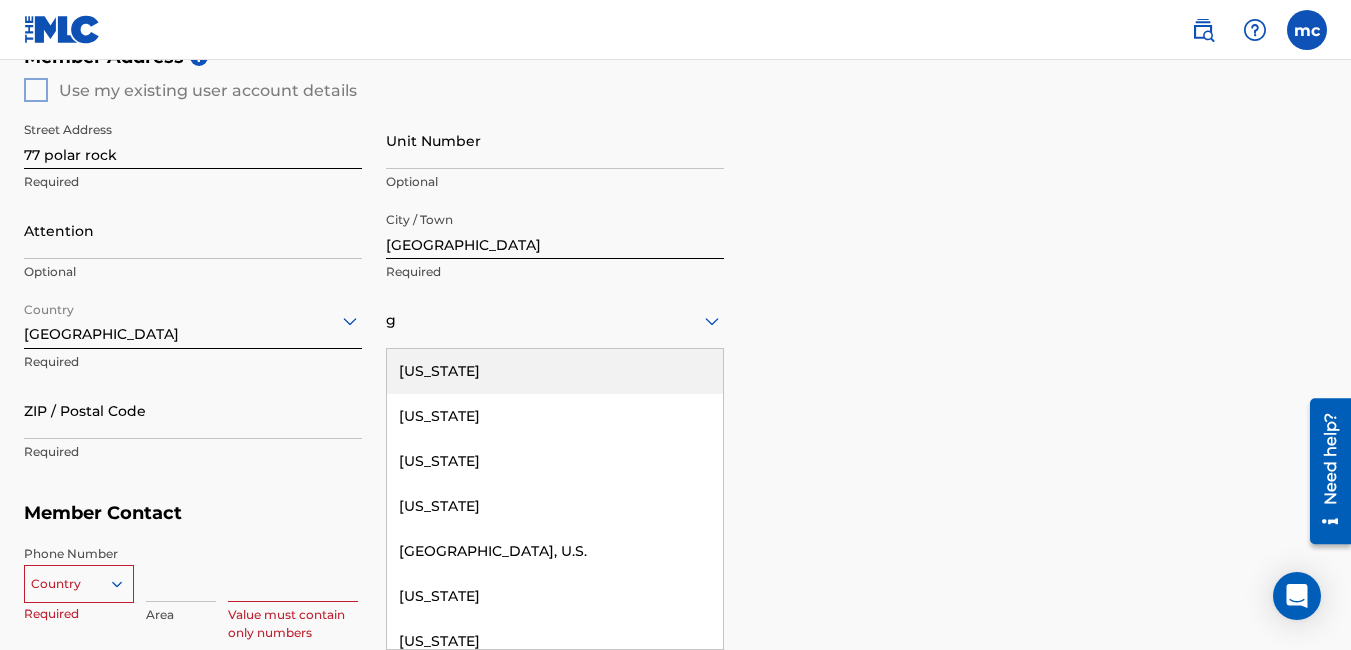 click on "[US_STATE]" at bounding box center (555, 371) 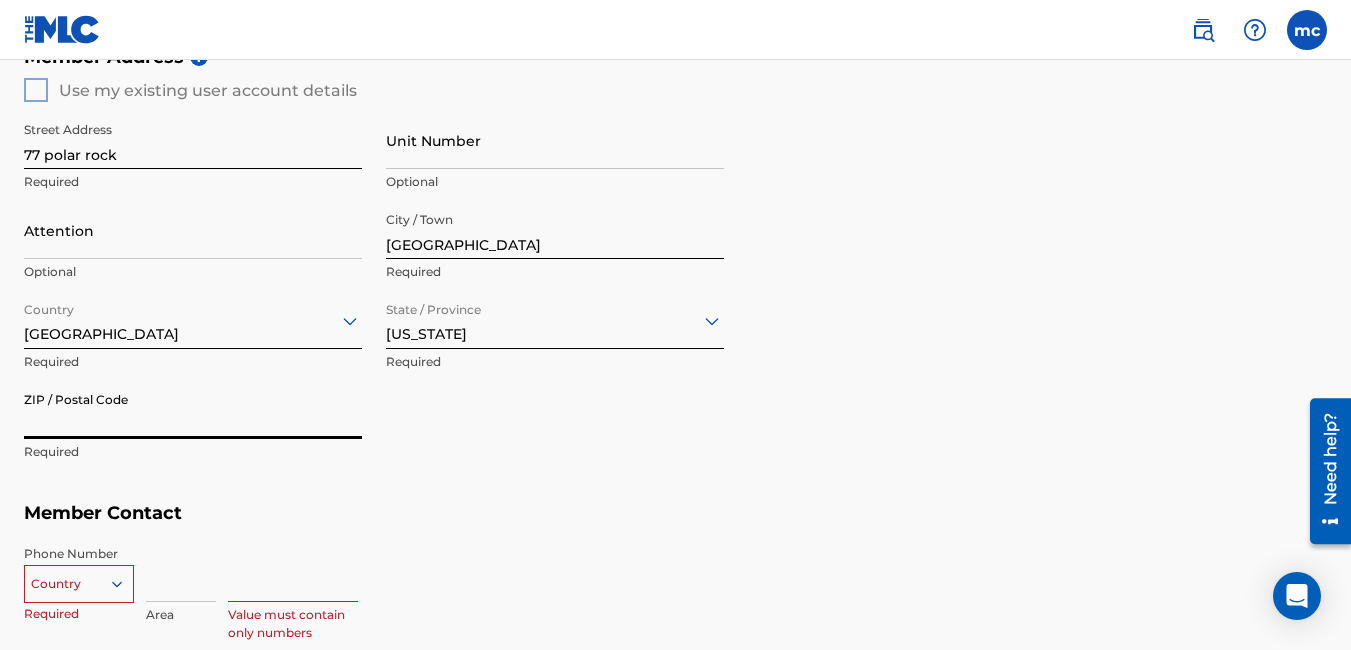 click on "ZIP / Postal Code" at bounding box center (193, 410) 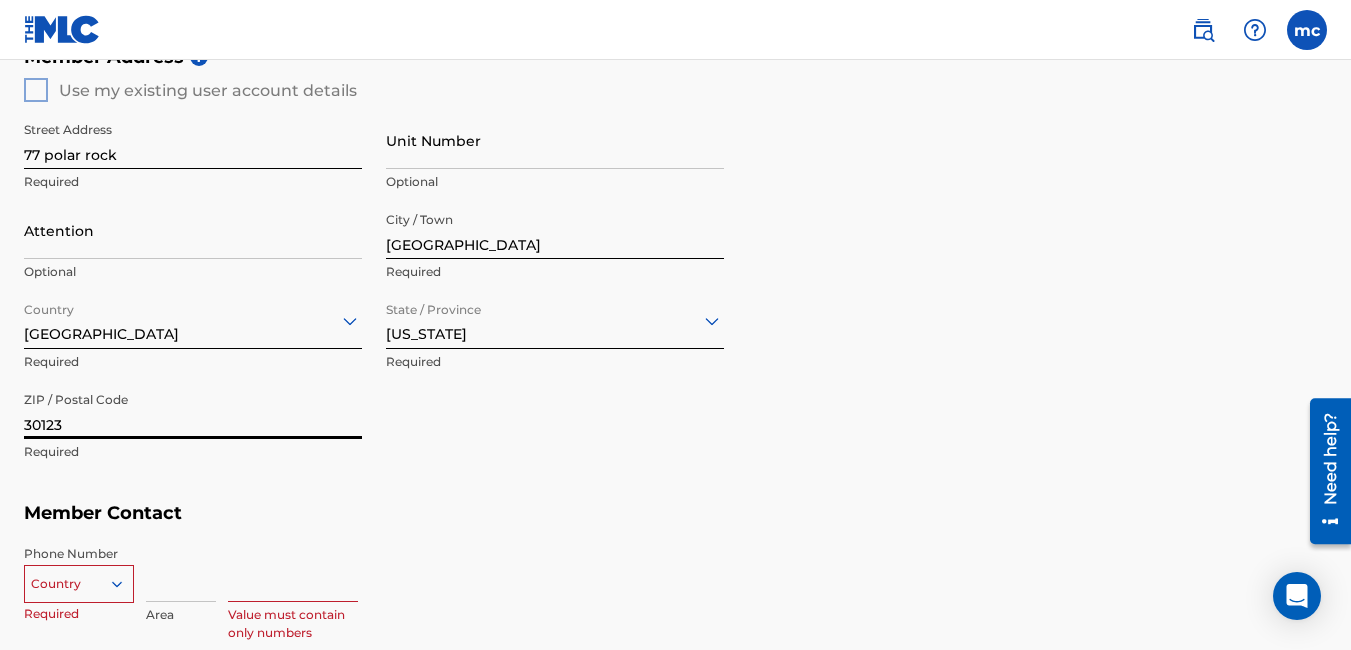 type on "30123" 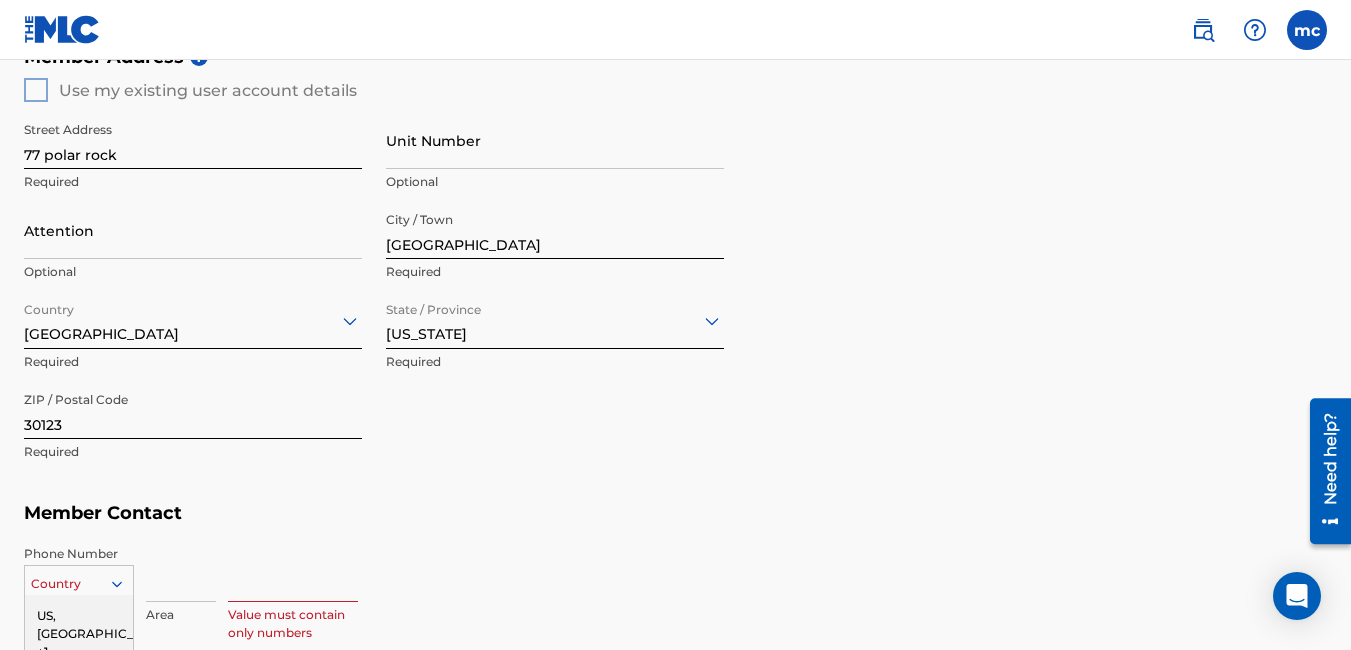 scroll, scrollTop: 1074, scrollLeft: 0, axis: vertical 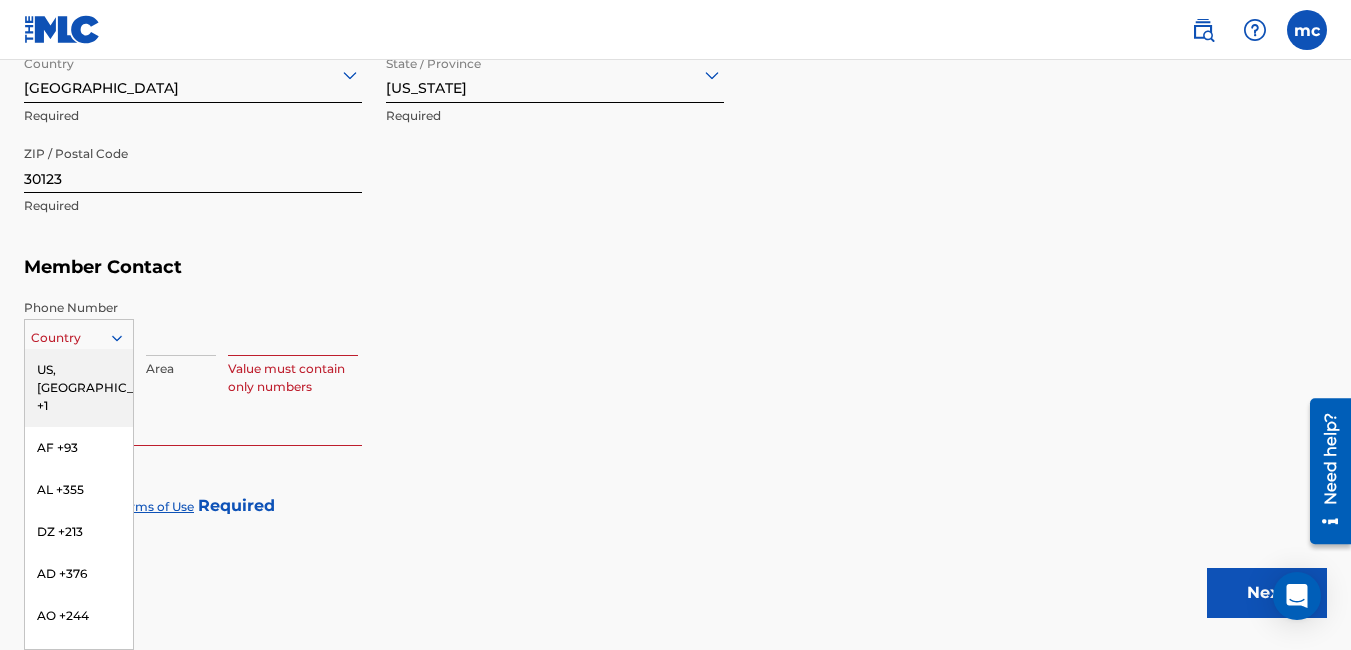 click on "216 results available. Use Up and Down to choose options, press Enter to select the currently focused option, press Escape to exit the menu, press Tab to select the option and exit the menu. Country [GEOGRAPHIC_DATA], [GEOGRAPHIC_DATA] +1 AF +93 AL +355 DZ +213 AD +376 AO +244 AI +1264 AG +1268 AR +54 AM +374 AW +297 AU +61 AT +43 AZ +994 BS +1242 BH +973 BD +880 BB +1246 BY +375 BE +32 BZ +501 BJ +229 BM +1441 BT +975 BO +591 BA +387 BW +267 BR +55 BN +673 BG +359 BF +226 BI +257 KH +855 CM +237 CV +238 KY +1345 CF +236 TD +235 CL +56 CN +86 CO +57 KM +269 CG, CD +242 CK +682 CR +506 CI +225 HR +385 CU +53 CY +357 CZ +420 DK +45 DJ +253 DM +1767 DO +1809 EC +593 EG +20 SV +503 GQ +240 ER +291 EE +372 ET +251 FK +500 FO +298 FJ +679 FI +358 FR +33 GF +594 PF +689 GA +241 GM +220 GE +995 DE +49 GH +233 GI +350 GR +30 GL +299 GD +1473 GP +590 GT +502 GN +224 GW +245 GY +592 HT +509 VA, IT +39 HN +504 HK +852 HU +36 IS +354 IN +91 ID +62 IR +98 IQ +964 IE +353 IL +972 JM +1876 JP +81 JO +962 KZ +7 KE +254 KI +686 KP +850 KR +82 KW +965" at bounding box center [79, 334] 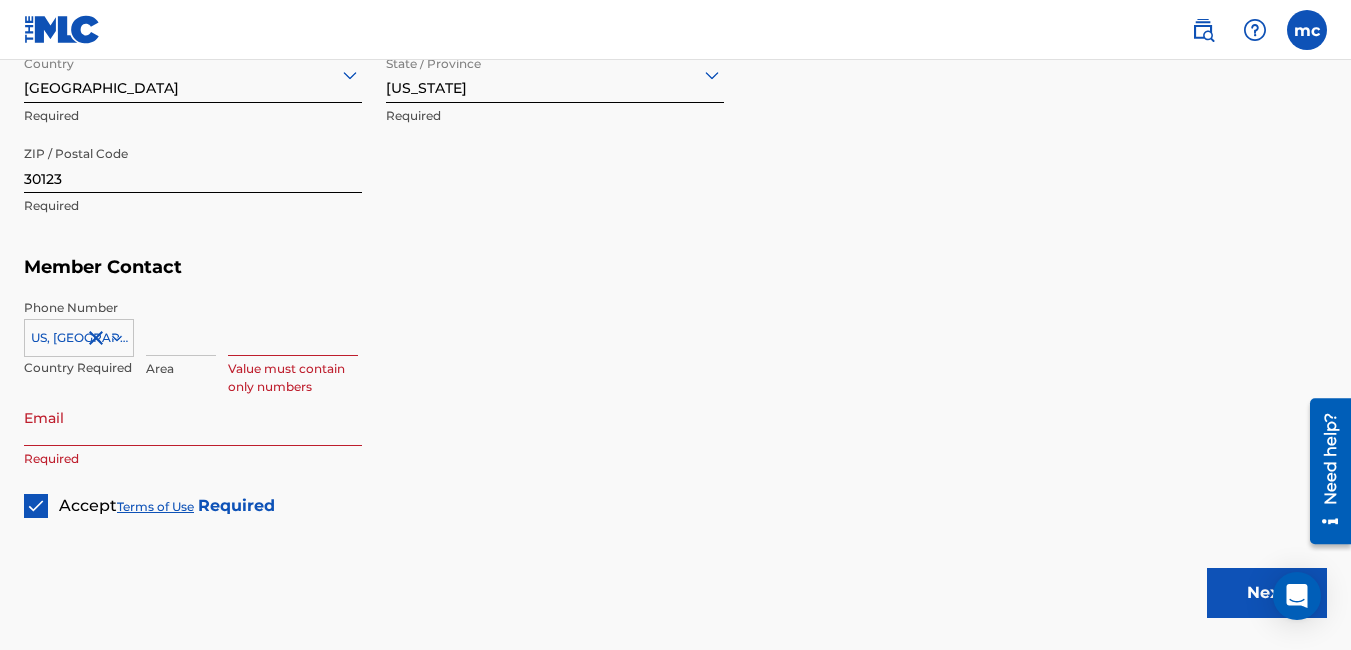 click on "Country Required" at bounding box center (79, 368) 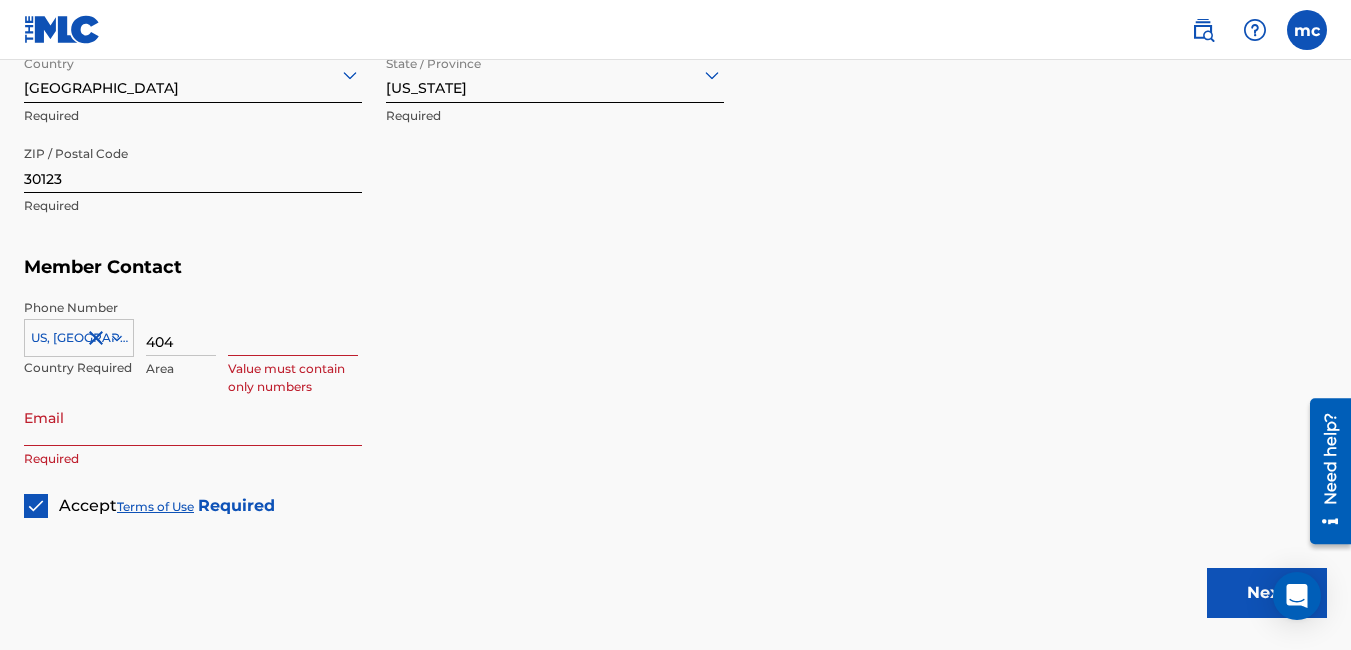 type on "404" 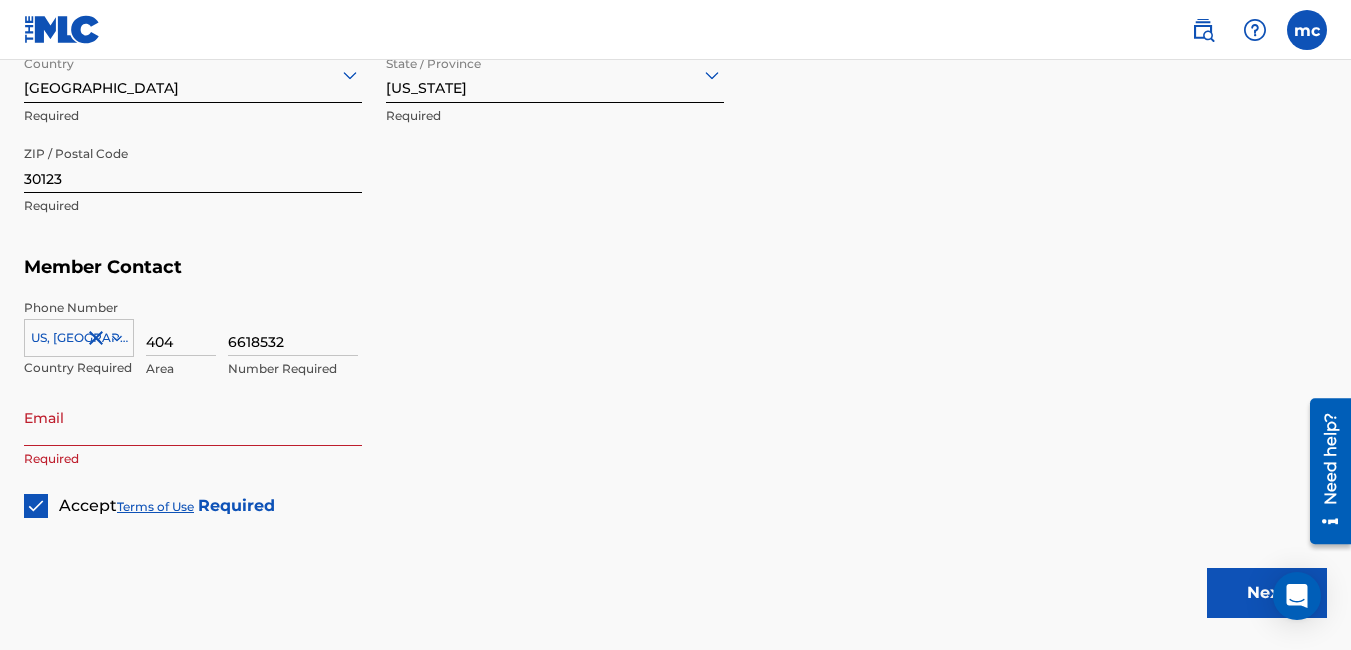 type on "6618532" 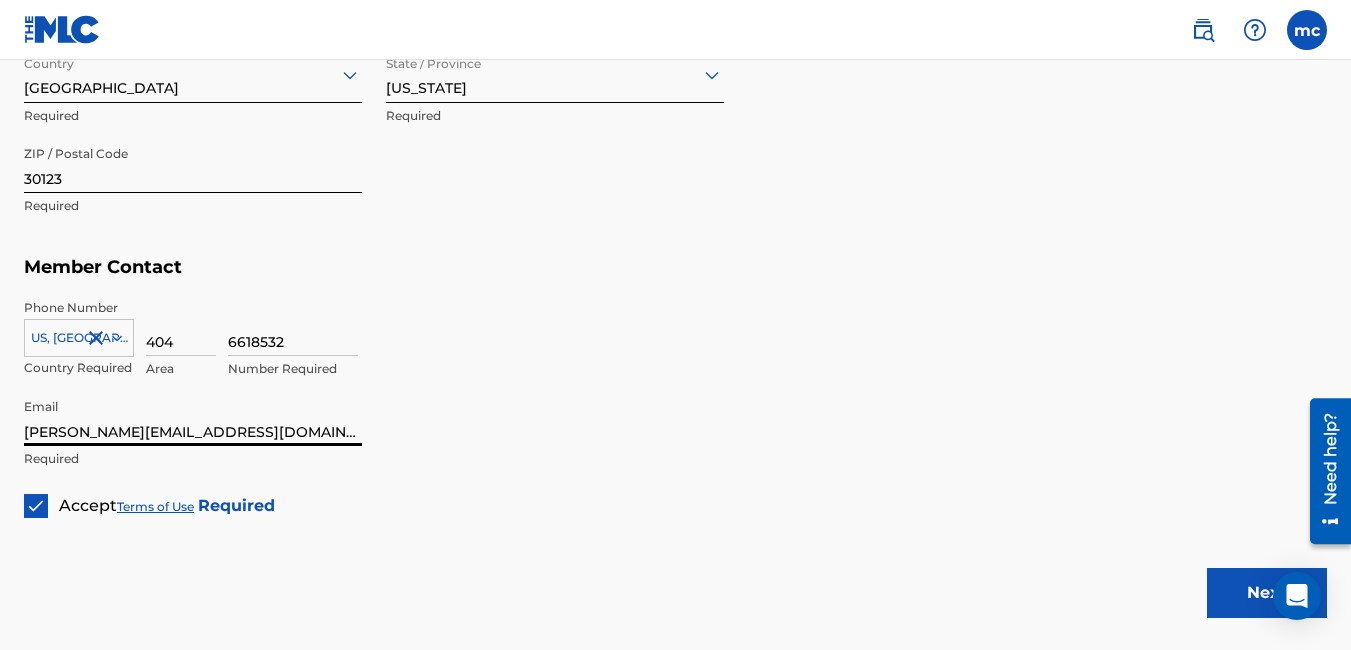 type on "[PERSON_NAME][EMAIL_ADDRESS][DOMAIN_NAME]" 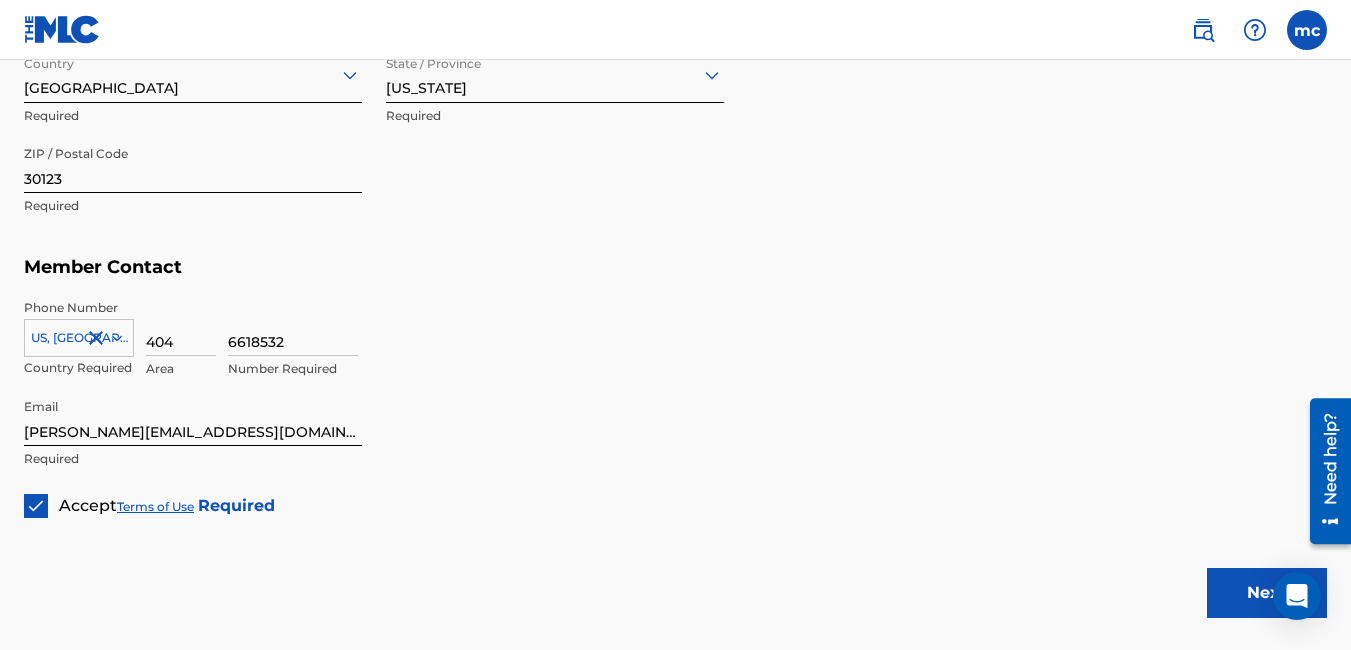 click on "Next" at bounding box center [1267, 593] 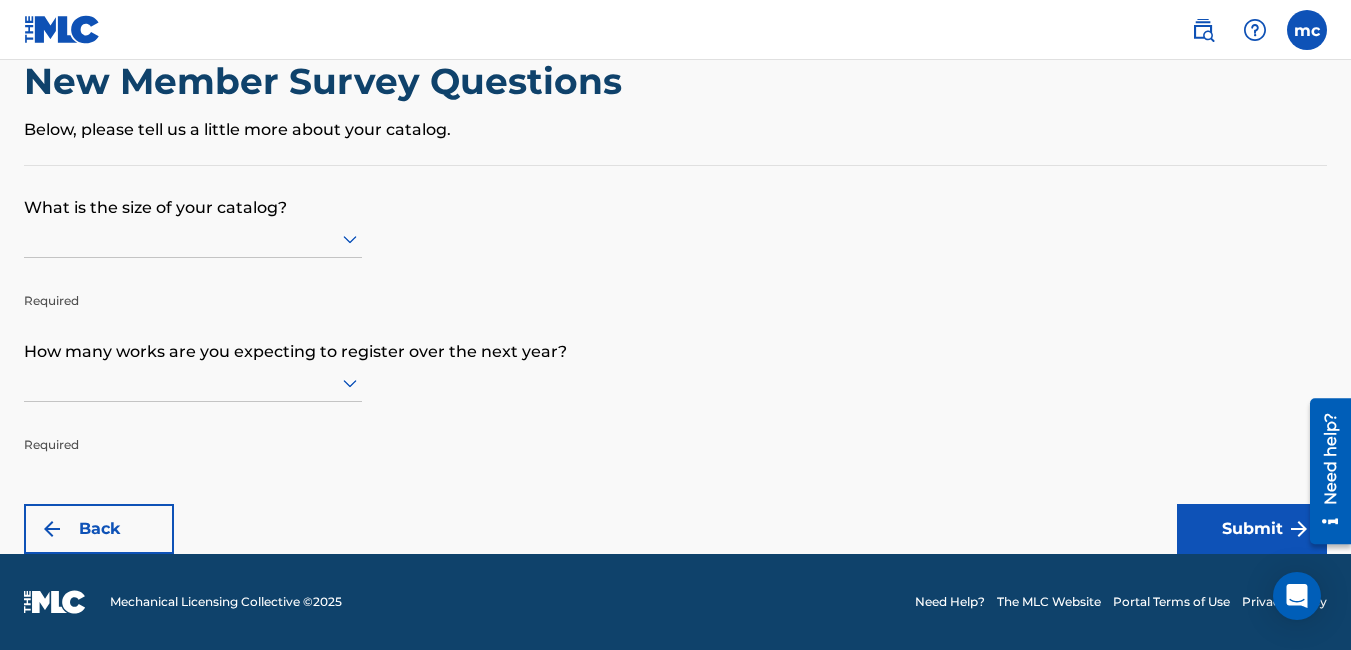 scroll, scrollTop: 0, scrollLeft: 0, axis: both 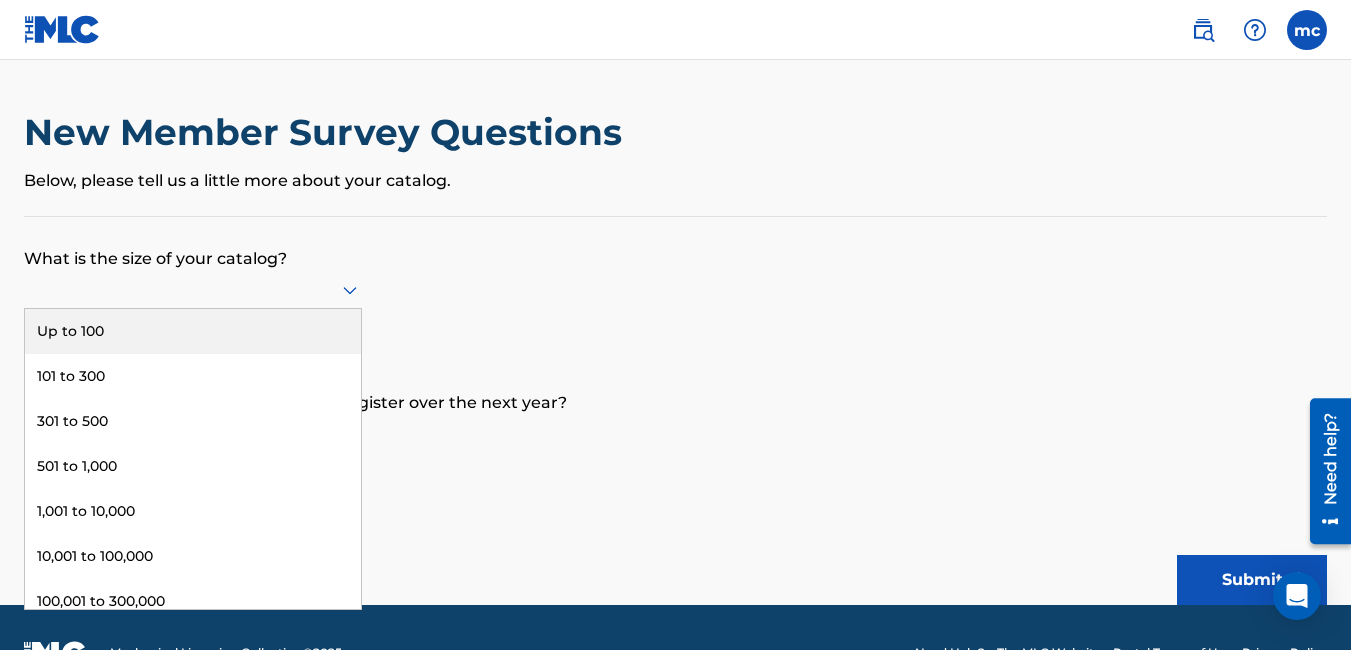 click 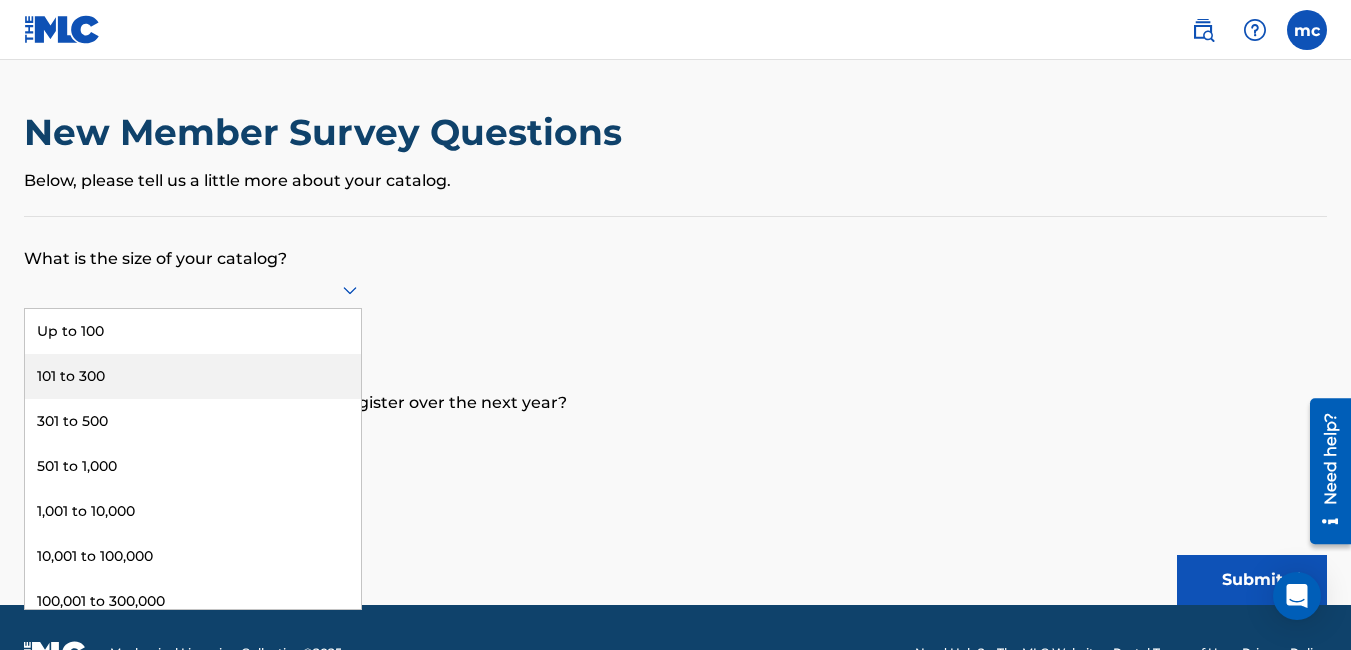 click on "101 to 300" at bounding box center [193, 376] 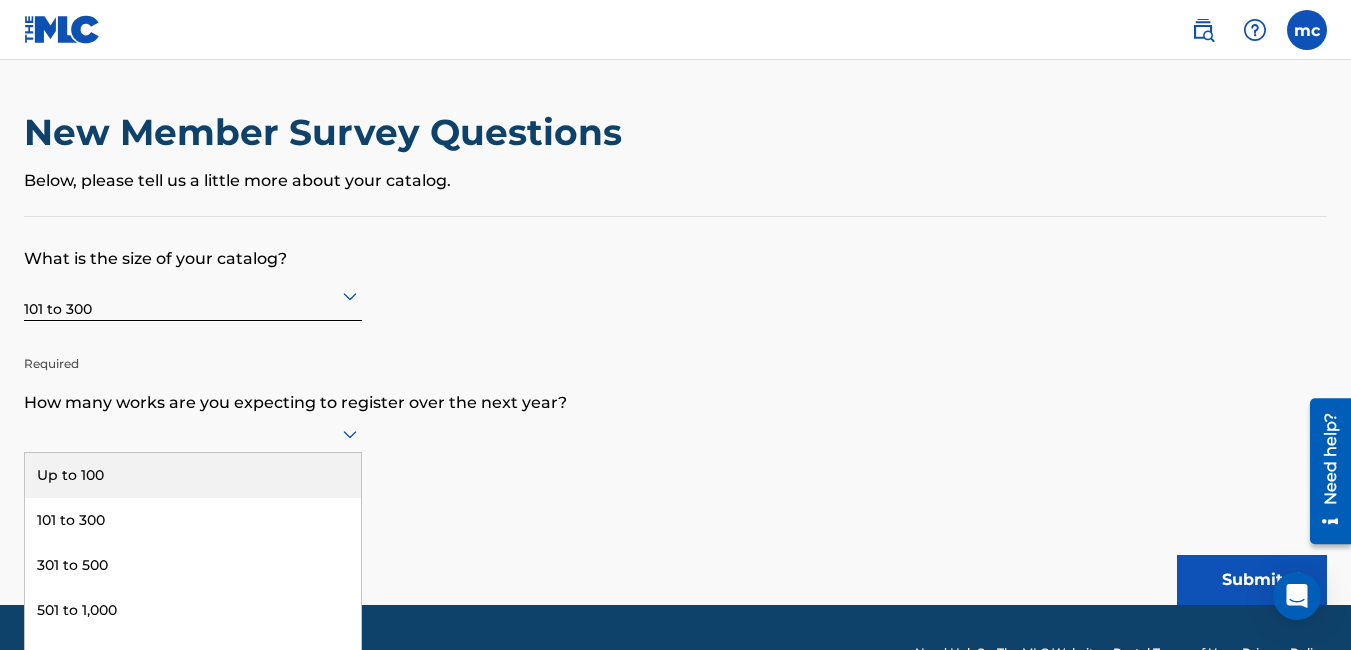 scroll, scrollTop: 51, scrollLeft: 0, axis: vertical 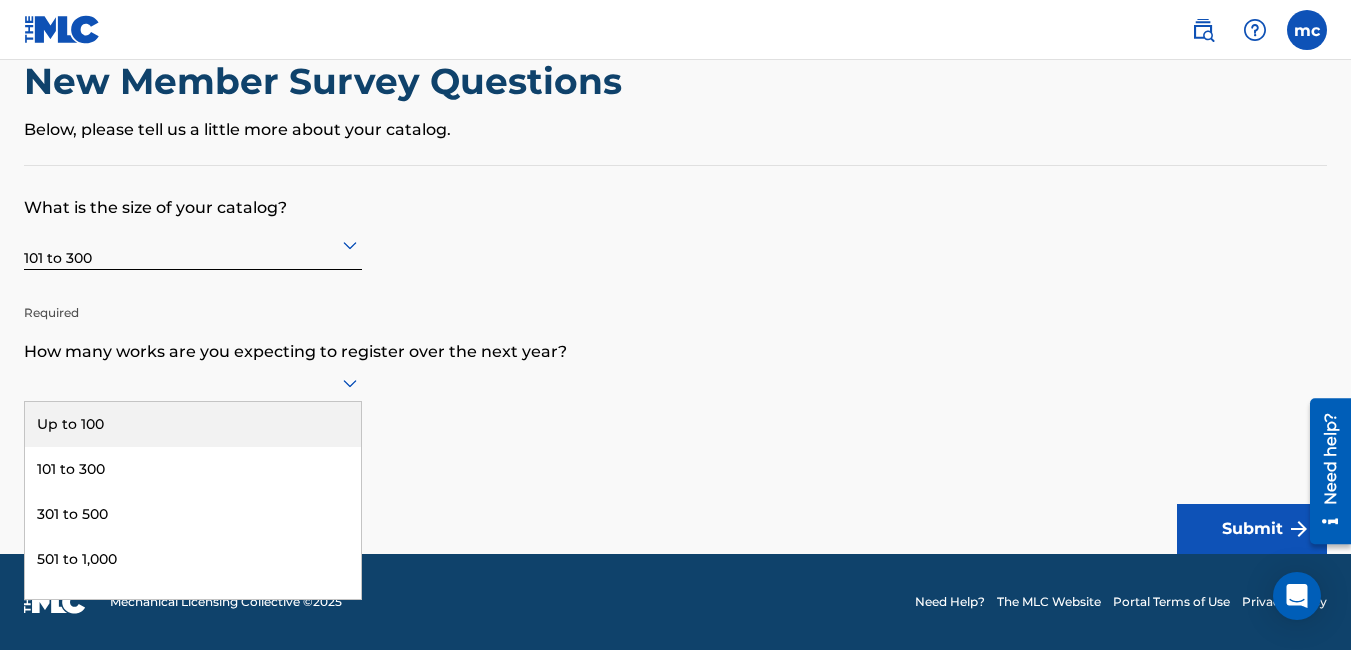 click on "9 results available. Use Up and Down to choose options, press Enter to select the currently focused option, press Escape to exit the menu, press Tab to select the option and exit the menu. Up to 100 101 to 300 301 to 500 501 to 1,000 1,001 to 10,000 10,001 to 100,000 100,001 to 300,000 301,000 to 500,000 Over 500,000" at bounding box center (193, 383) 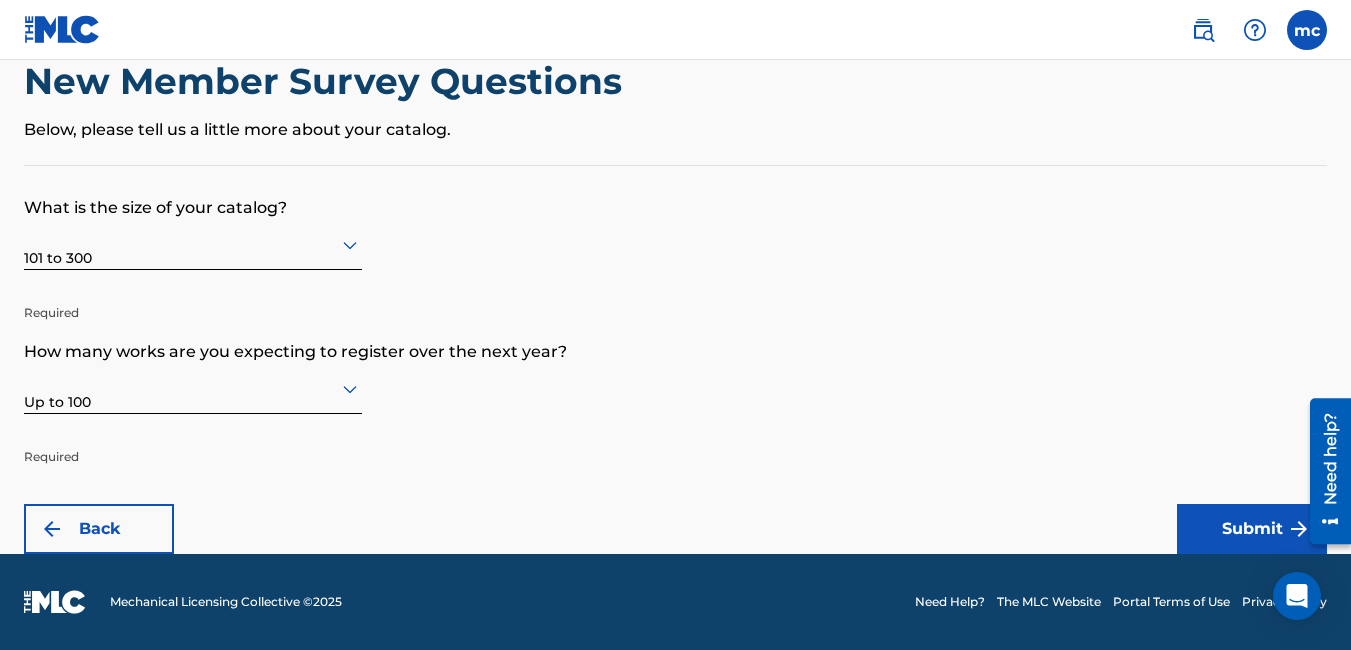 click on "Submit" at bounding box center (1252, 529) 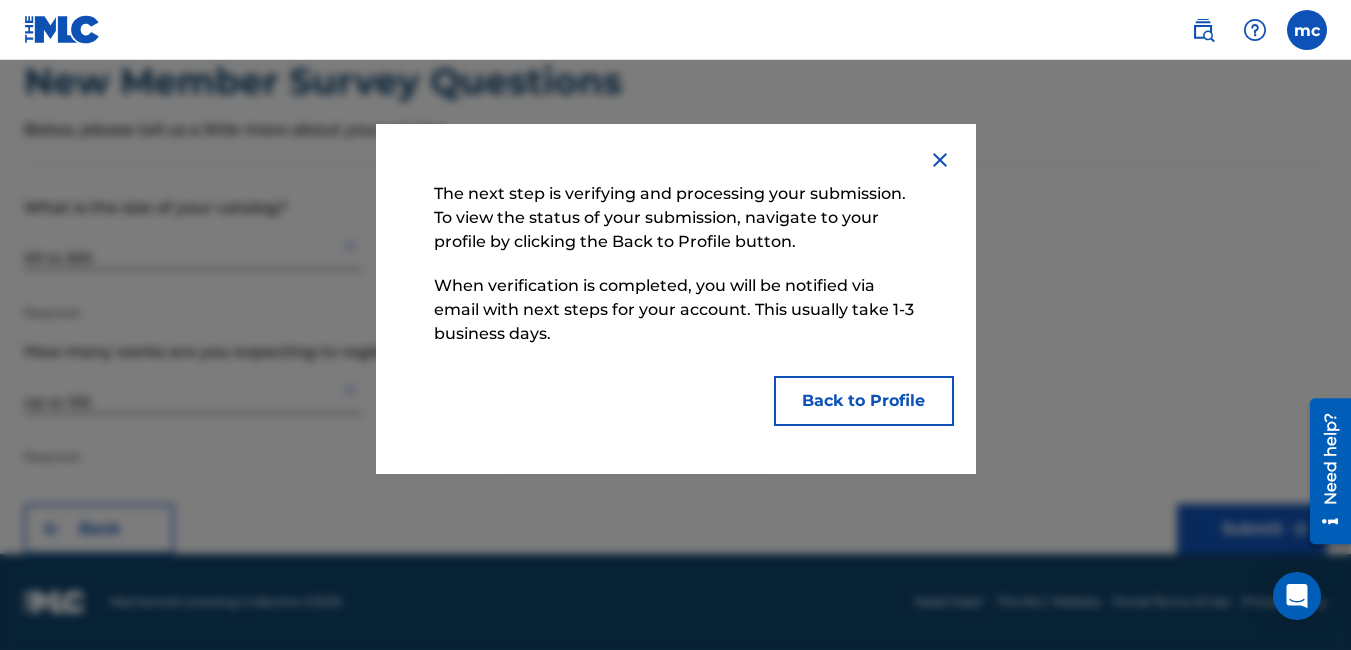 click on "Back to Profile" at bounding box center [864, 401] 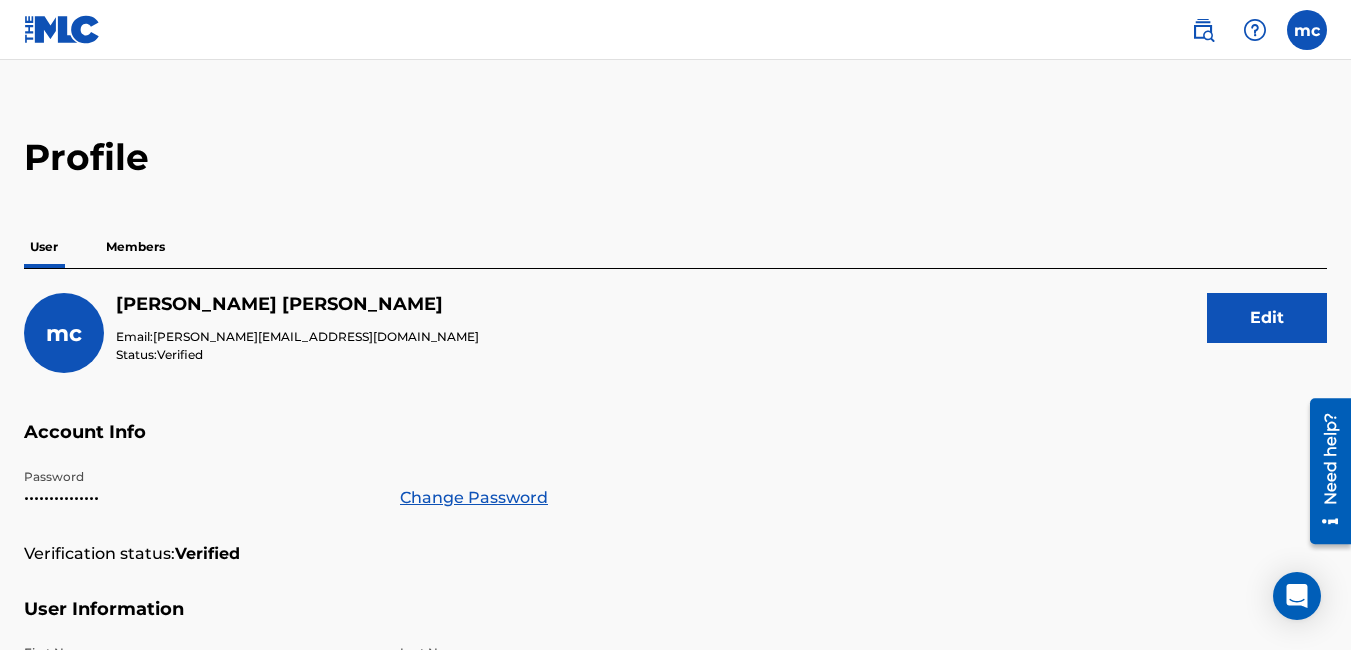 scroll, scrollTop: 0, scrollLeft: 0, axis: both 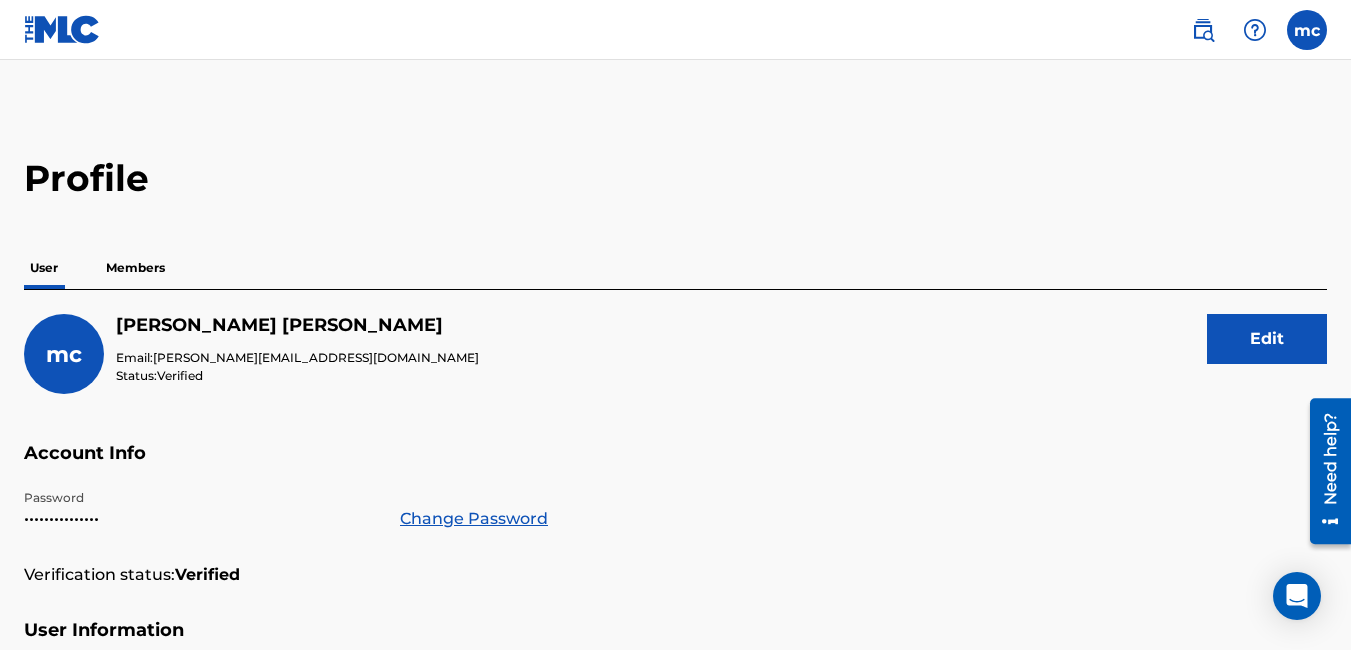 click on "Members" at bounding box center [135, 268] 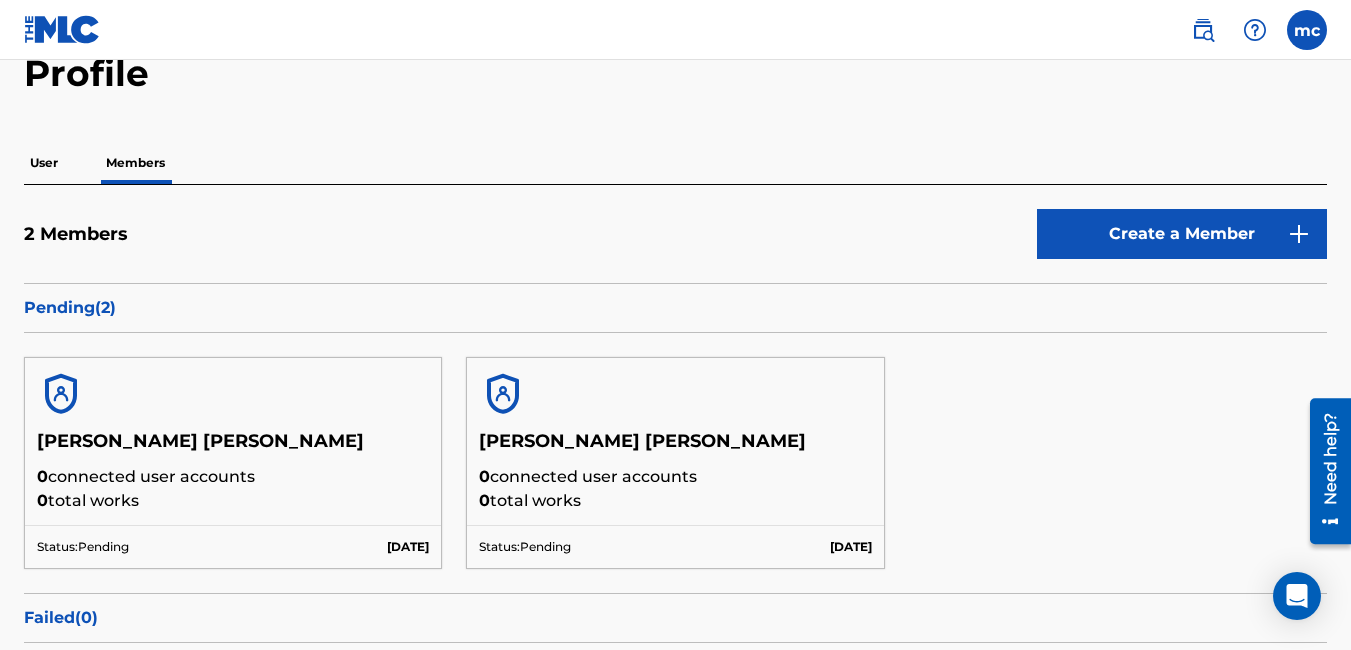 scroll, scrollTop: 0, scrollLeft: 0, axis: both 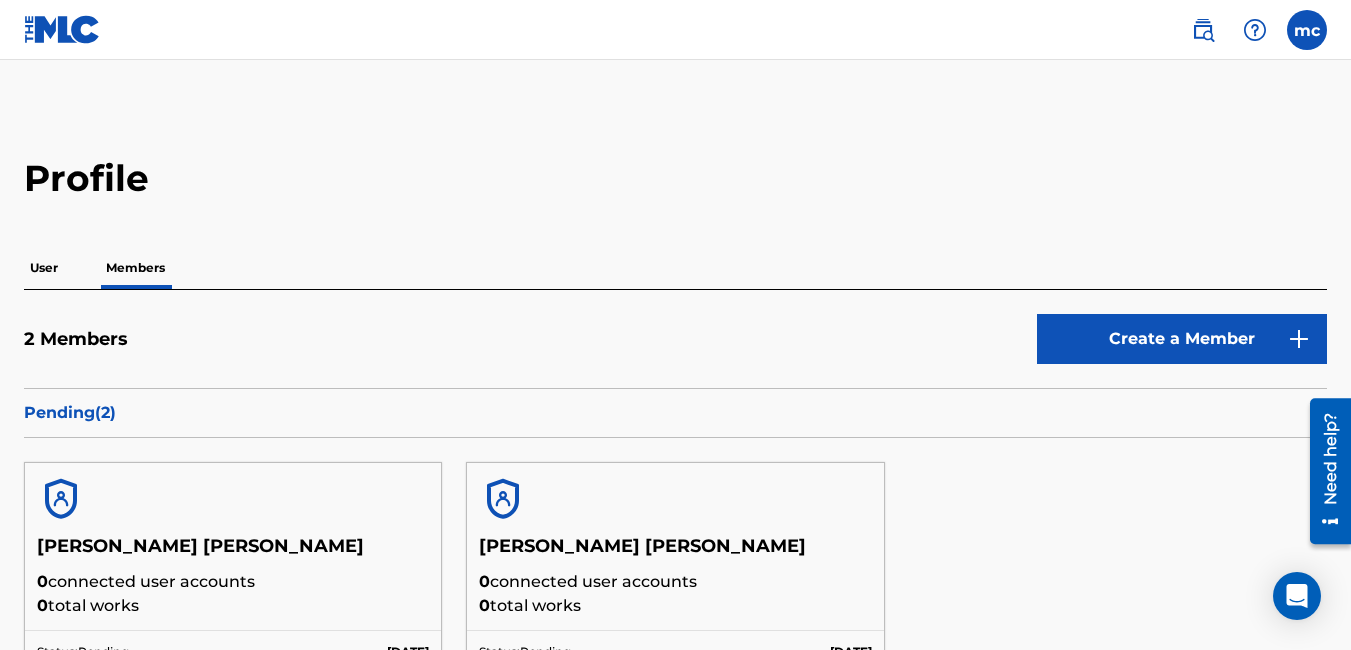 click on "User" at bounding box center (44, 268) 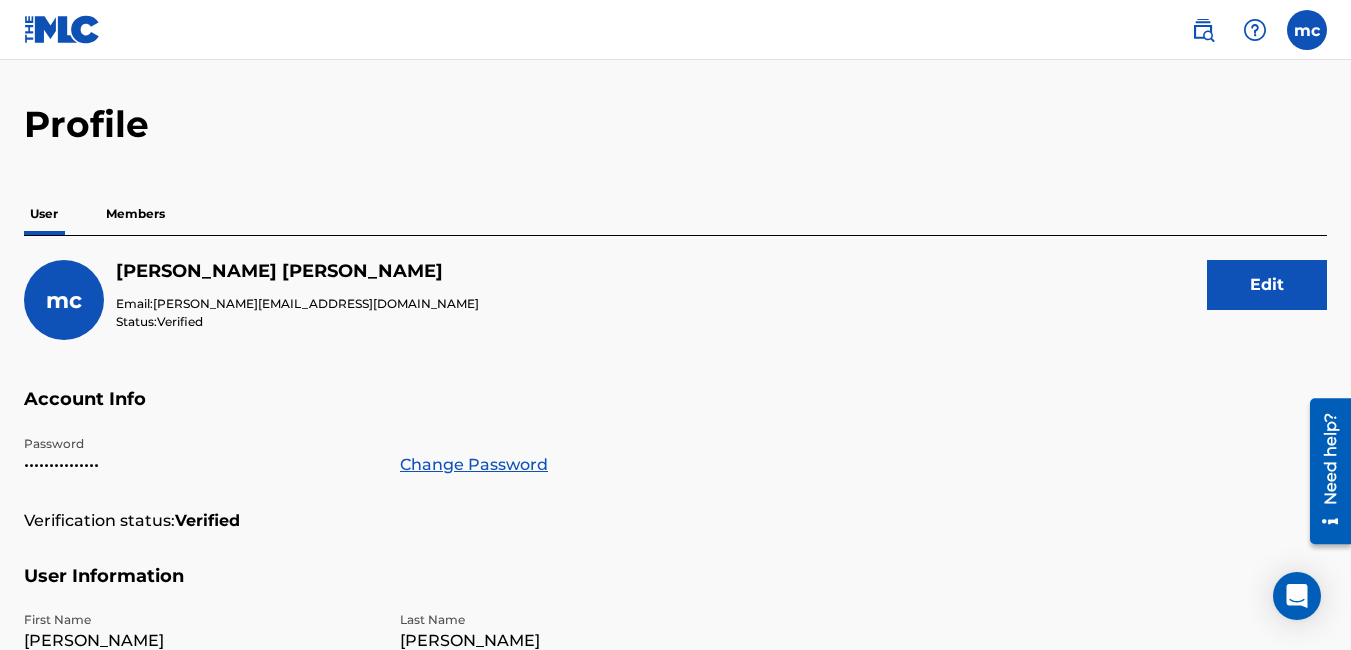 scroll, scrollTop: 0, scrollLeft: 0, axis: both 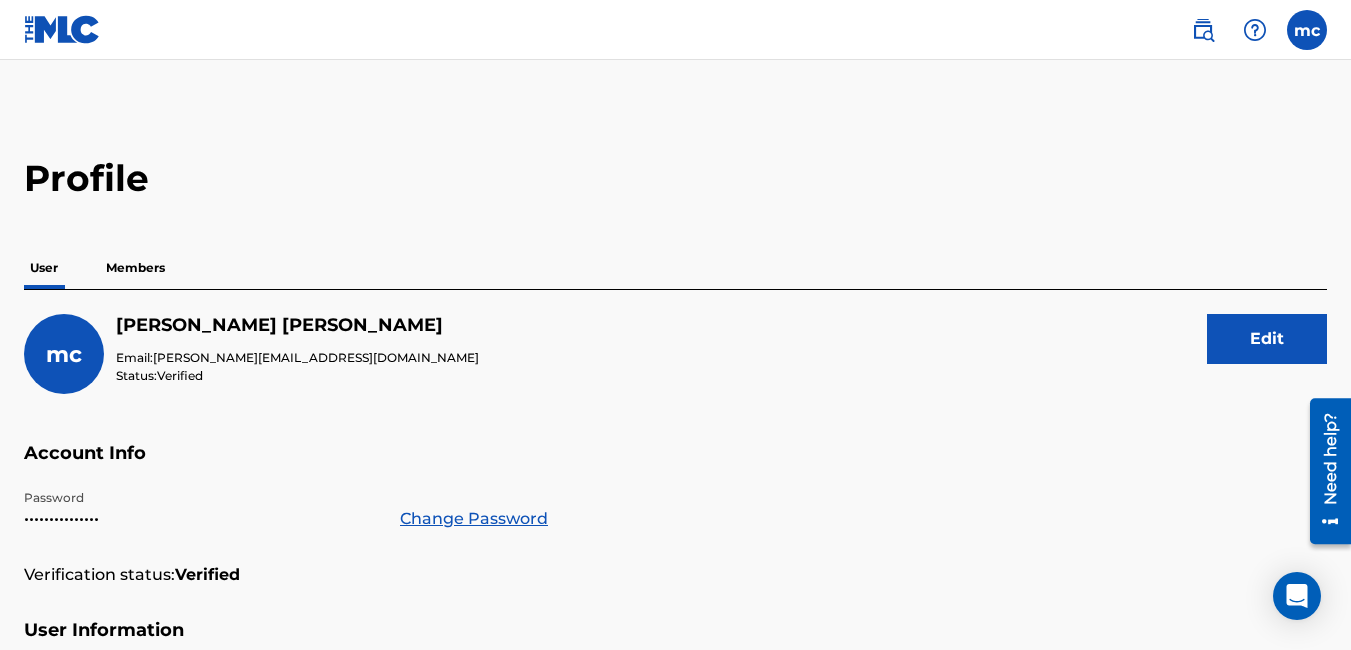 click at bounding box center (1203, 30) 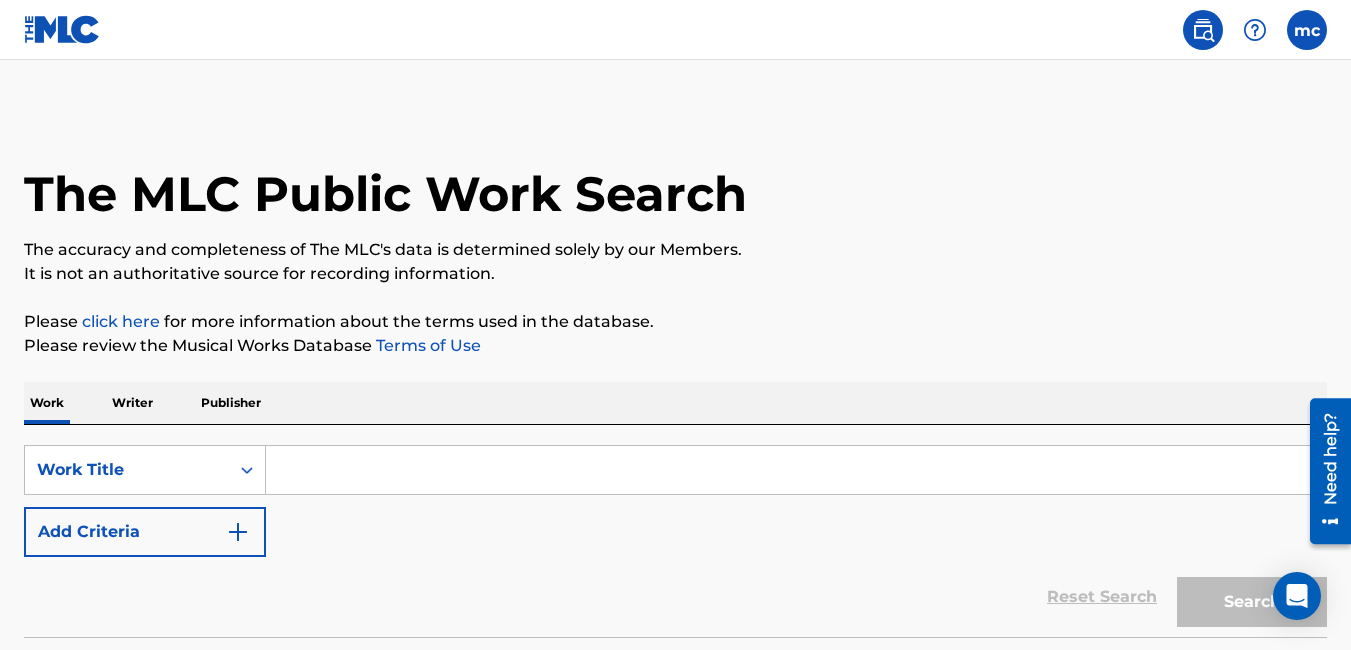 click on "Writer" at bounding box center (132, 403) 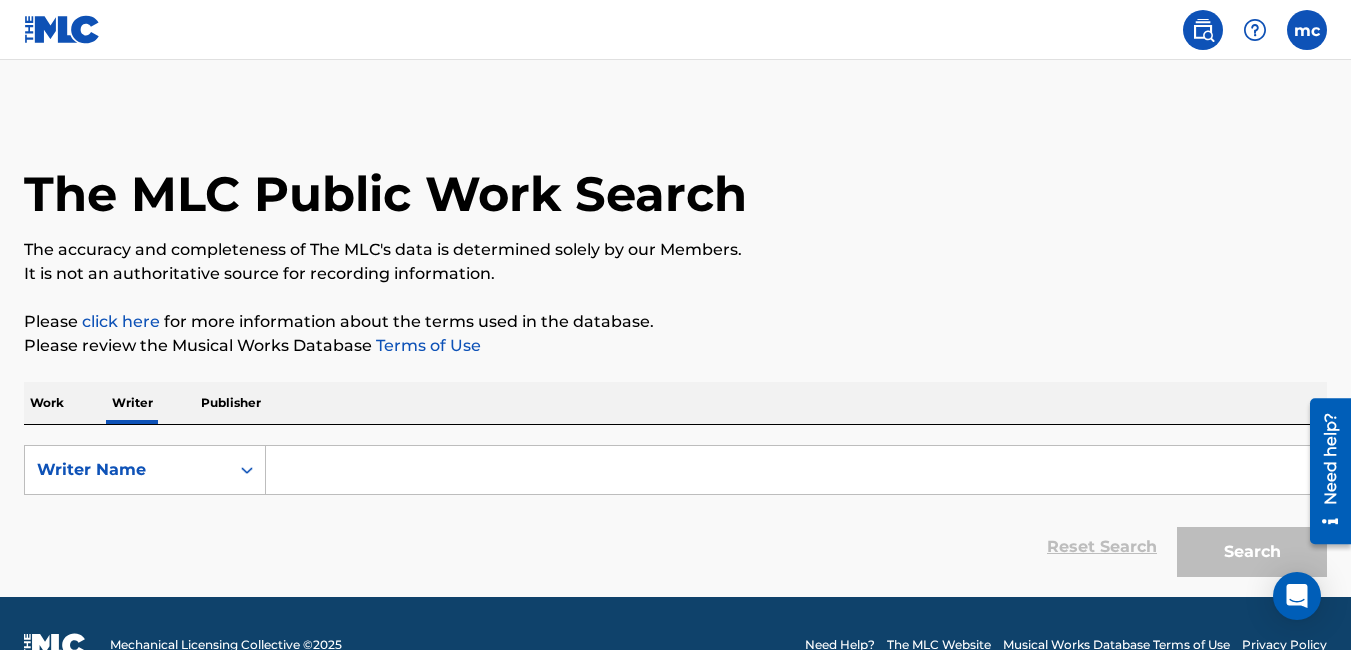 click at bounding box center (796, 470) 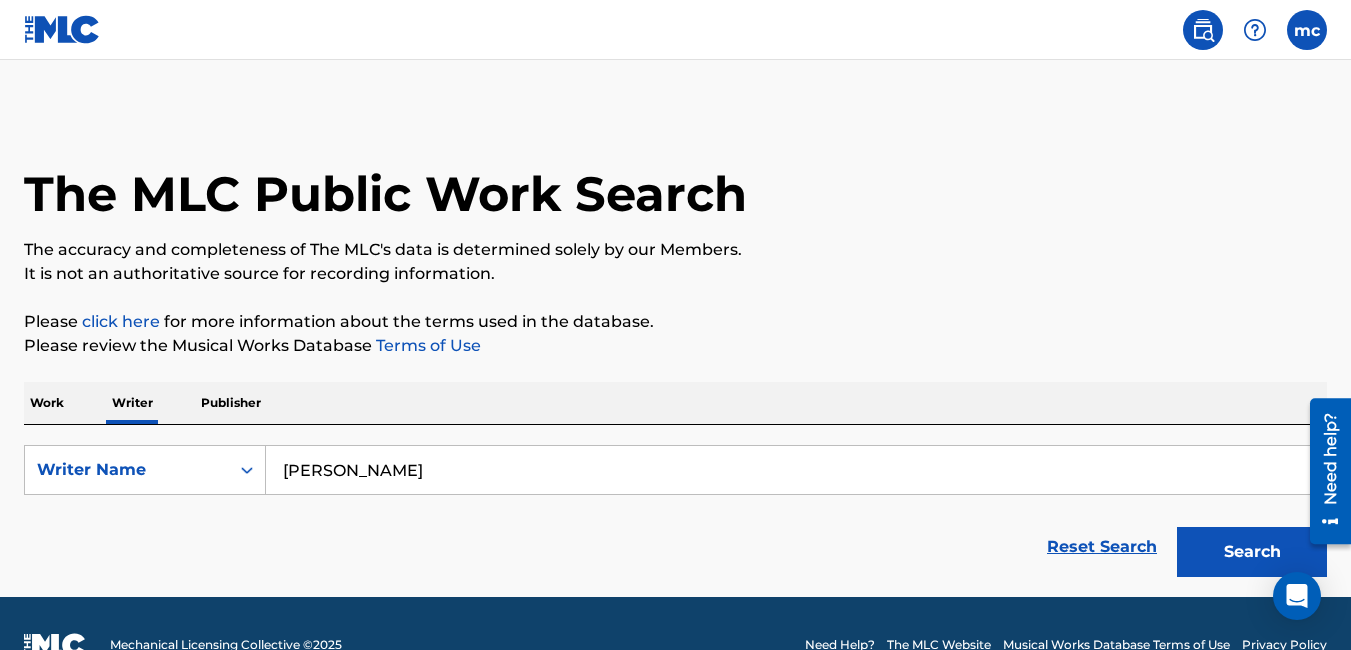 type on "[PERSON_NAME]" 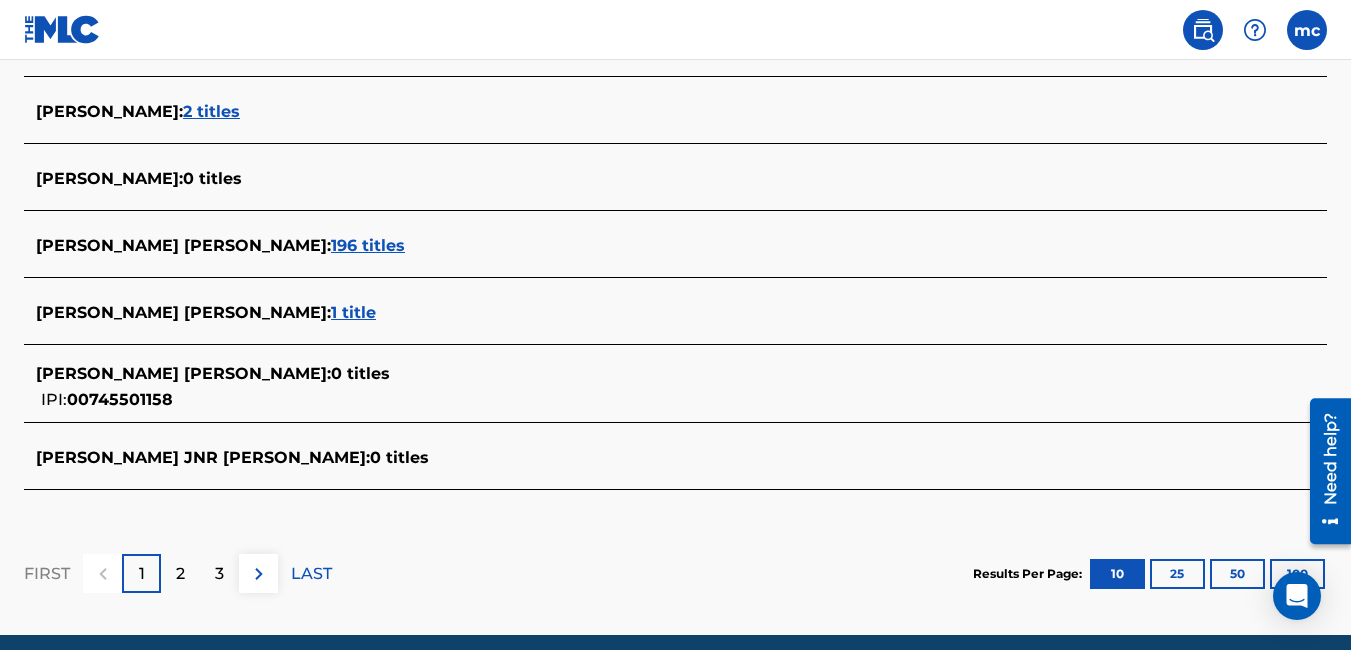 scroll, scrollTop: 952, scrollLeft: 0, axis: vertical 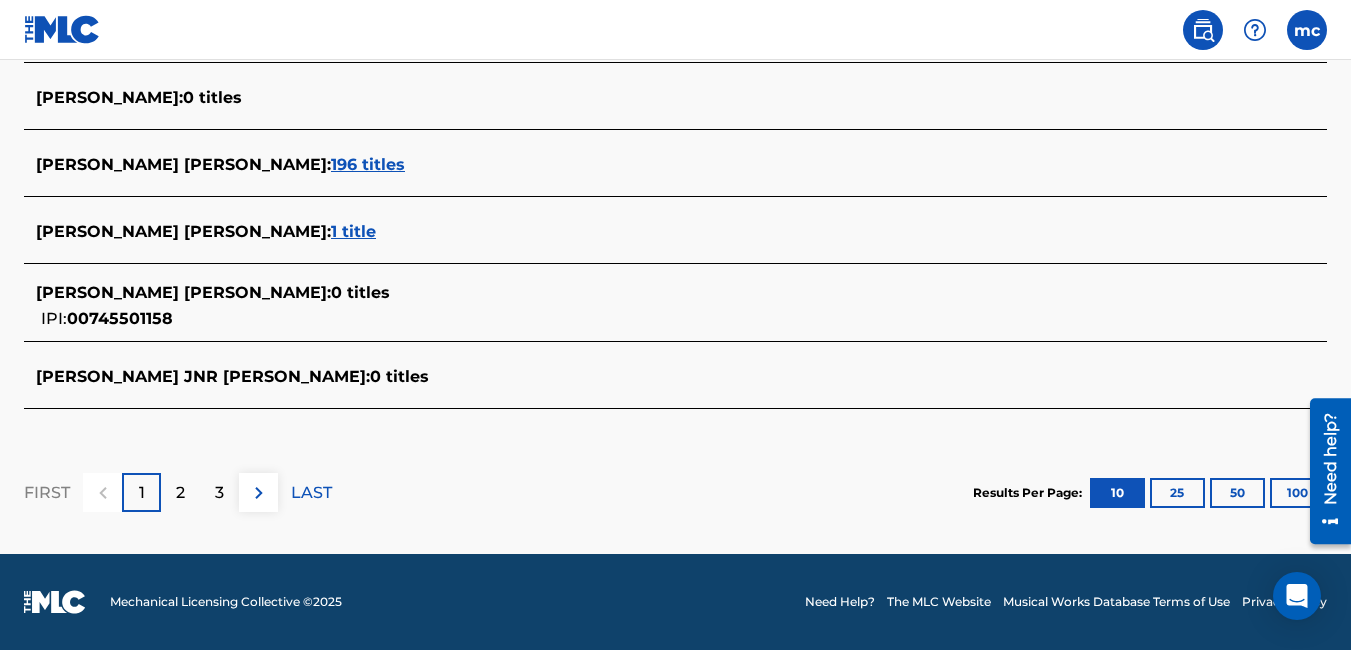 click on "100" at bounding box center (1297, 493) 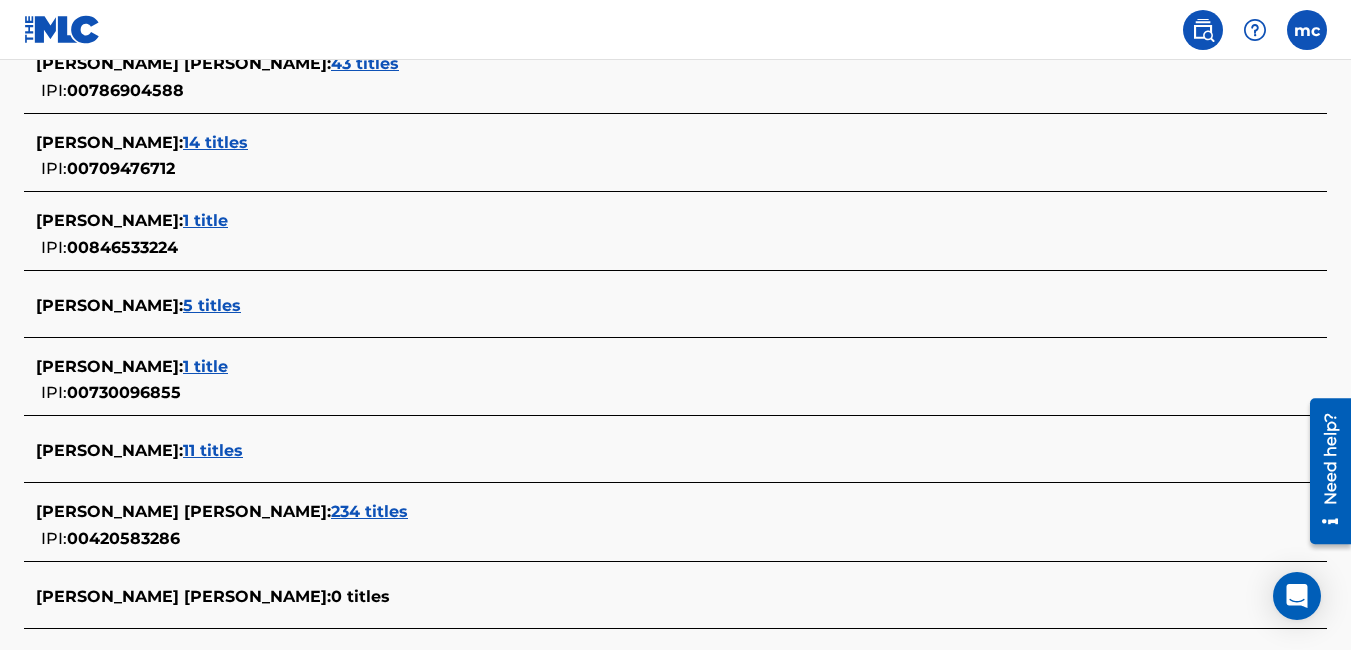 scroll, scrollTop: 1329, scrollLeft: 0, axis: vertical 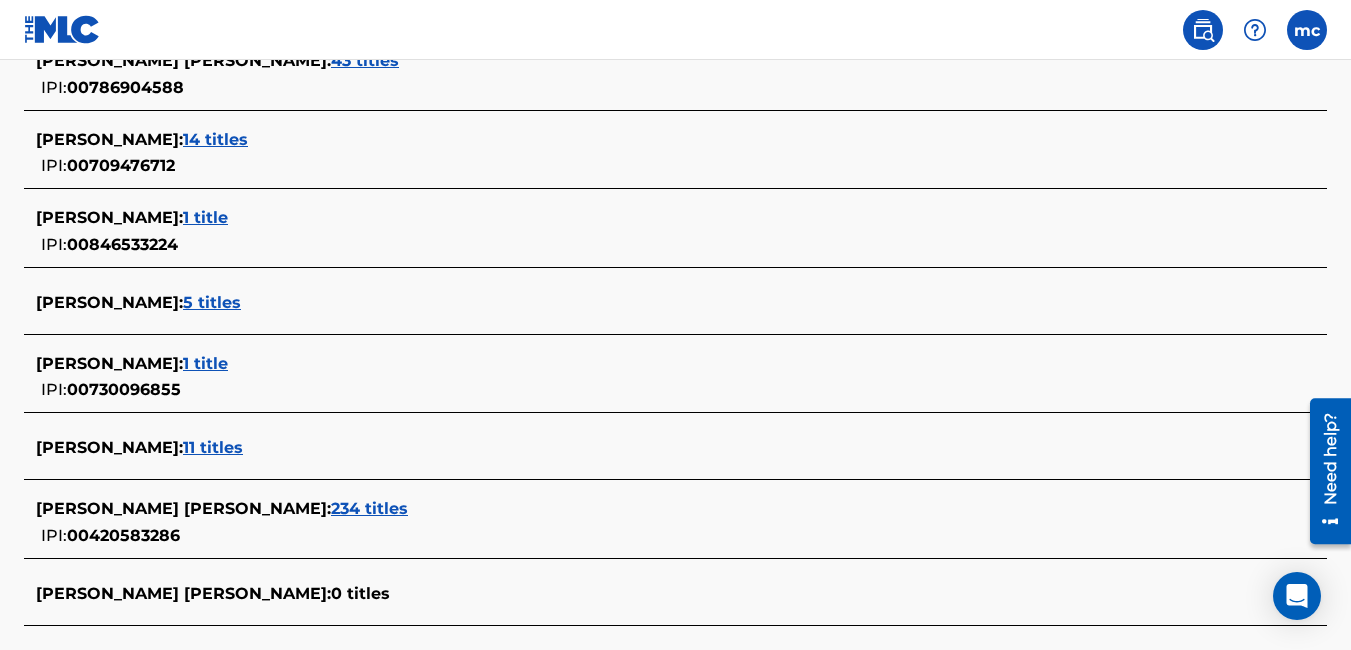 click on "5 titles" at bounding box center (212, 302) 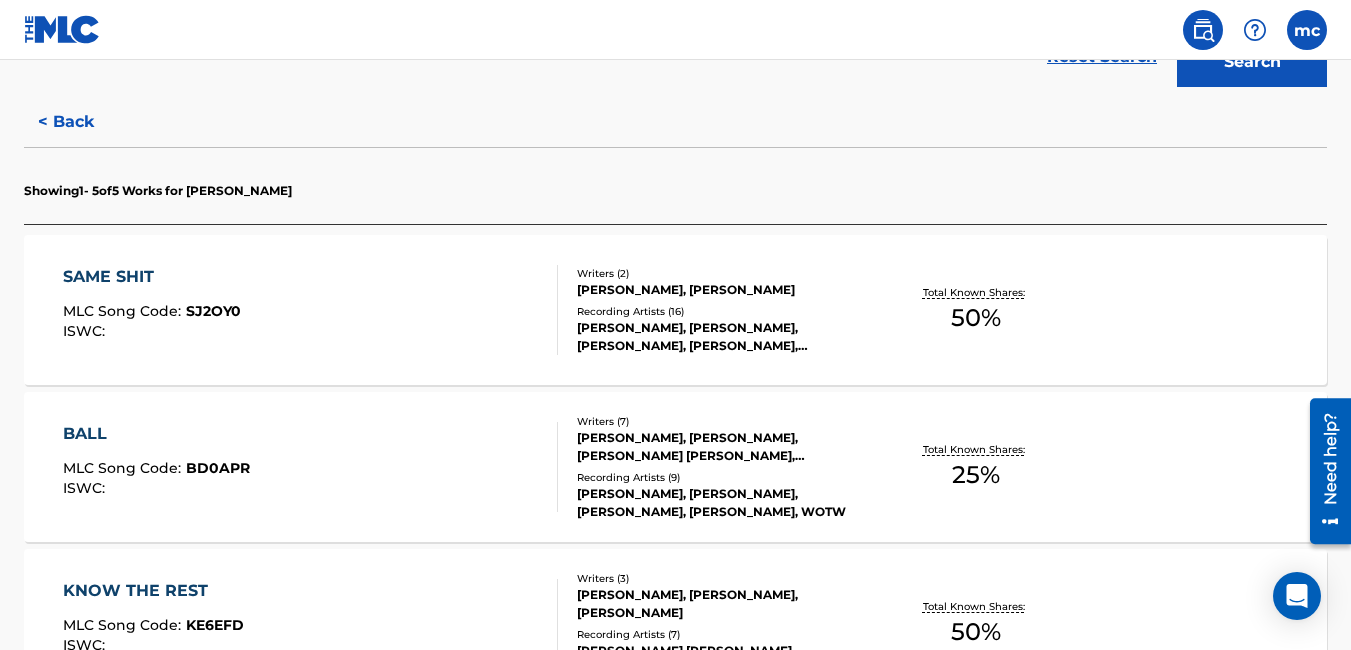 scroll, scrollTop: 489, scrollLeft: 0, axis: vertical 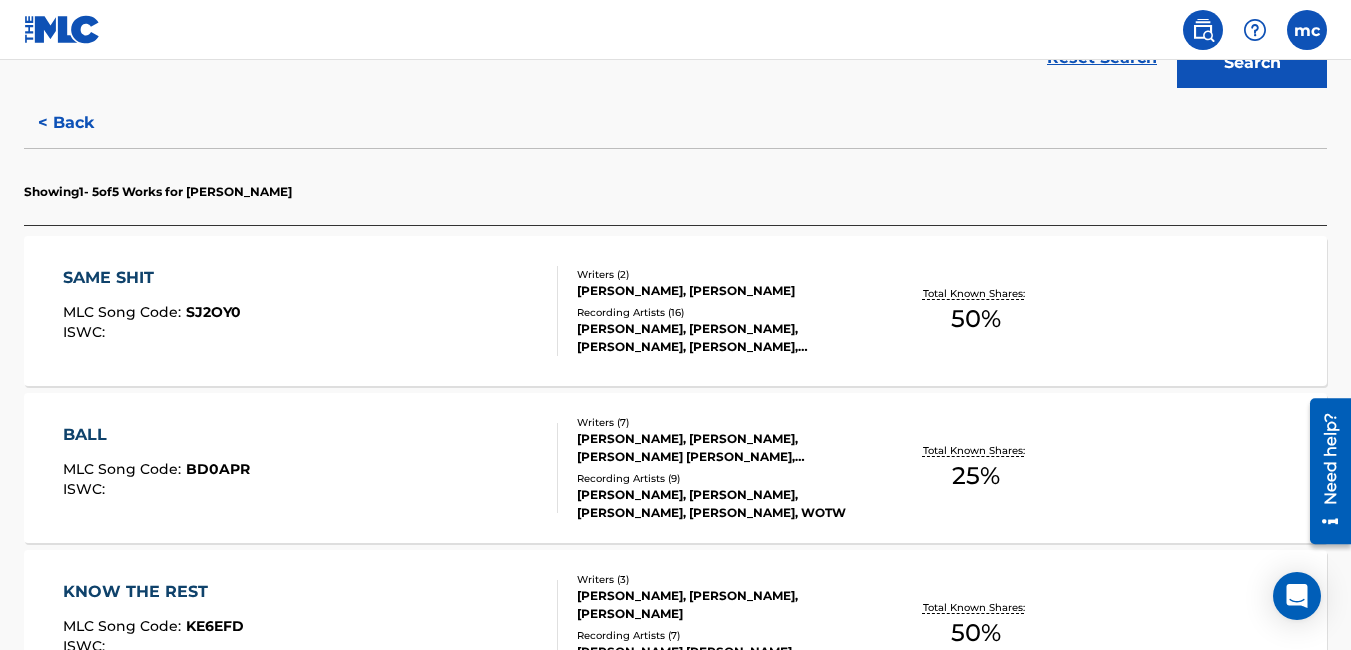 click on "SAME SHIT" at bounding box center (152, 278) 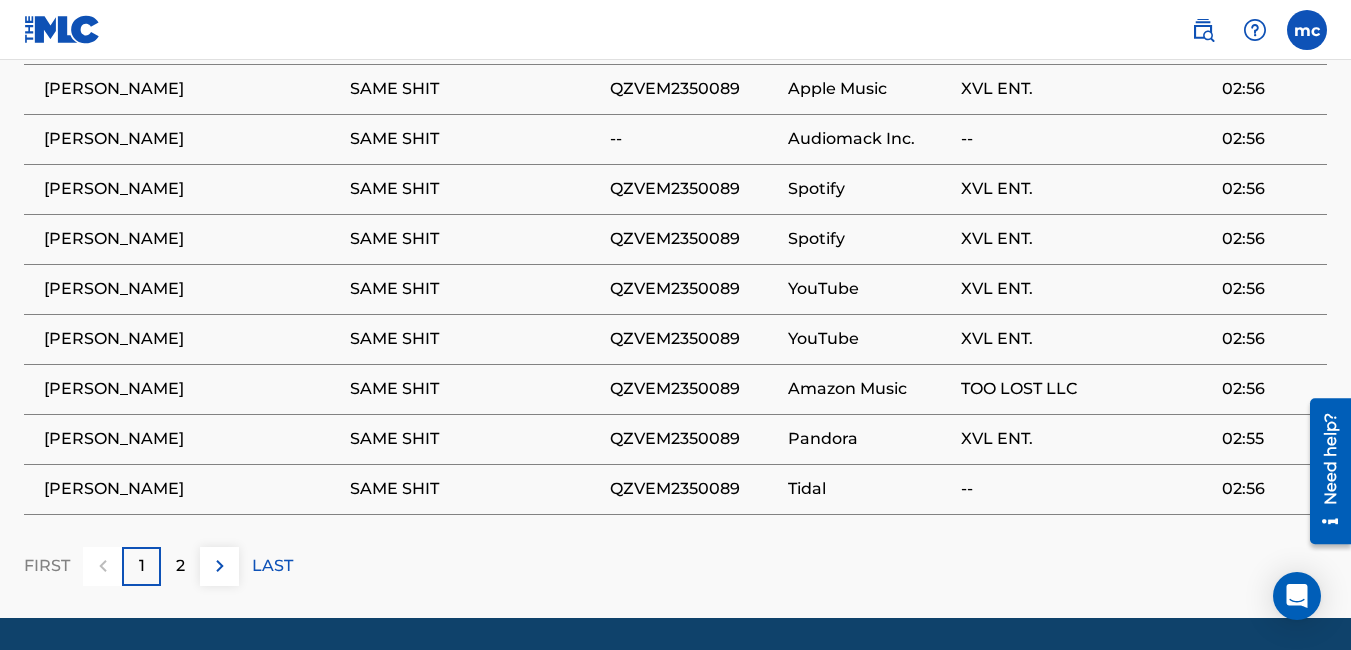 scroll, scrollTop: 1652, scrollLeft: 0, axis: vertical 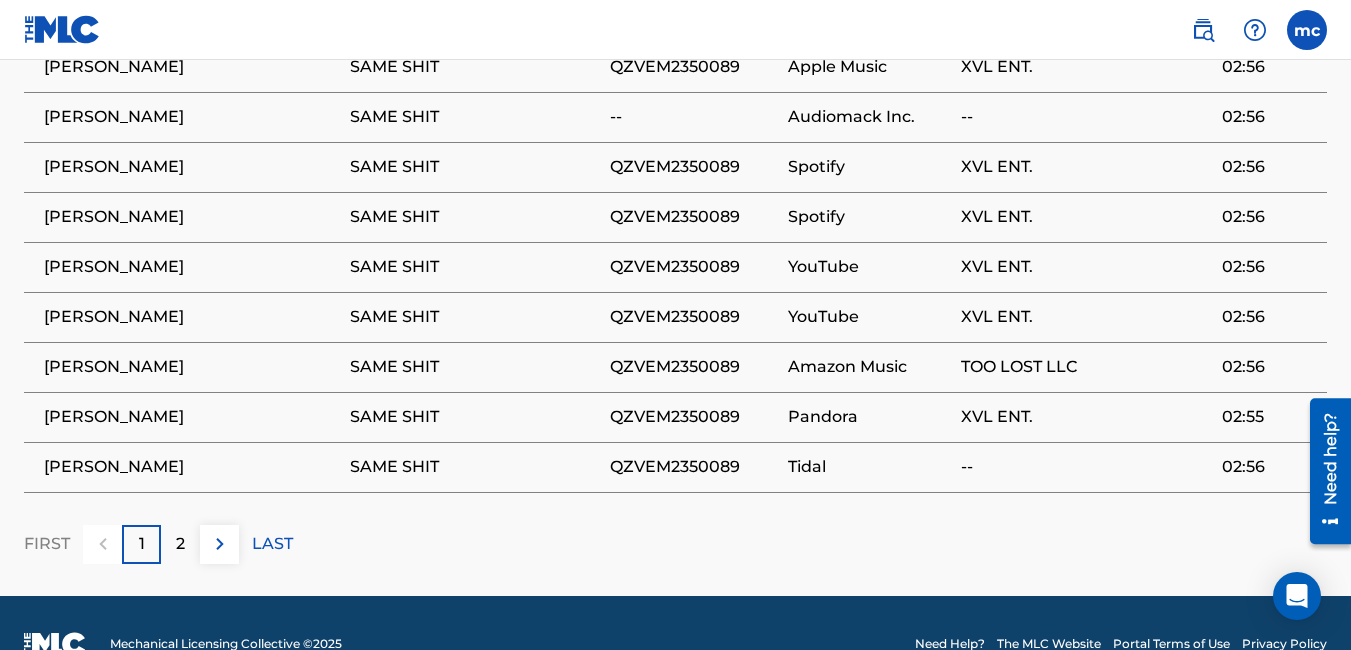 click on "2" at bounding box center [180, 544] 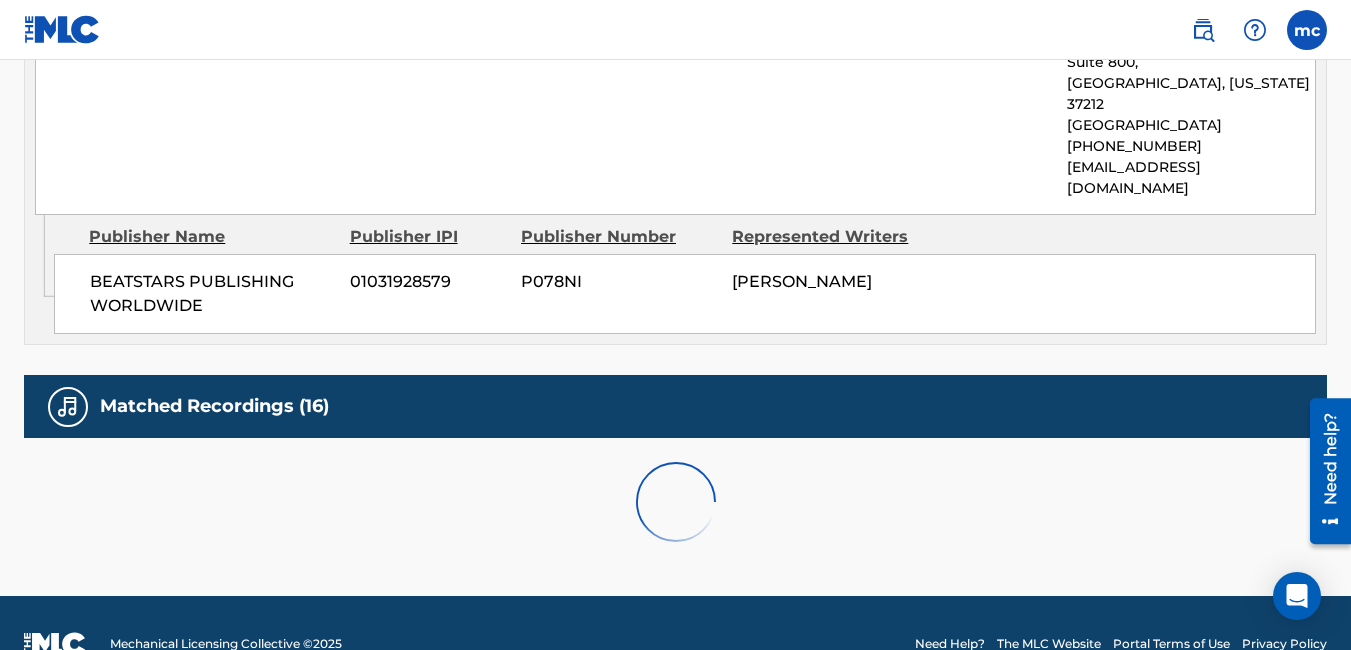 scroll, scrollTop: 1452, scrollLeft: 0, axis: vertical 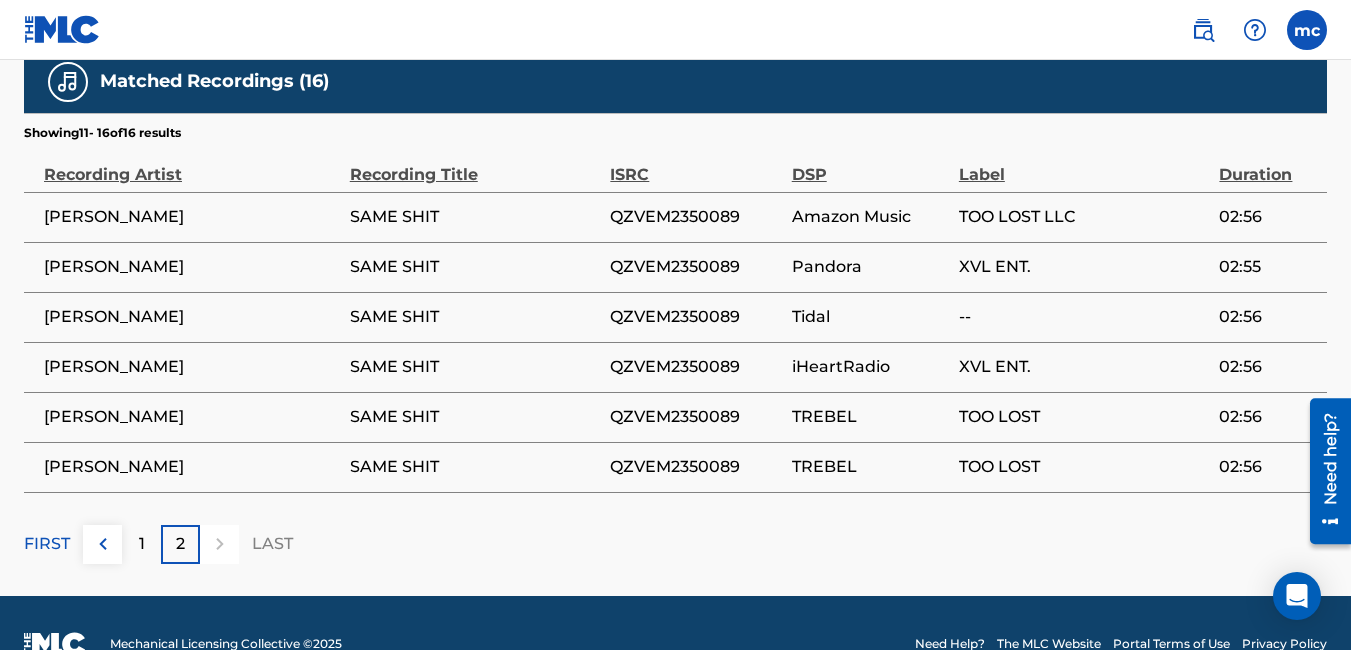 click on "1" at bounding box center [141, 544] 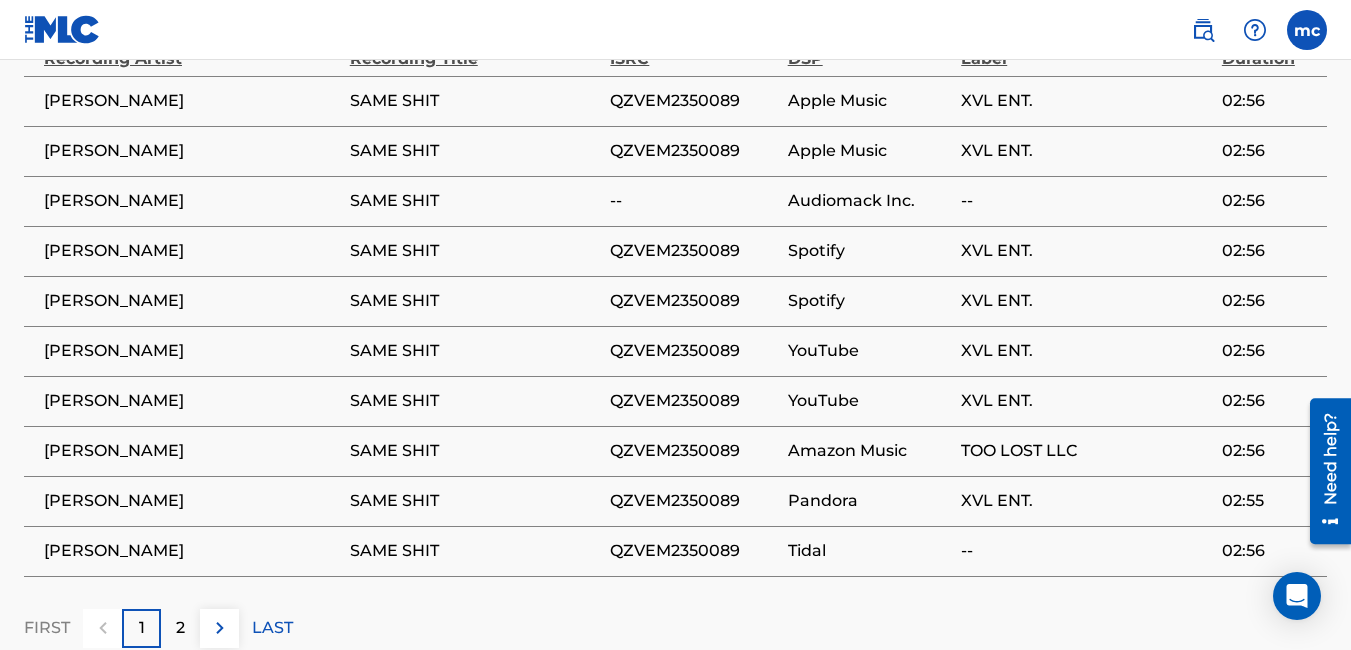 scroll, scrollTop: 1614, scrollLeft: 0, axis: vertical 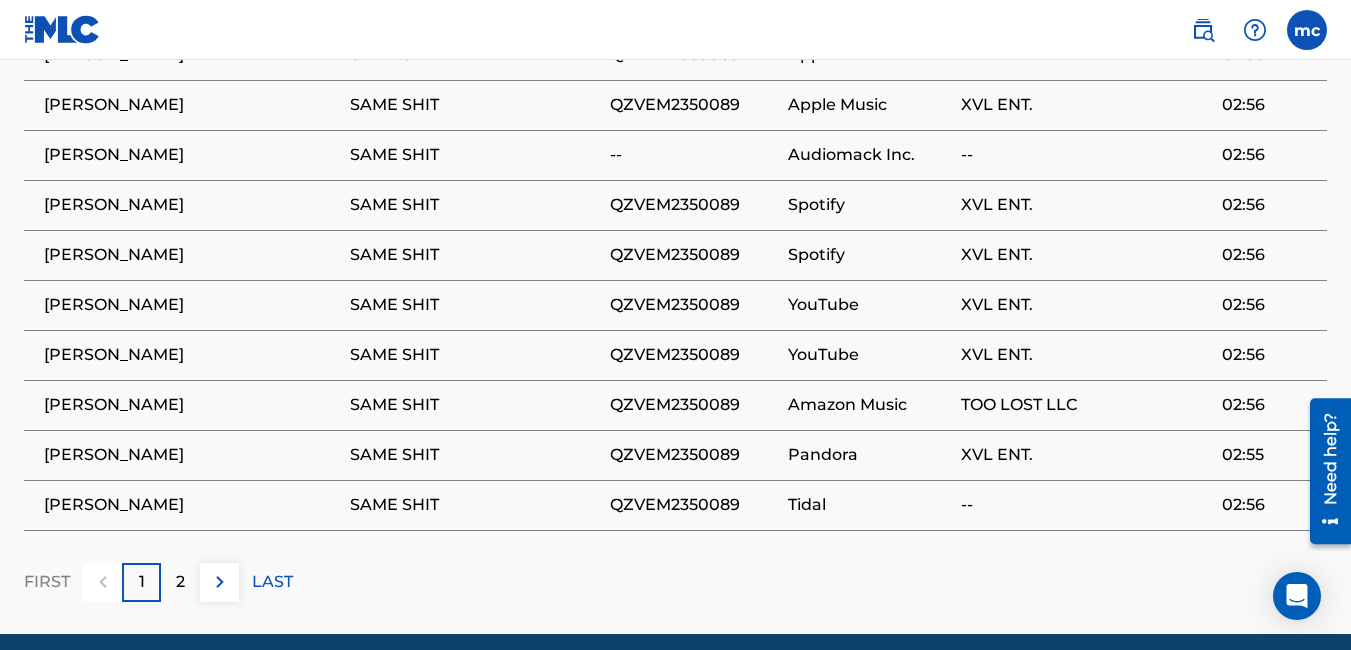 click on "2" at bounding box center (180, 582) 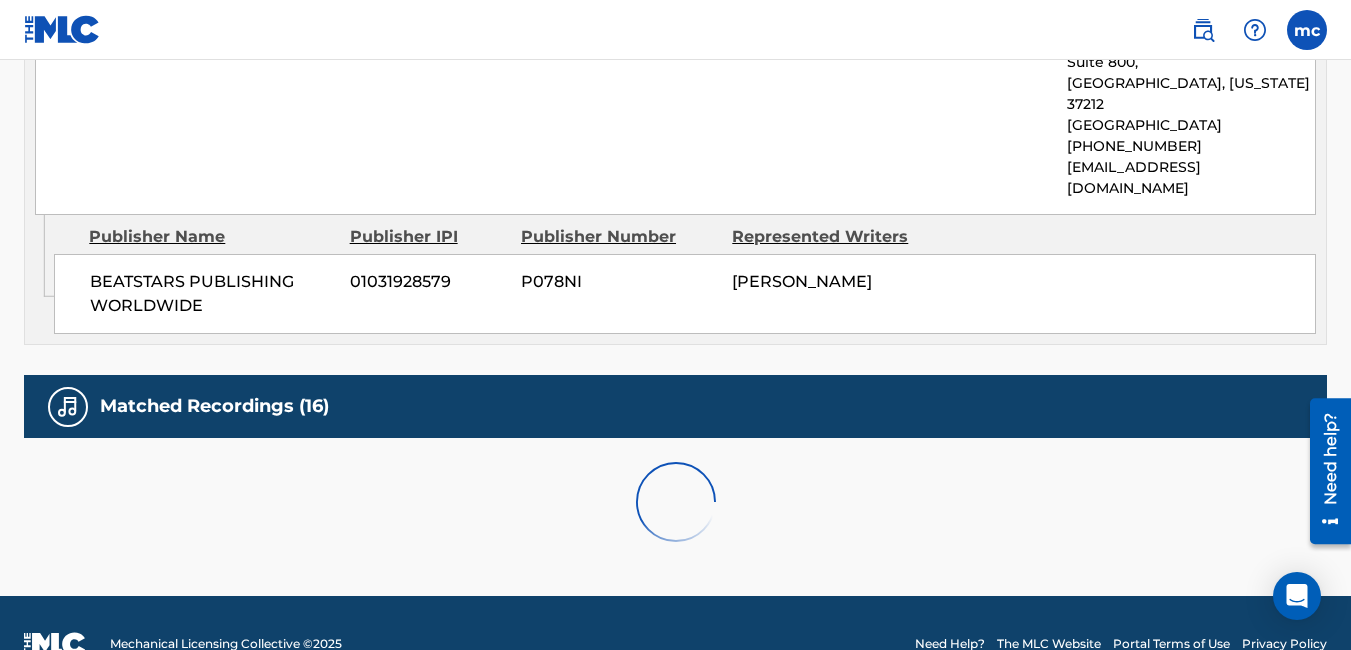 scroll, scrollTop: 1452, scrollLeft: 0, axis: vertical 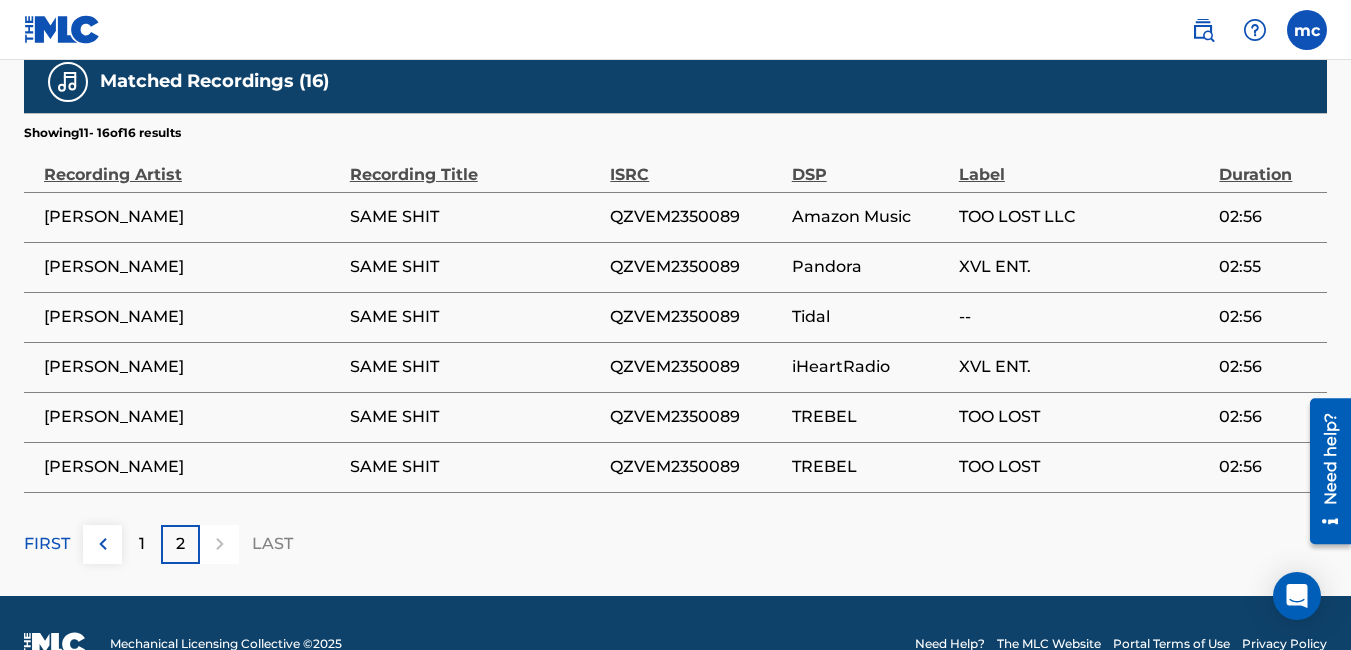 click on "1" at bounding box center [141, 544] 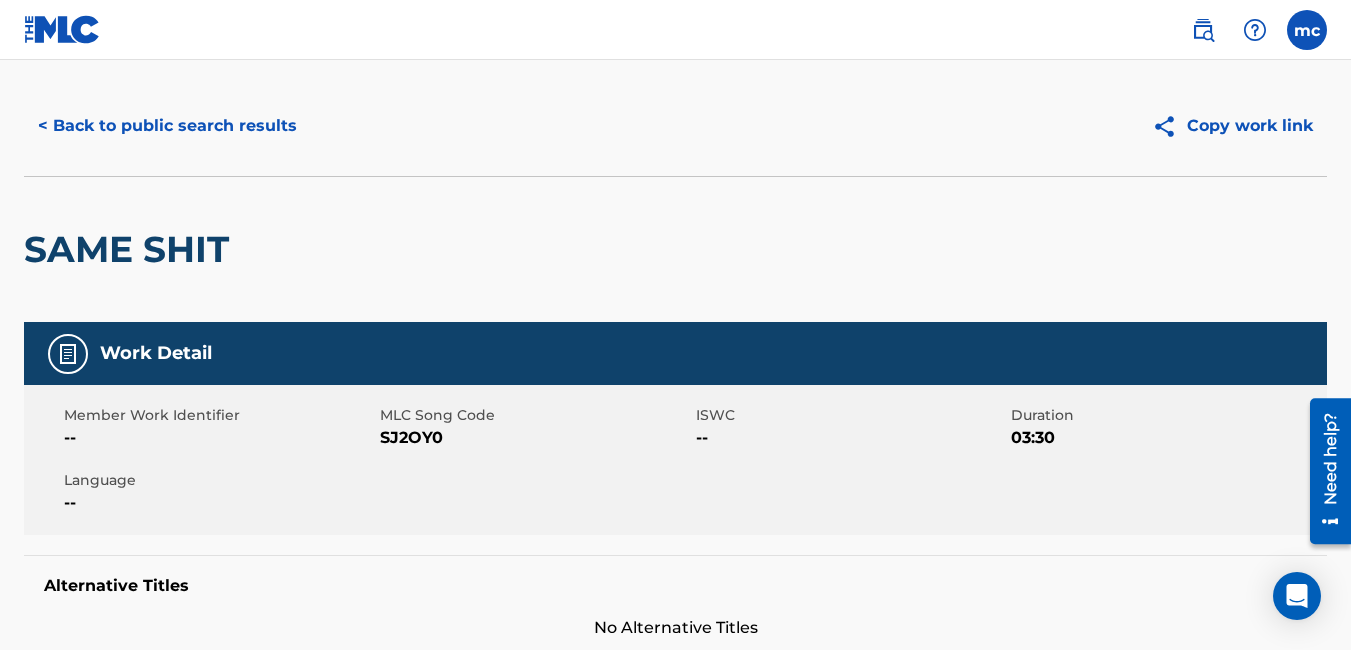scroll, scrollTop: 30, scrollLeft: 0, axis: vertical 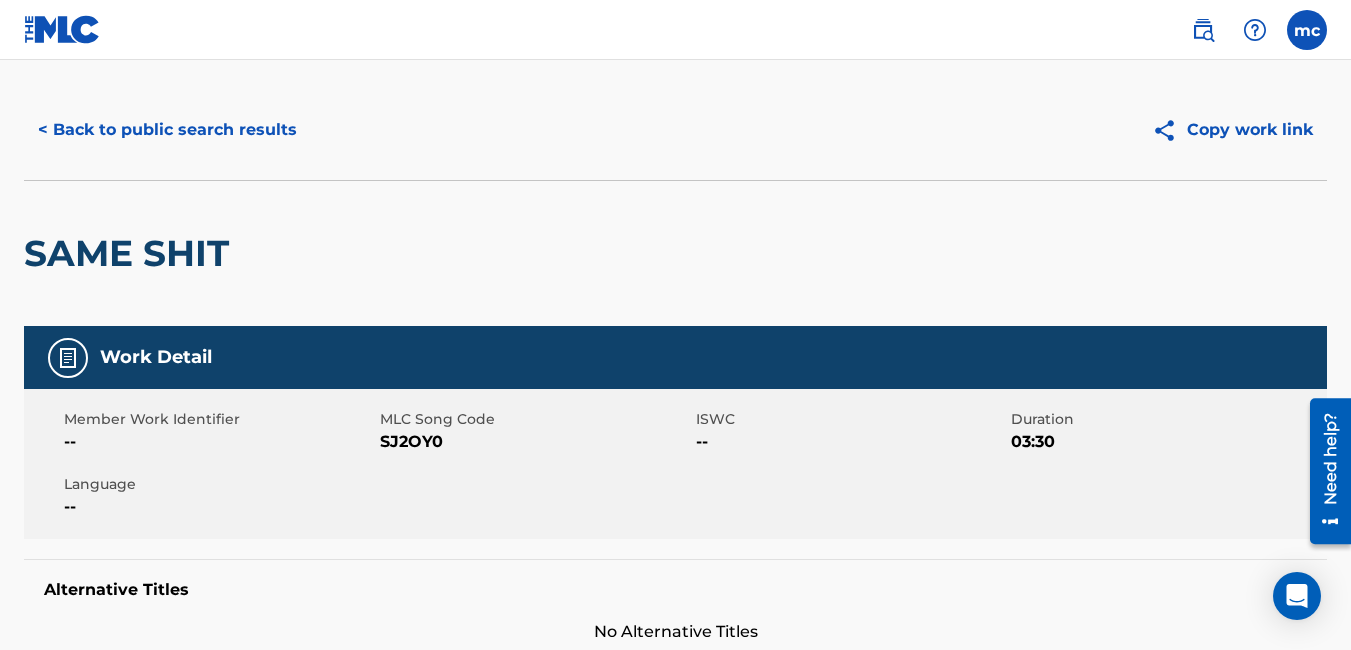 click at bounding box center [1307, 30] 